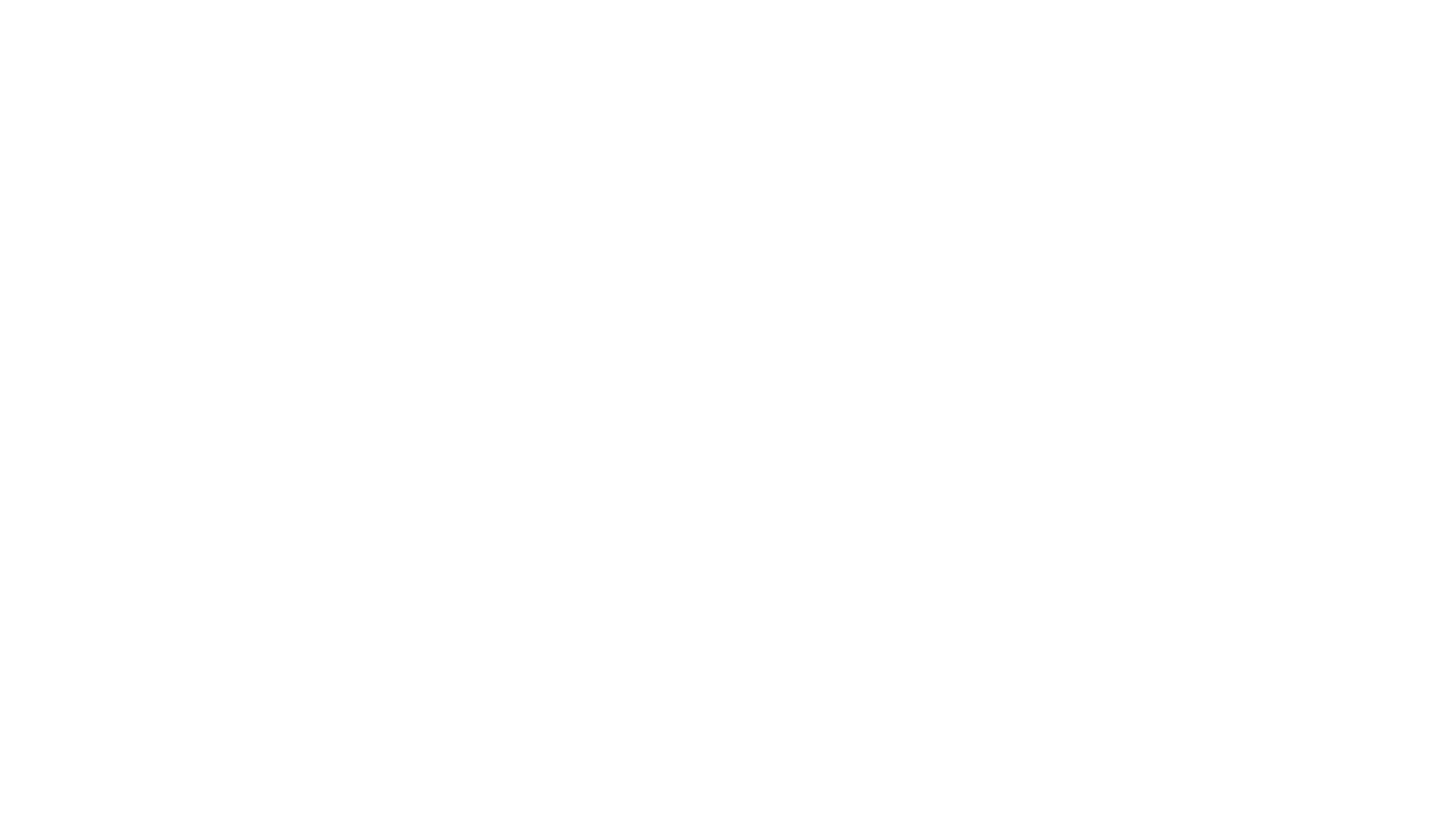 scroll, scrollTop: 0, scrollLeft: 0, axis: both 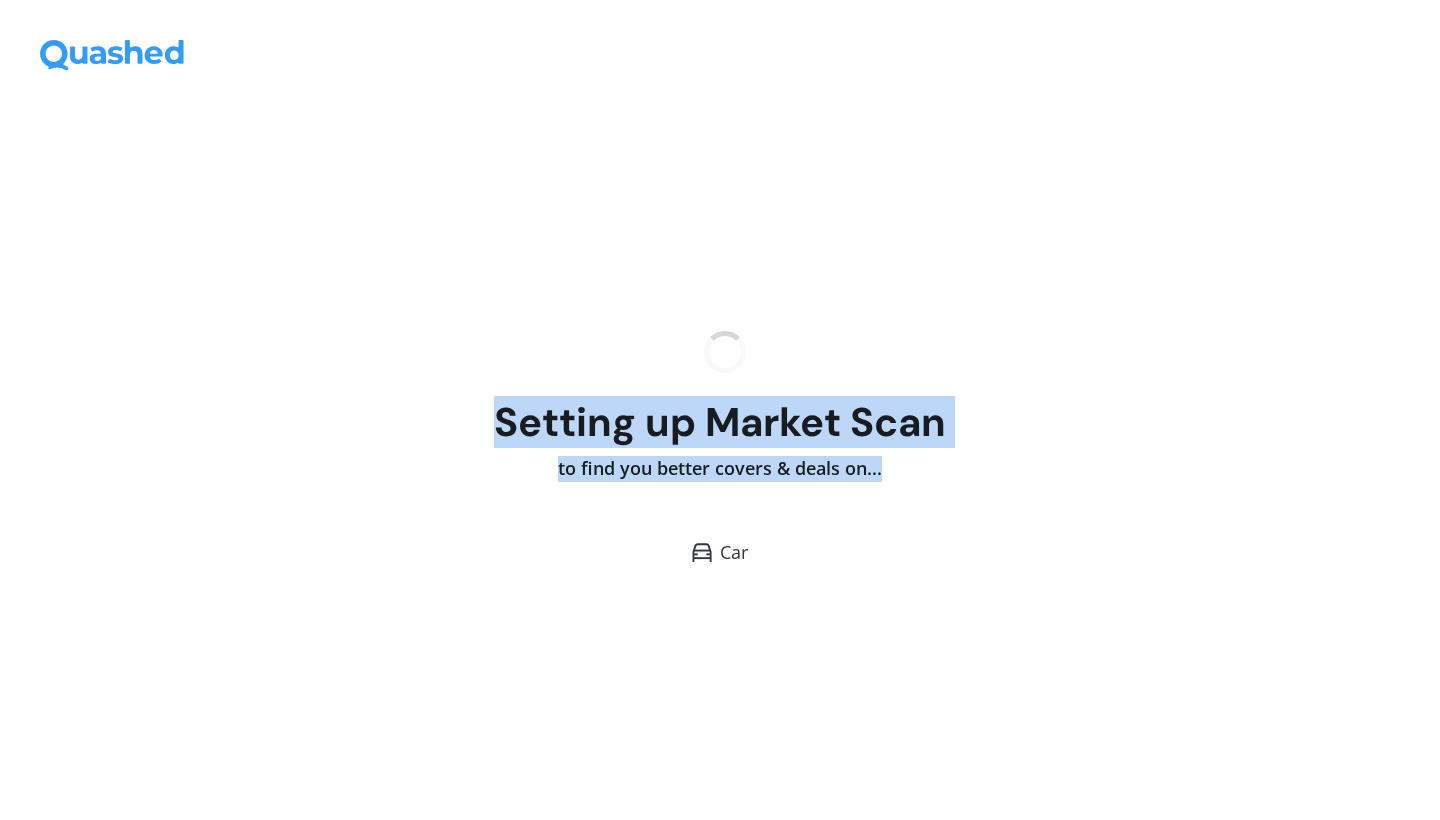drag, startPoint x: 458, startPoint y: 402, endPoint x: 886, endPoint y: 507, distance: 440.6915 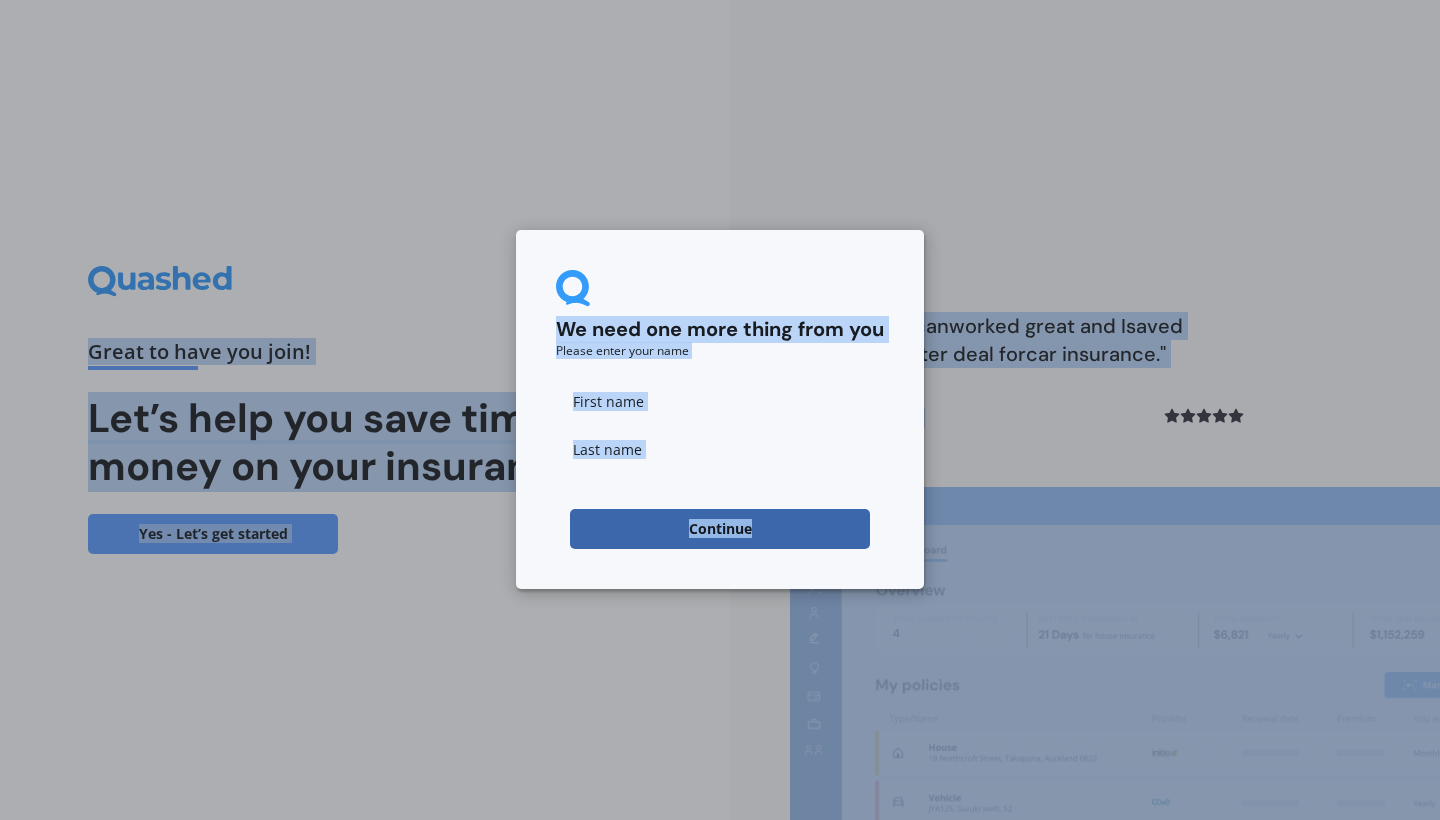 click on "Please enter your [LAST] Continue" at bounding box center [720, 410] 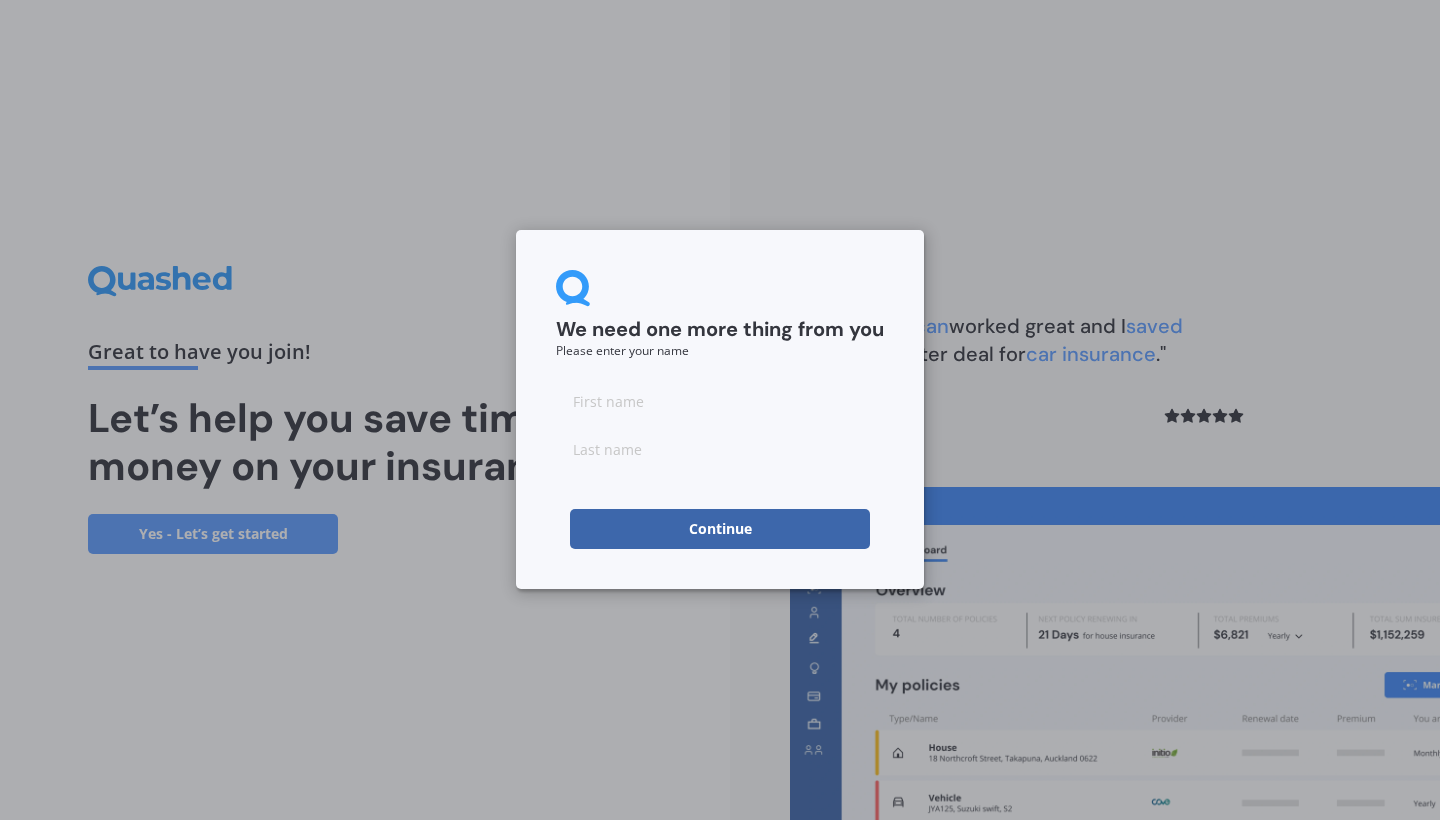 click at bounding box center (720, 401) 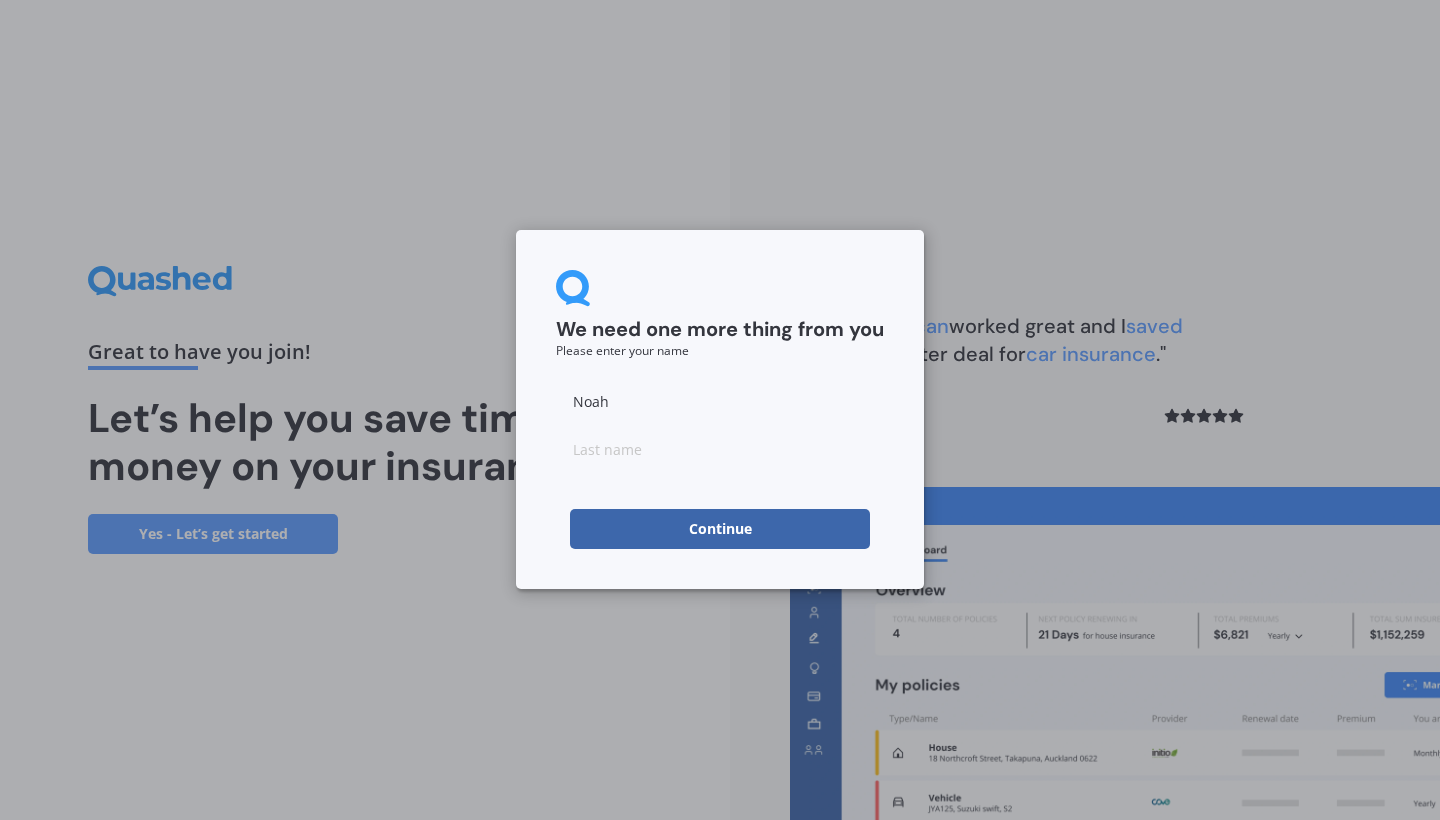 type on "Noah" 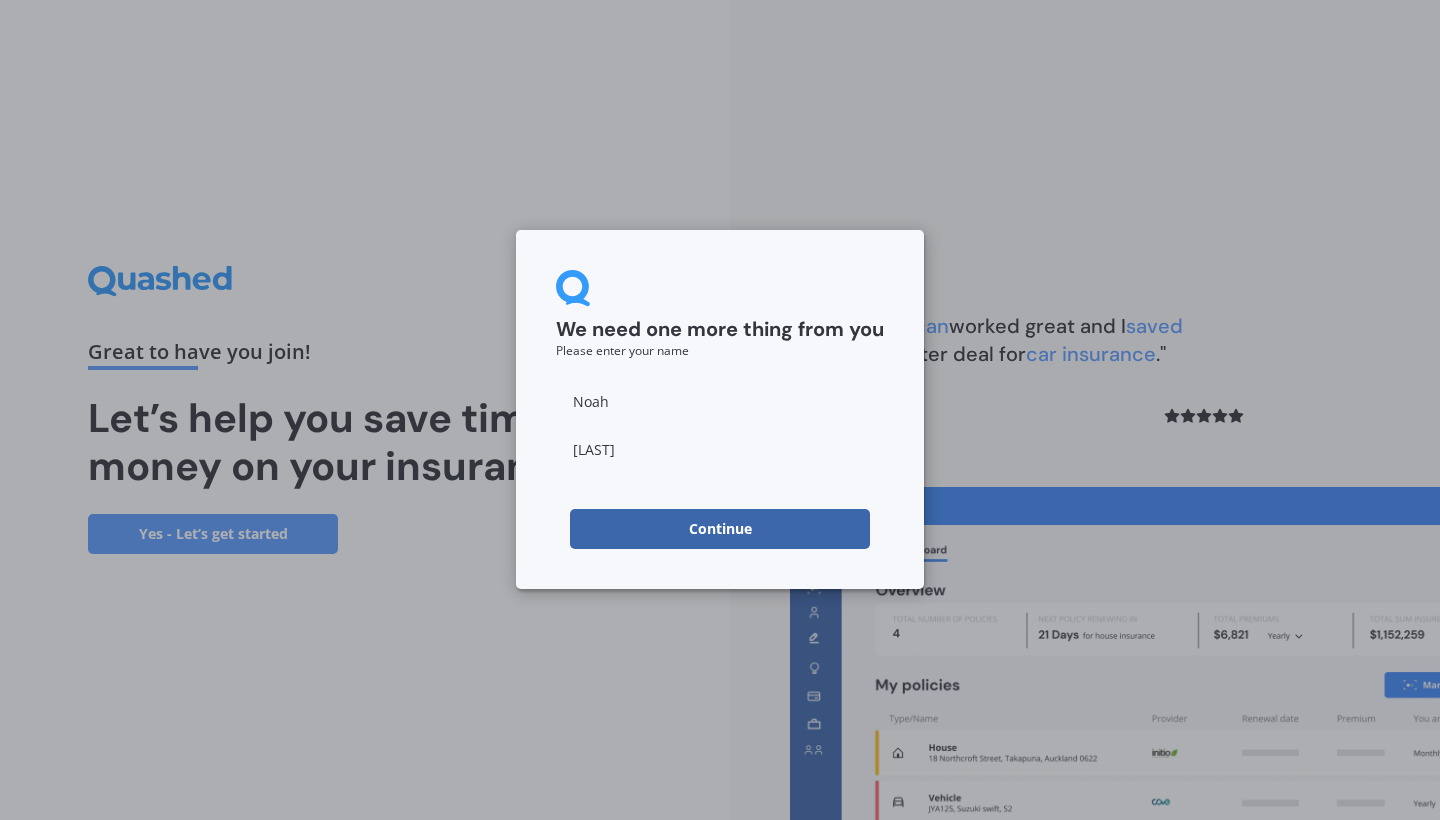 type on "[LAST]" 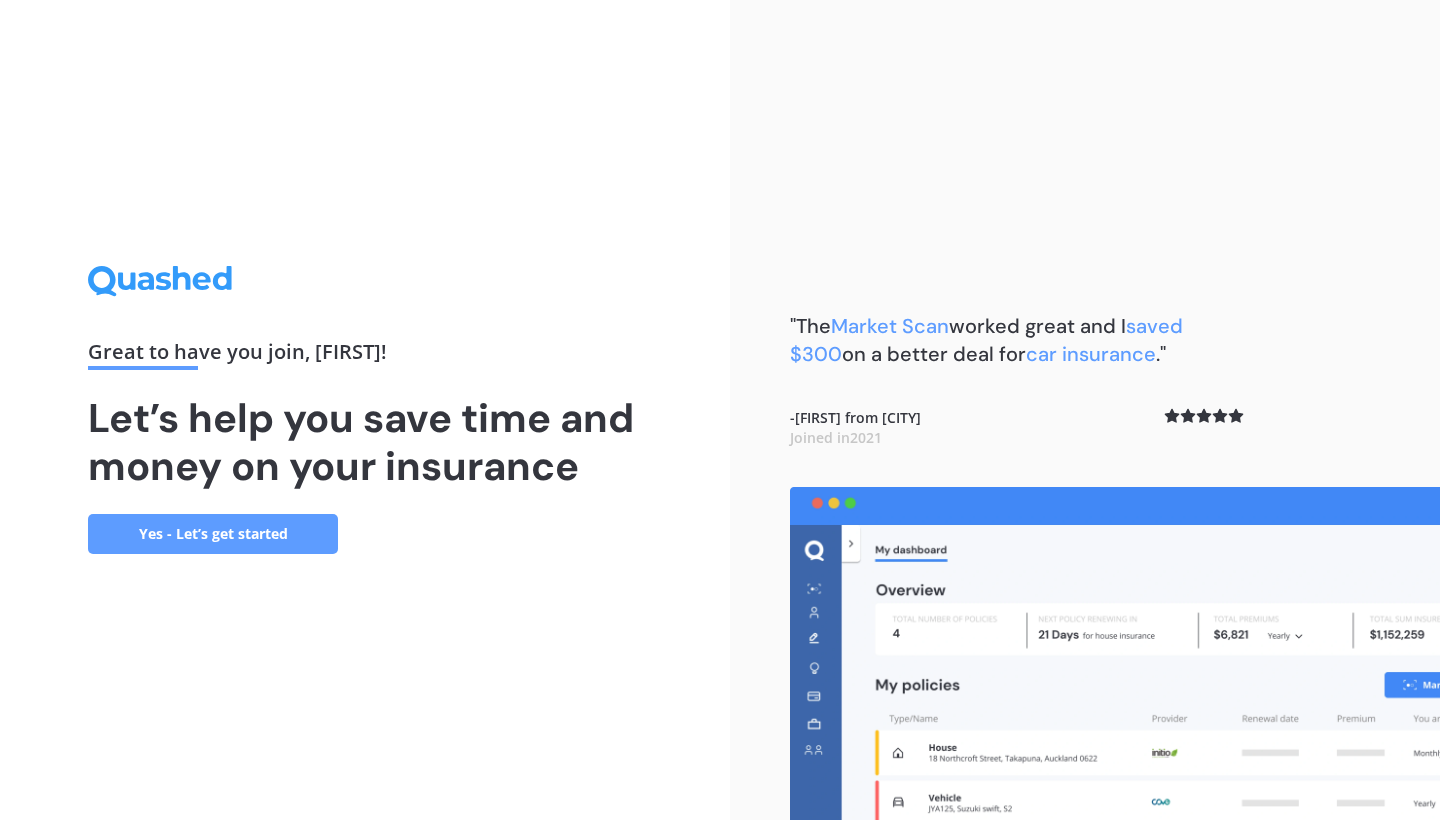 click on "Yes - Let’s get started" at bounding box center [213, 534] 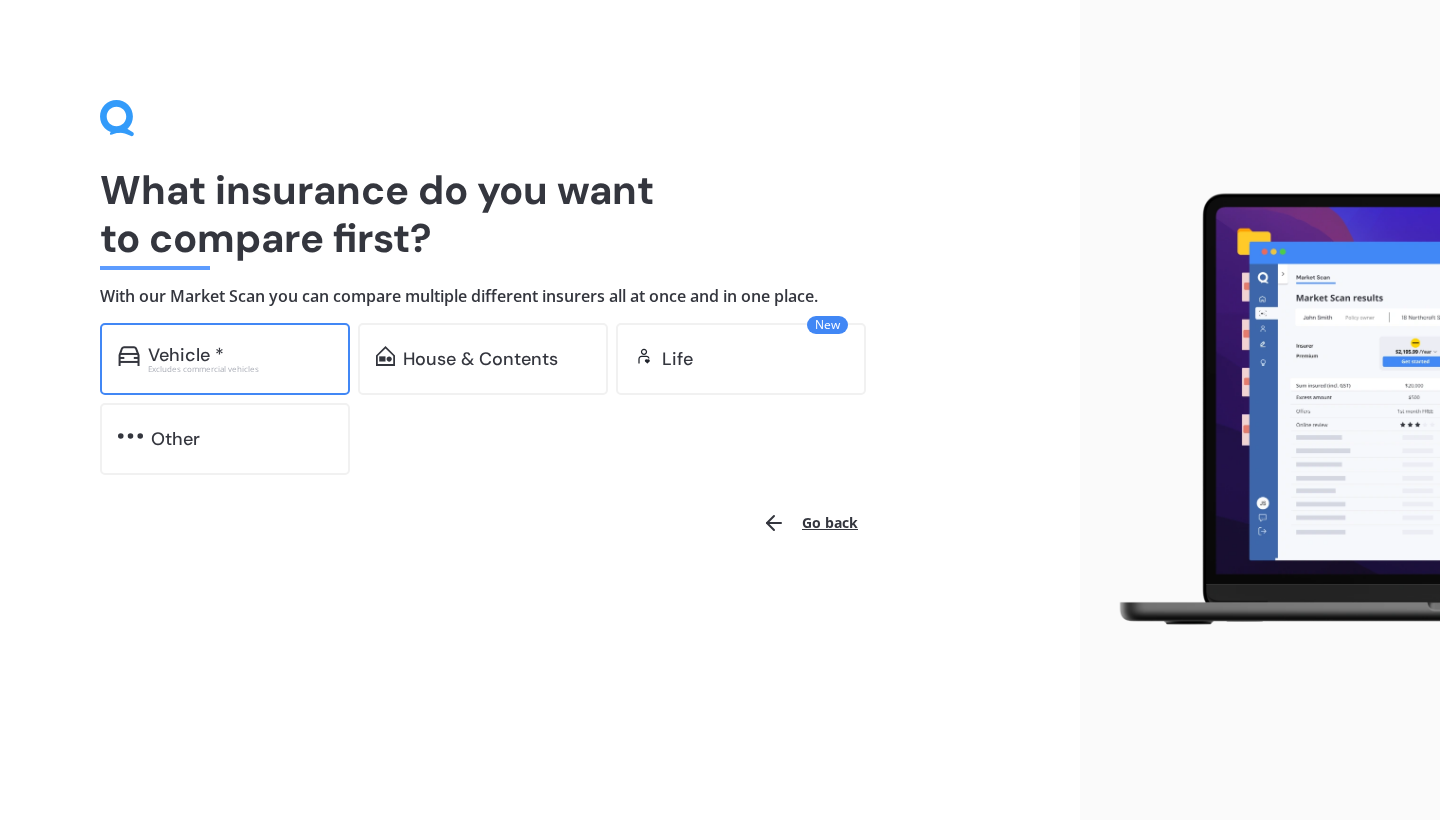 click on "Vehicle *" at bounding box center [186, 355] 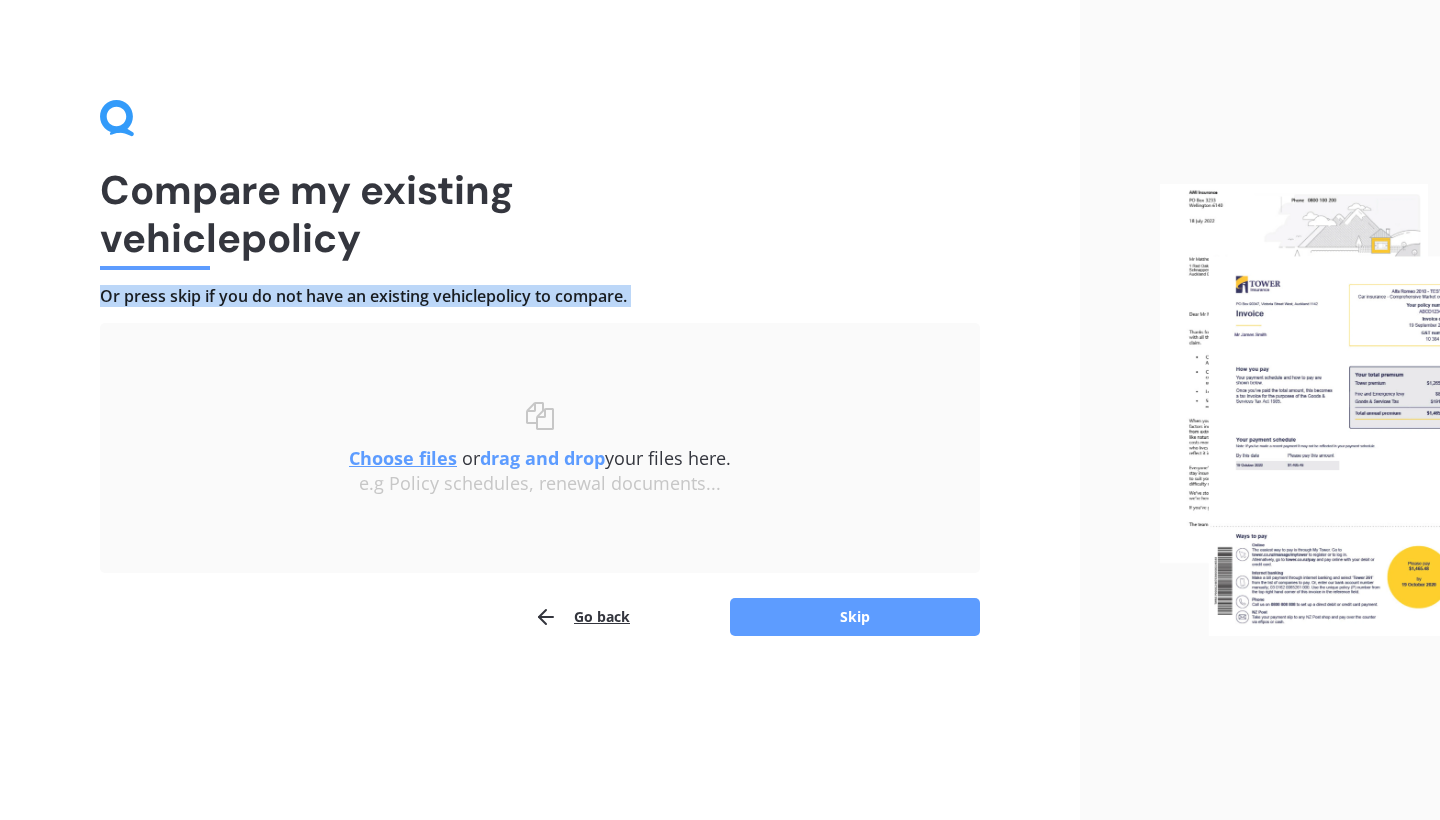 drag, startPoint x: 78, startPoint y: 300, endPoint x: 672, endPoint y: 309, distance: 594.0682 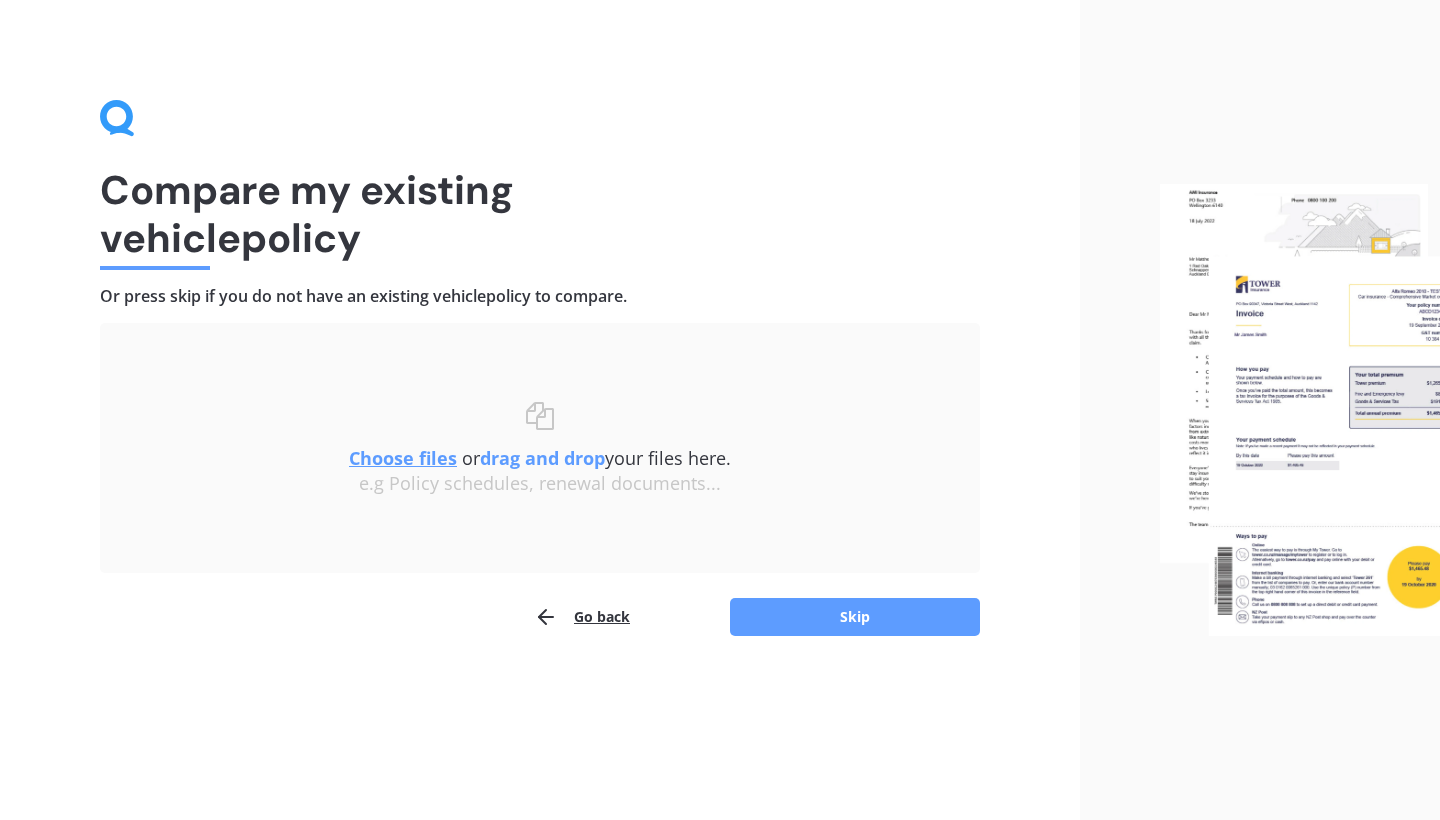 click on "Compare my existing vehicle policy Or press skip if you do not have an existing vehicle policy to compare. Uploading Choose files or drag and drop your files here. Choose files or photos e.g Policy schedules, renewal documents... The file name already exists, would you like to replace it? Confirm Cancel Go back Skip" at bounding box center [540, 368] 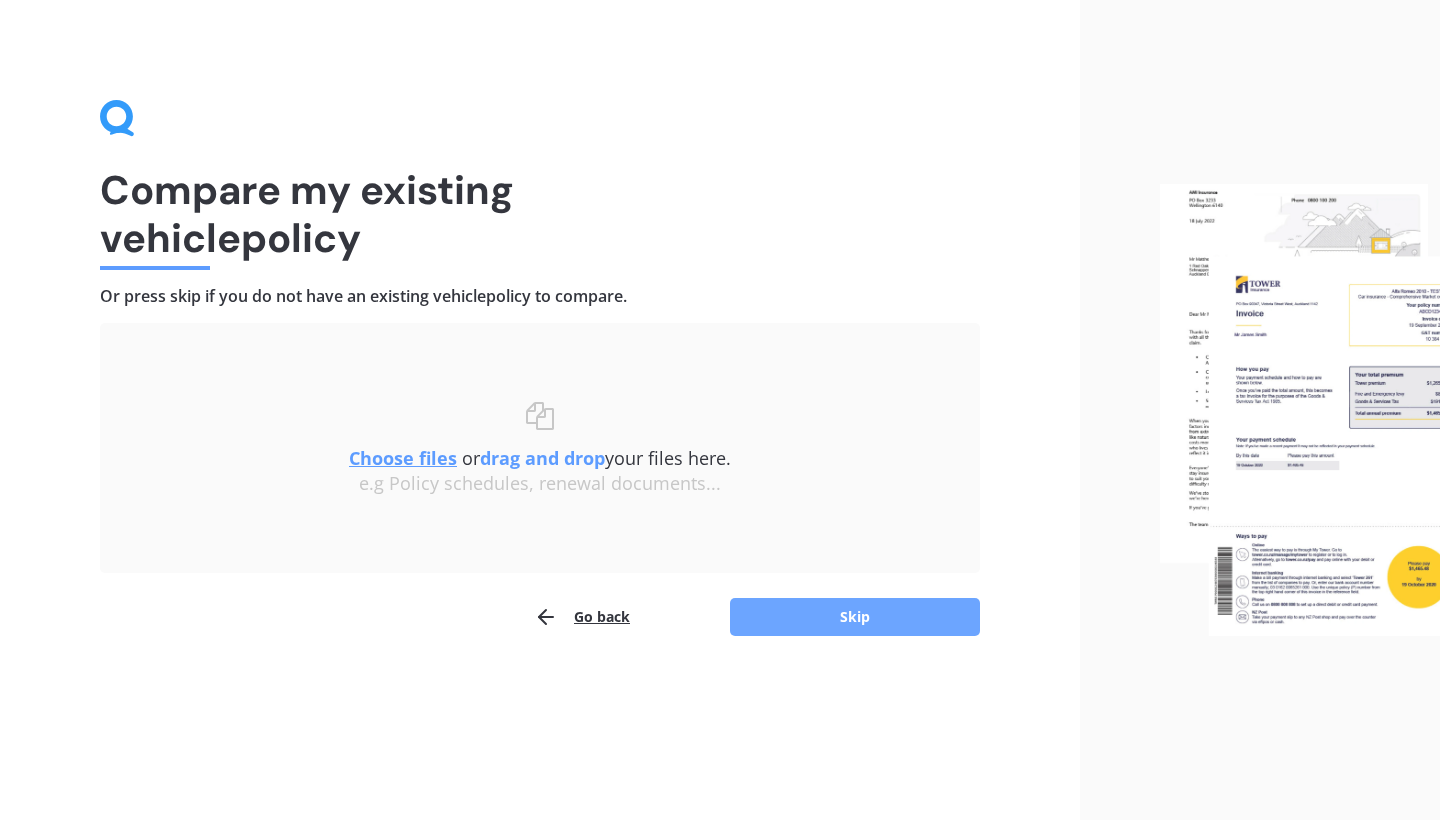 click on "Skip" at bounding box center [855, 617] 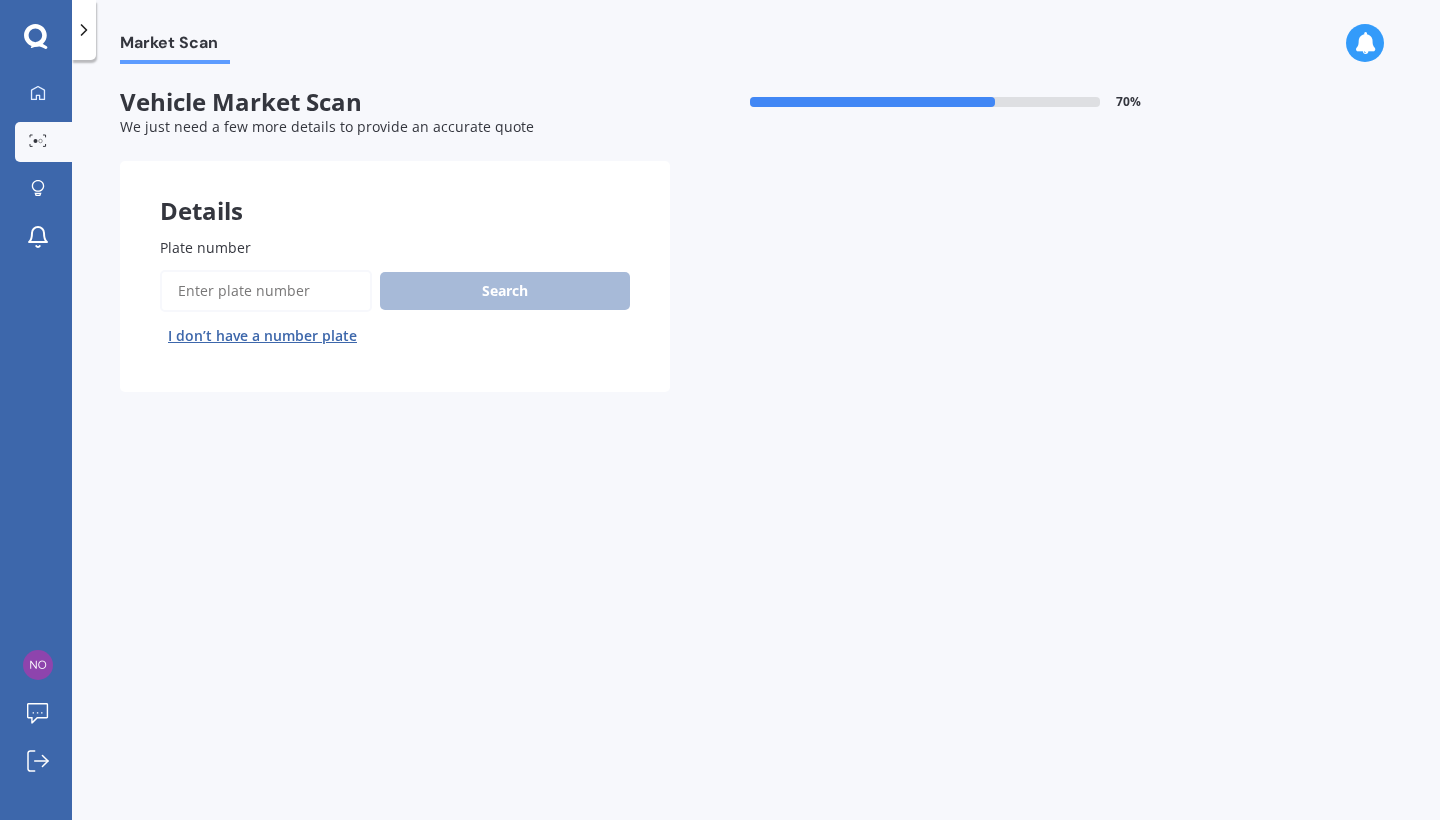 click on "Plate number" at bounding box center (266, 291) 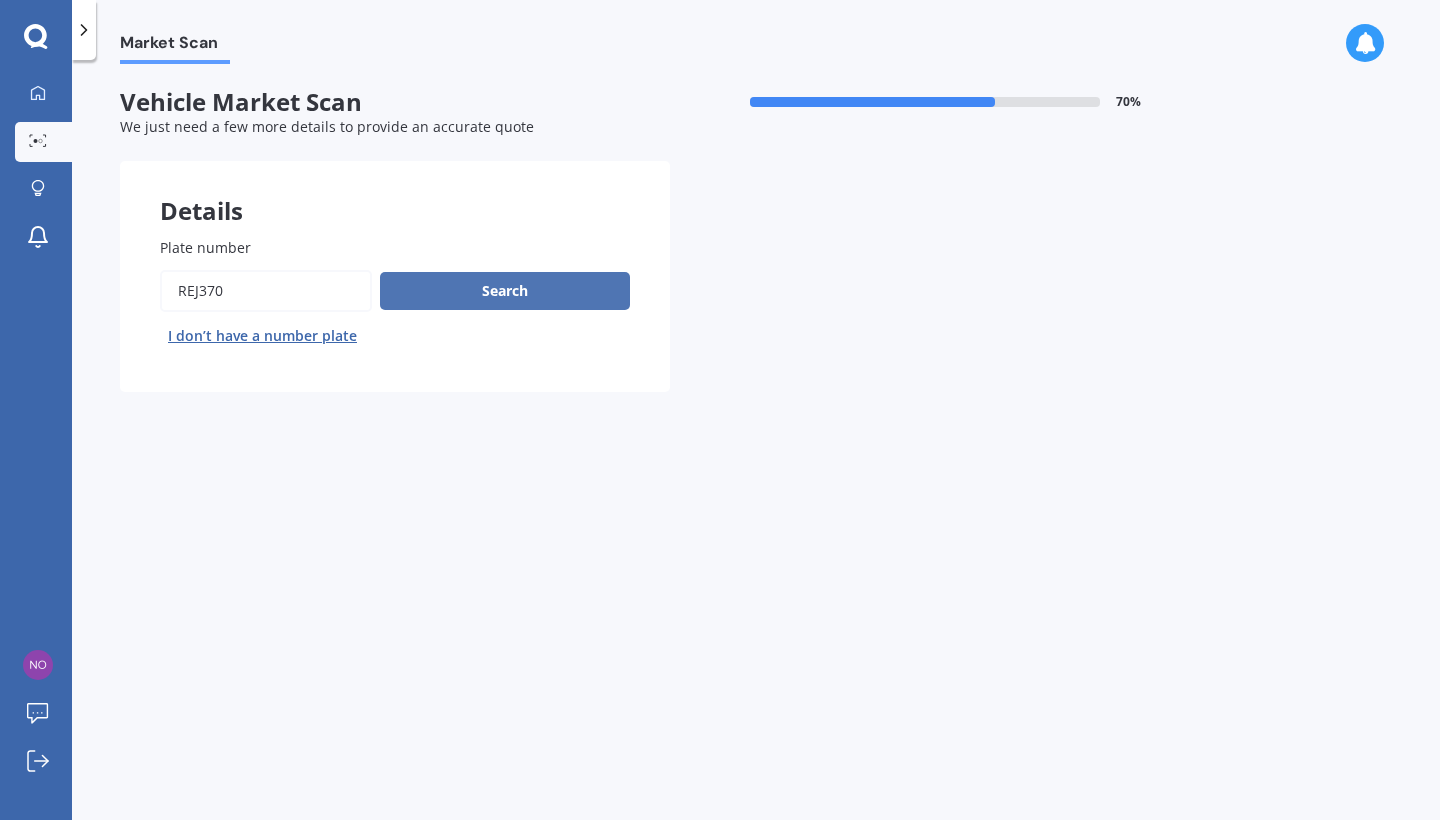 type on "Rej370" 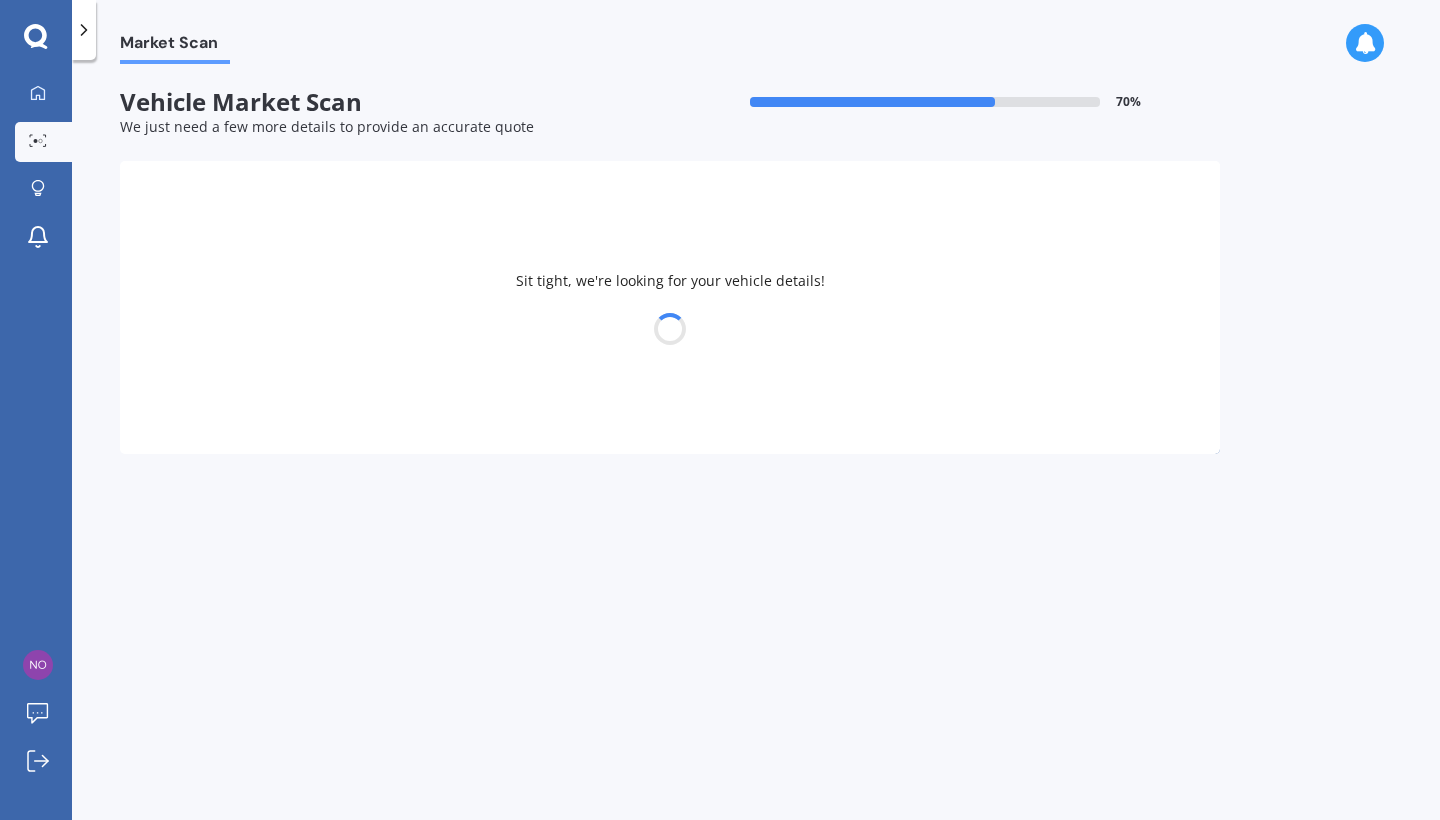 select on "VOLKSWAGEN" 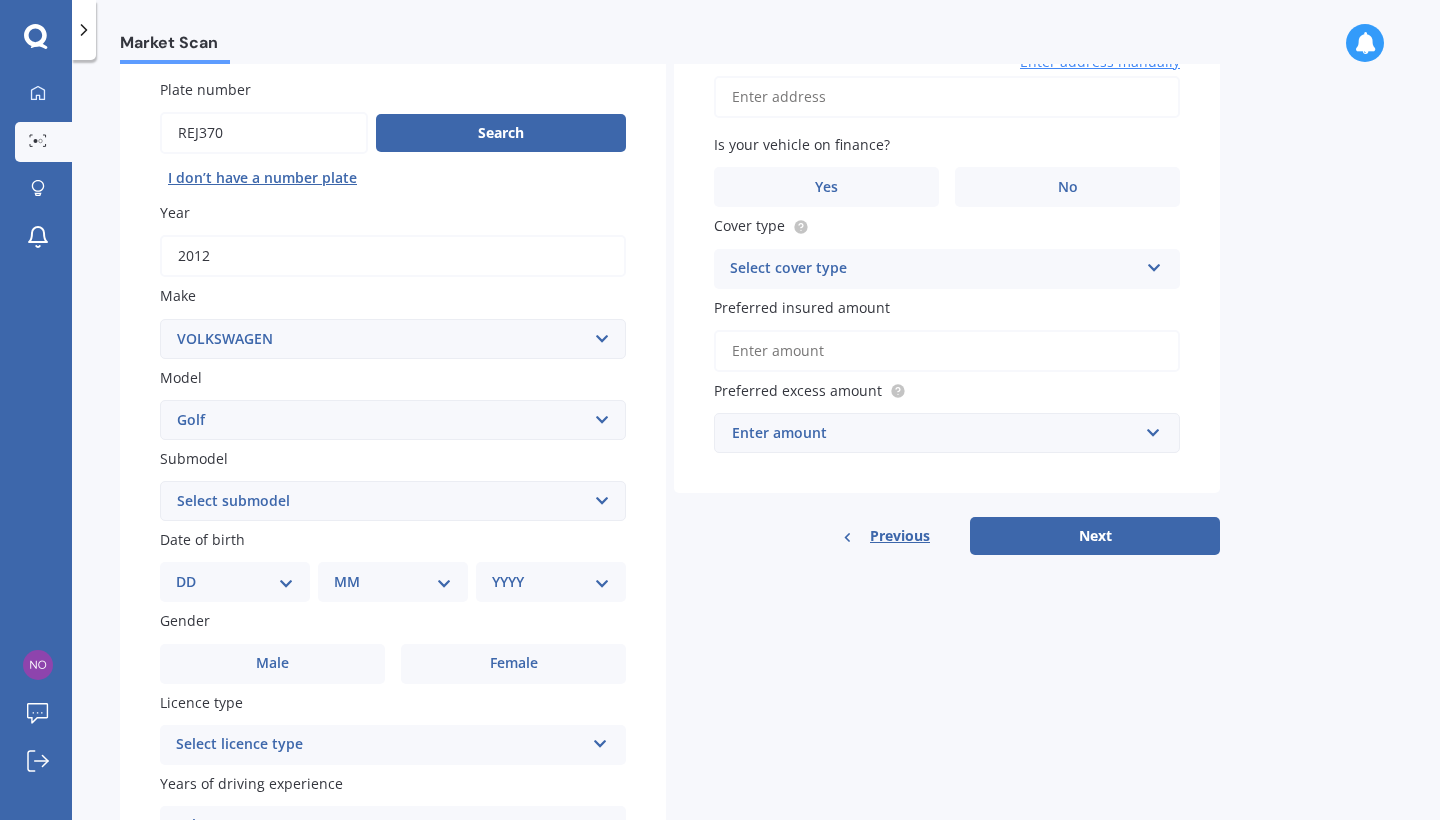 scroll, scrollTop: 174, scrollLeft: 0, axis: vertical 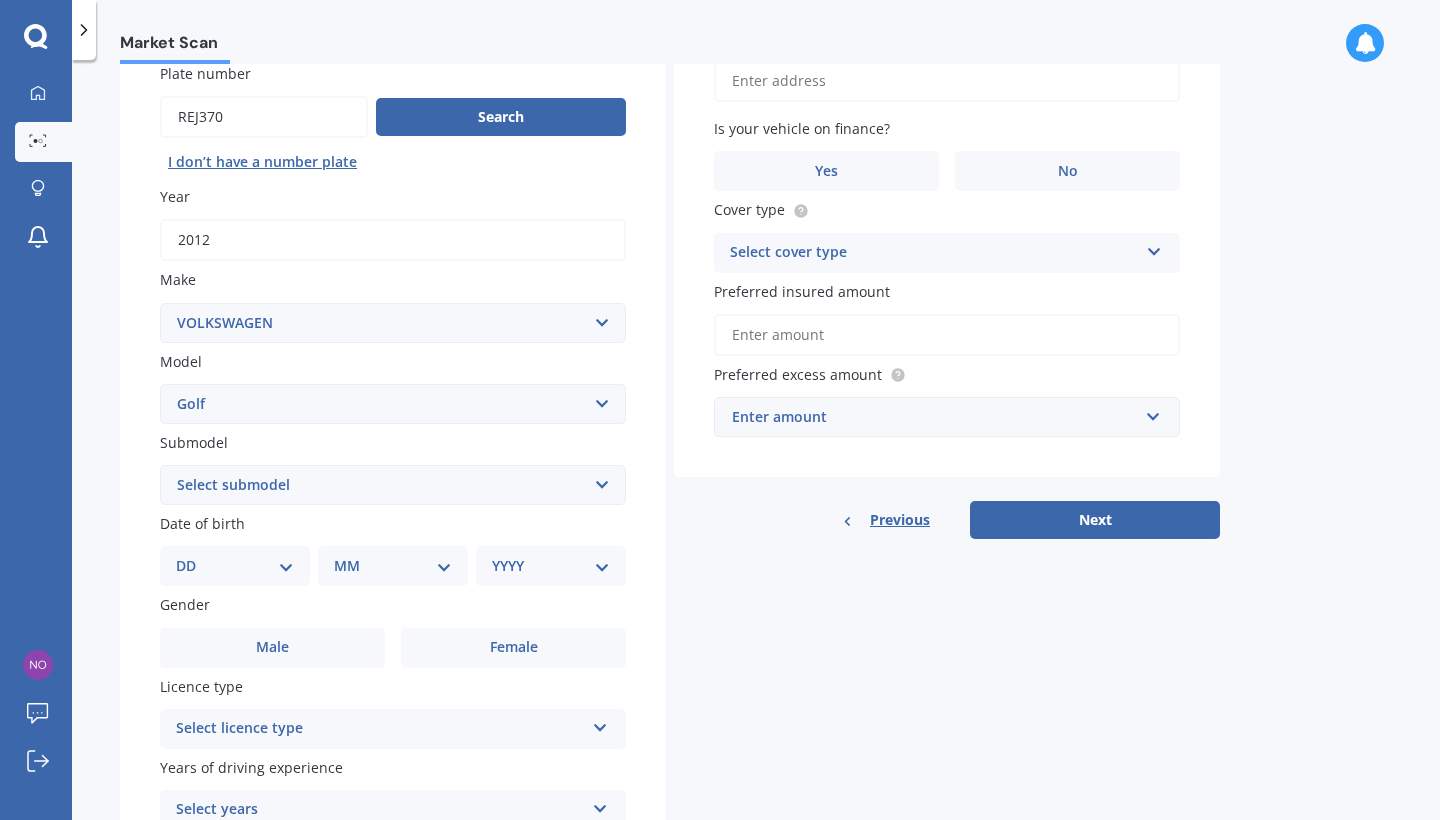 click on "Submodel Select submodel (All other) 1.4 GT TSI 1.4 TSI 1.6 1.6 FSI 1.6 TSI 1.8 1.9 TDI DSG 2.0 T GTI 2.0 TDI 4Motion 2.0 TDI 4Motion GT Sport 2.0 TDI DSG 2.0 TDI GT Sport 2.O 2.O FSI Cabriolet GT Turbo GTE Hybrid GTI Petrol Turbo 2WD GTI Turbo Hatchback 1.2T R R32 R32 turbo R36 TDI Comfortlinewagon 1.6 TSI 2.0L V5 V6 incl 4 Motion Variant 1.4 TSI" at bounding box center (393, 468) 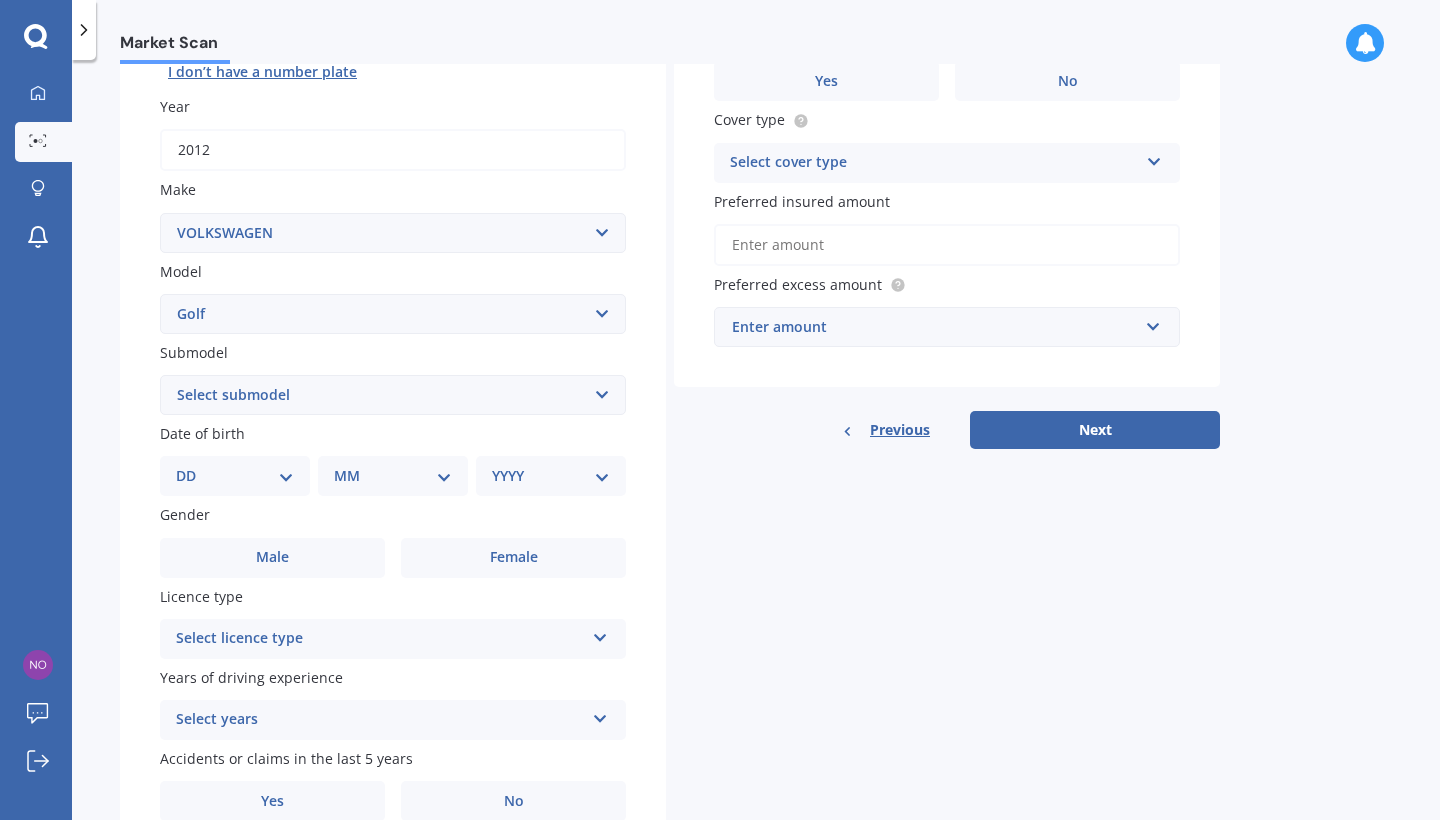 scroll, scrollTop: 318, scrollLeft: 0, axis: vertical 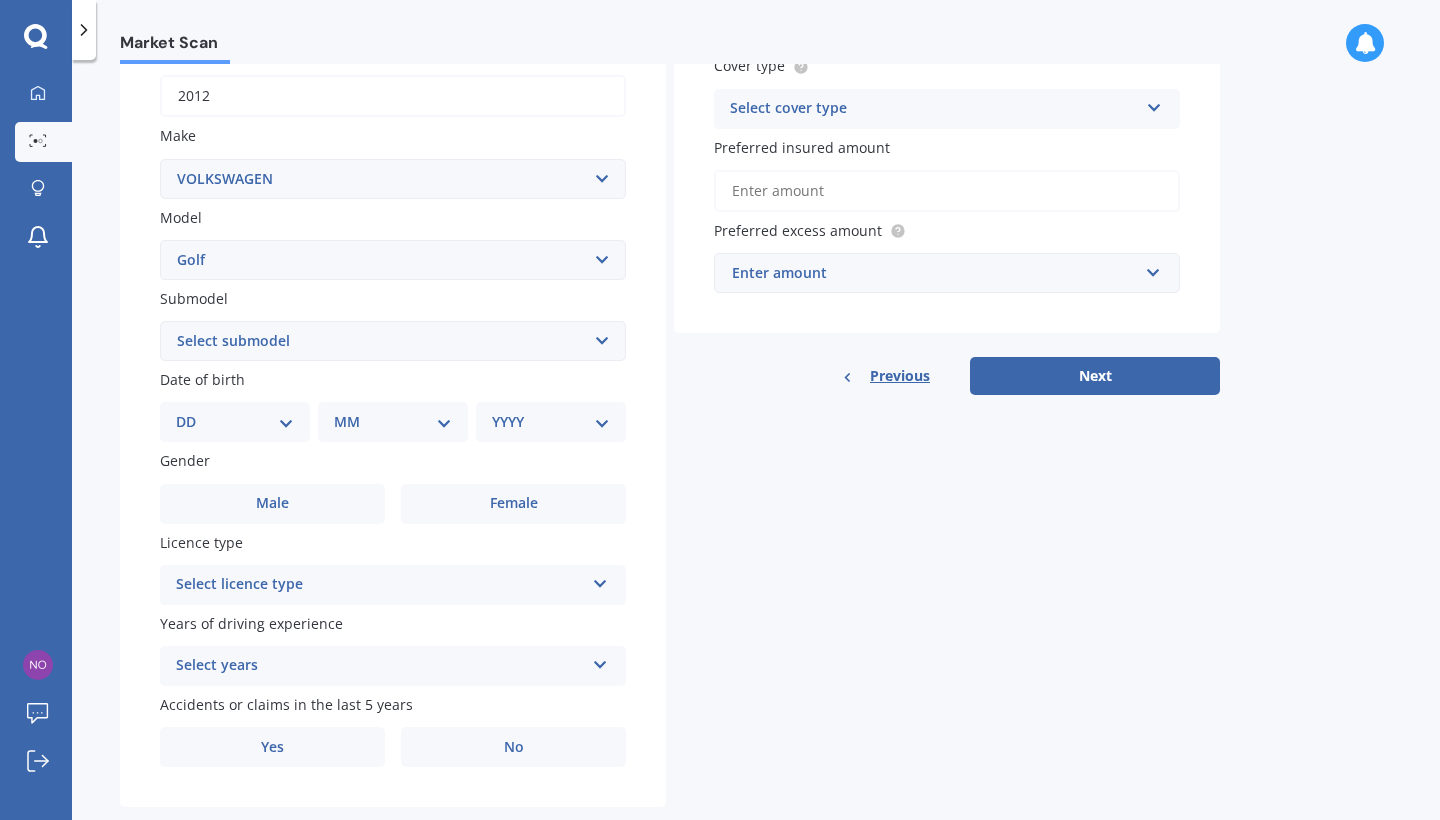click on "DD 01 02 03 04 05 06 07 08 09 10 11 12 13 14 15 16 17 18 19 20 21 22 23 24 25 26 27 28 29 30 31" at bounding box center (235, 422) 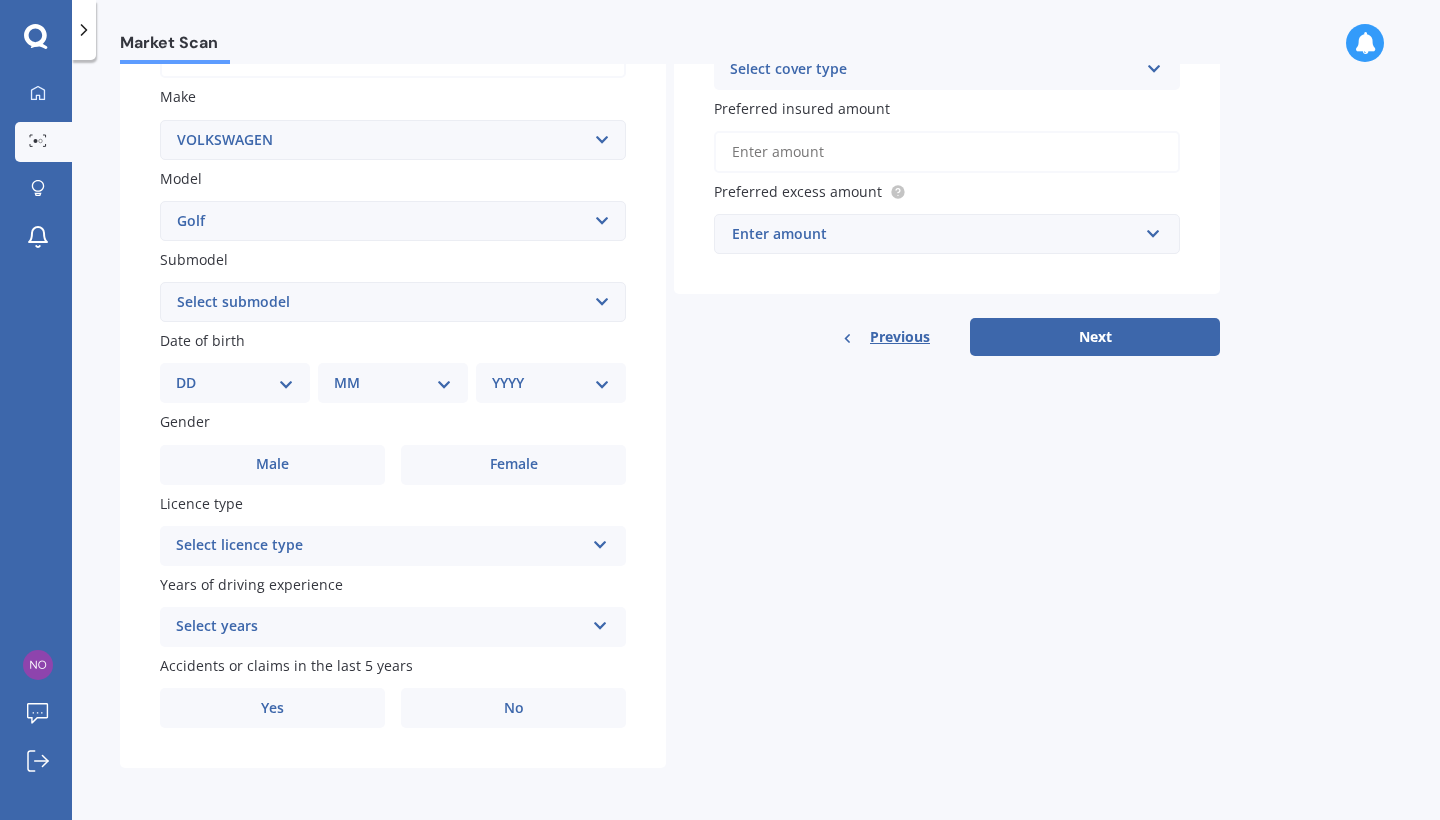 scroll, scrollTop: 350, scrollLeft: 0, axis: vertical 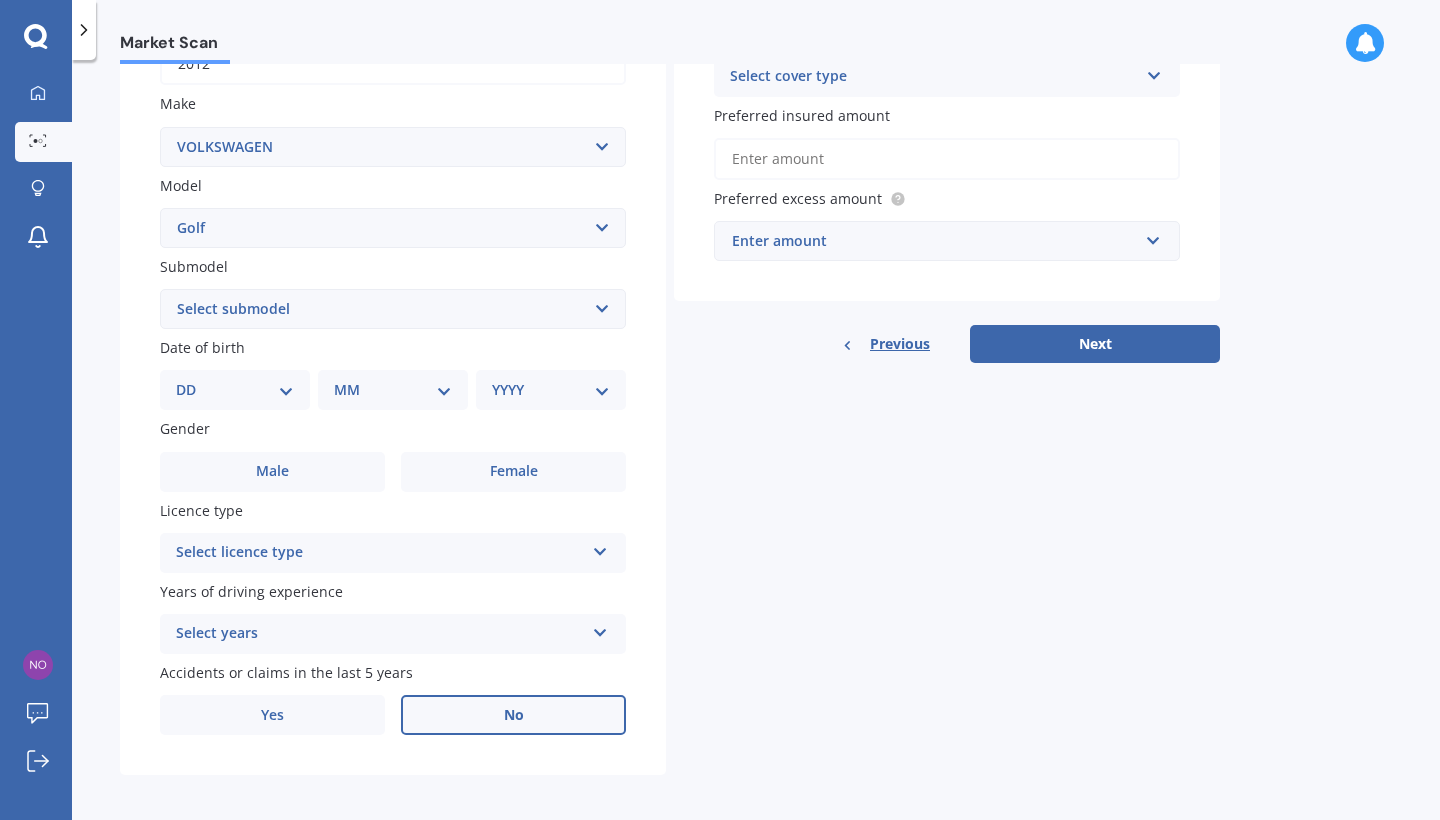 click on "No" at bounding box center (513, 715) 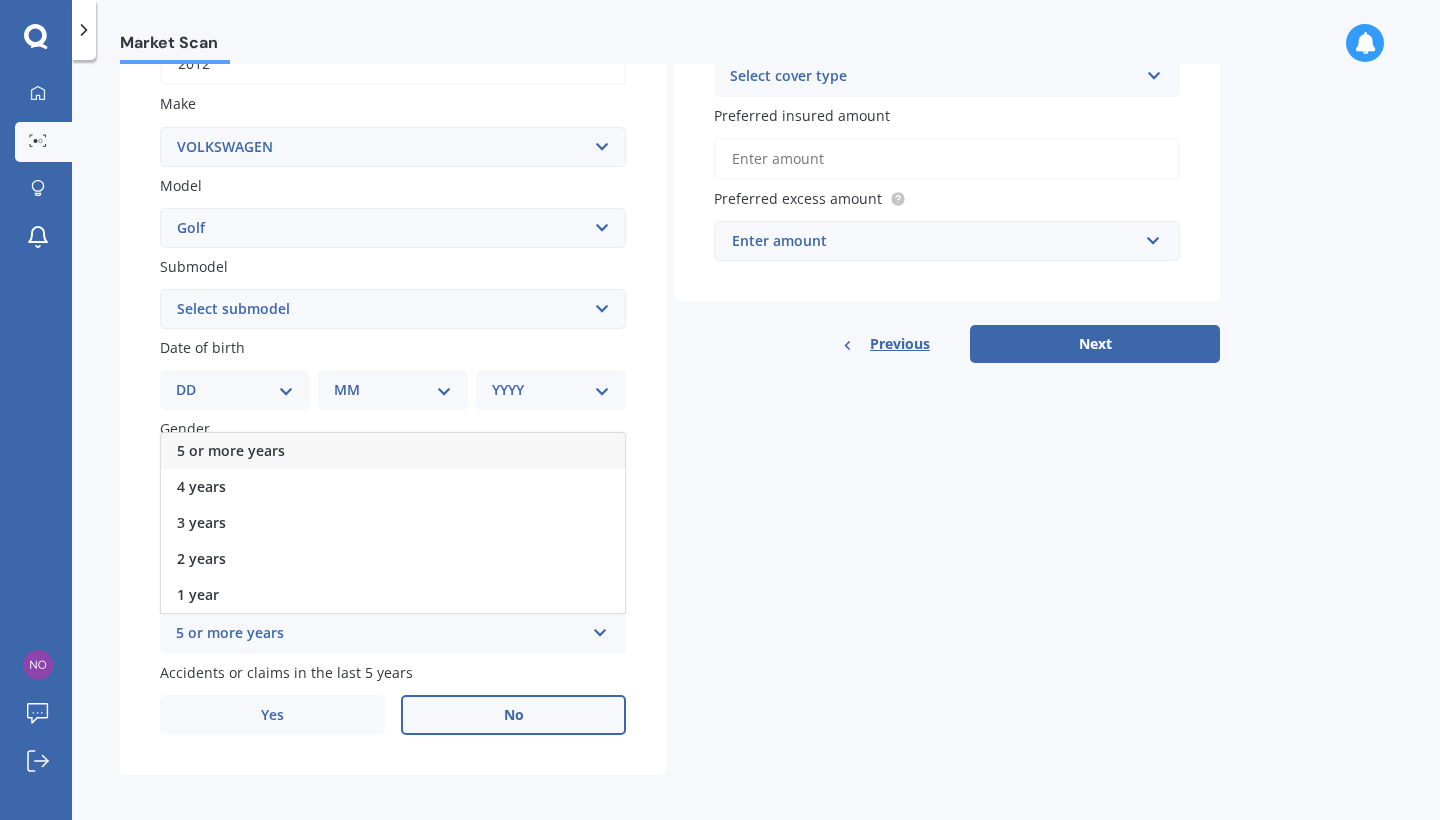 click on "Plate number Search I don’t have a number plate Year 2012 Make Select make AC ALFA ROMEO ASTON MARTIN AUDI AUSTIN BEDFORD Bentley BMW BYD CADILLAC CAN-AM CHERY CHEVROLET CHRYSLER Citroen CRUISEAIR CUPRA DAEWOO DAIHATSU DAIMLER DAMON DIAHATSU DODGE EXOCET FACTORY FIVE FERRARI FIAT Fiord FLEETWOOD FORD FOTON FRASER GEELY GENESIS GEORGIE BOY GMC GREAT WALL GWM HAVAL HILLMAN HINO HOLDEN HOLIDAY RAMBLER HONDA HUMMER HYUNDAI INFINITI ISUZU IVECO JAC JAECOO JAGUAR JEEP KGM KIA LADA LAMBORGHINI LANCIA LANDROVER LDV LEAPMOTOR LEXUS LINCOLN LOTUS LUNAR M.G M.G. MAHINDRA MASERATI MAZDA MCLAREN MERCEDES AMG Mercedes Benz MERCEDES-AMG MERCURY MINI Mitsubishi MORGAN MORRIS NEWMAR Nissan OMODA OPEL OXFORD PEUGEOT Plymouth Polestar PONTIAC PORSCHE PROTON RAM Range Rover Rayne RENAULT ROLLS ROYCE ROVER SAAB SATURN SEAT SHELBY SKODA SMART SSANGYONG SUBARU SUZUKI TATA TESLA TIFFIN Toyota TRIUMPH TVR Vauxhall VOLKSWAGEN VOLVO WESTFIELD WINNEBAGO ZX Model Select model Amarok Arteon Beetle Bora Caddy California Caravelle" at bounding box center (393, 311) 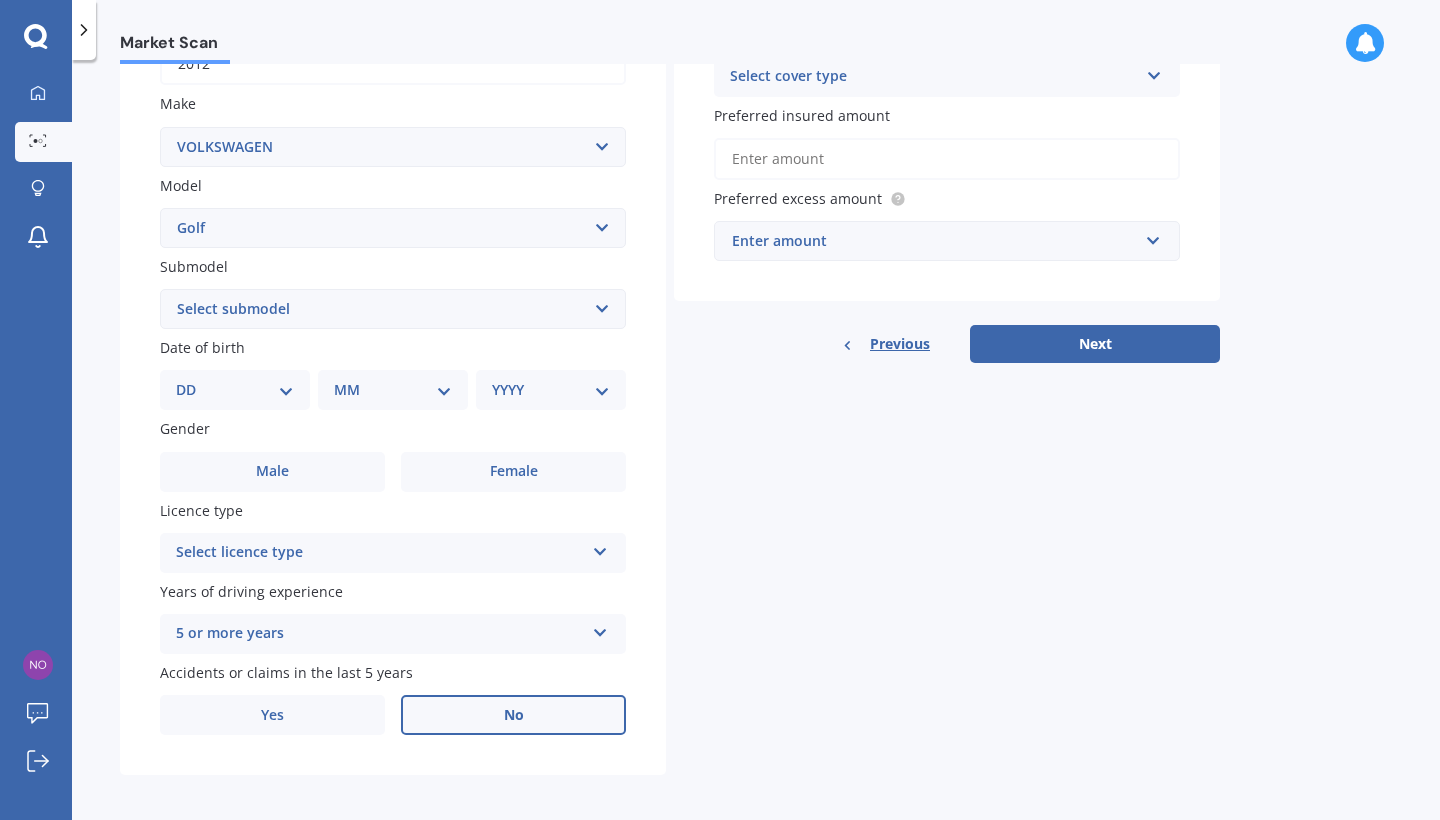 click on "5 or more years 5 or more years 4 years 3 years 2 years 1 year" at bounding box center [393, 634] 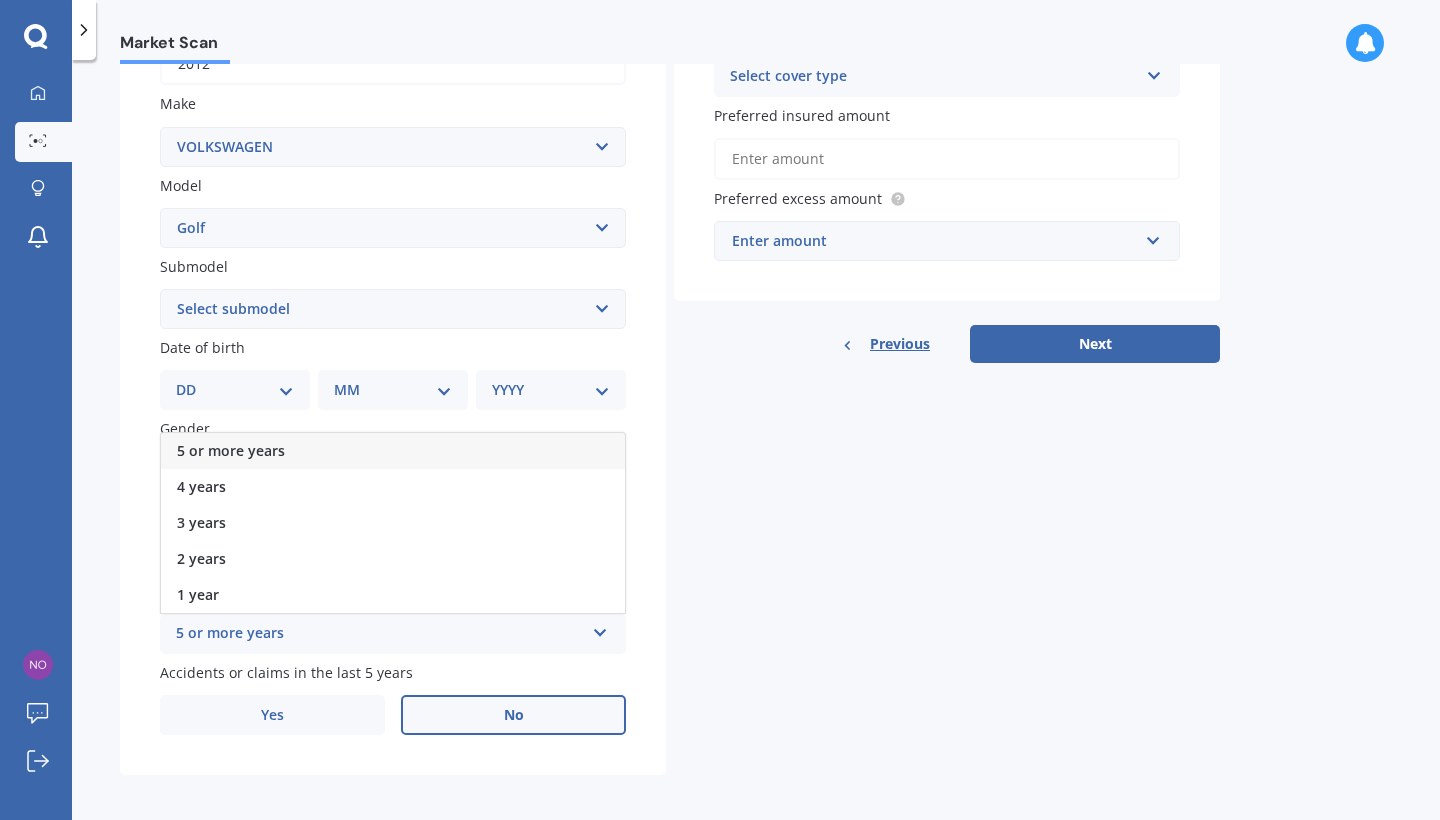 click on "5 or more years" at bounding box center [393, 451] 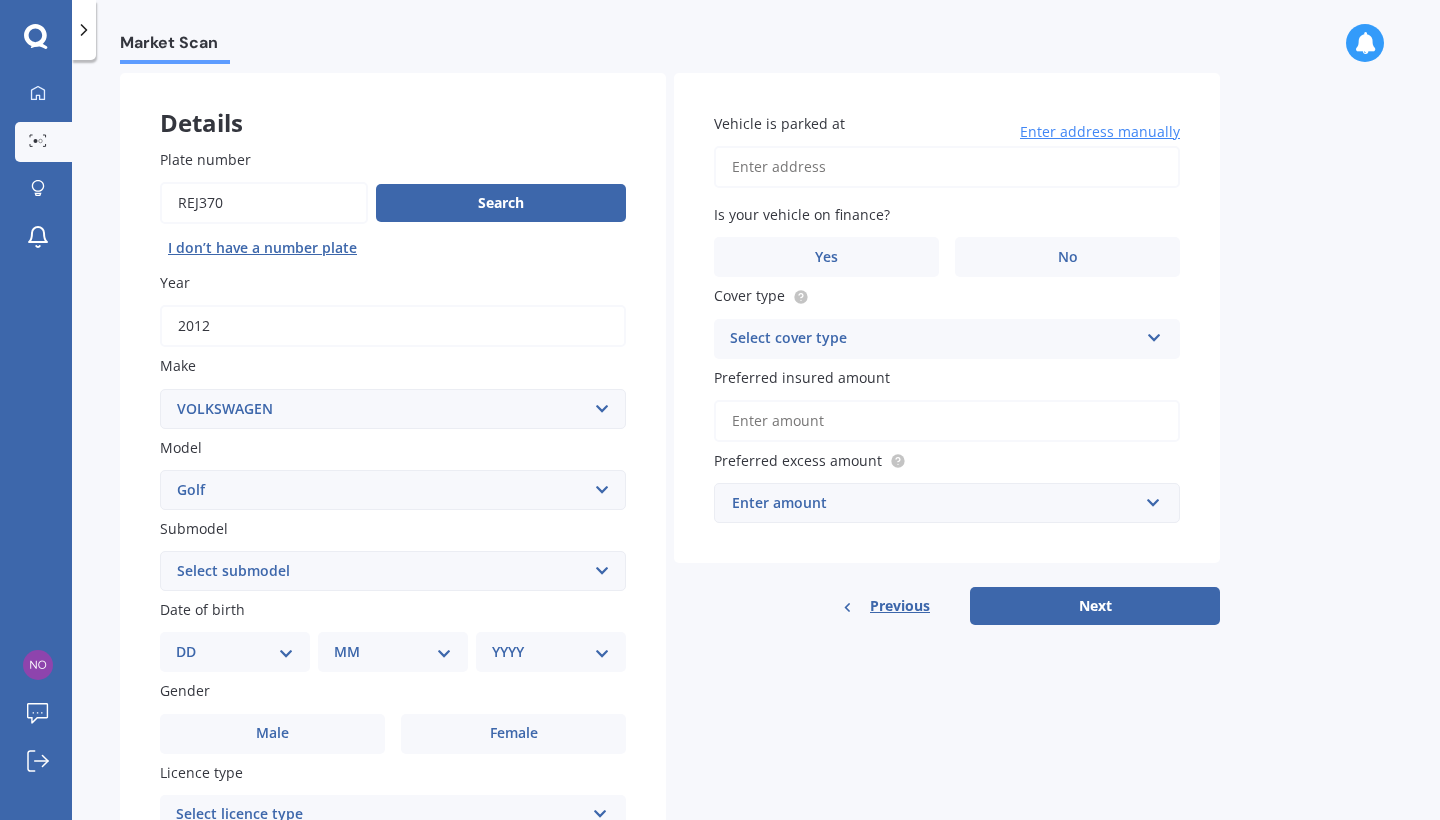 scroll, scrollTop: 71, scrollLeft: 0, axis: vertical 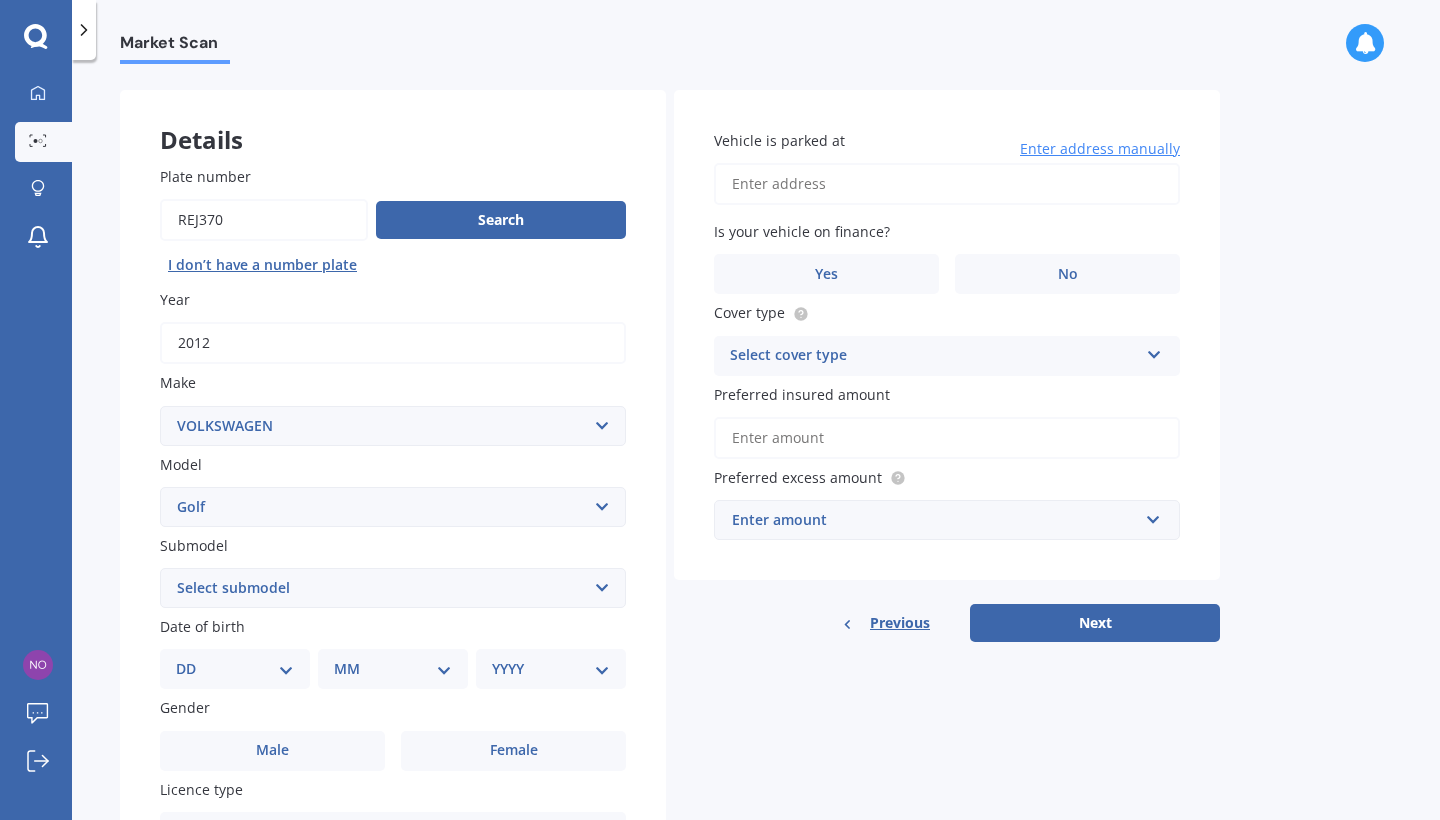 click on "Select cover type" at bounding box center [934, 356] 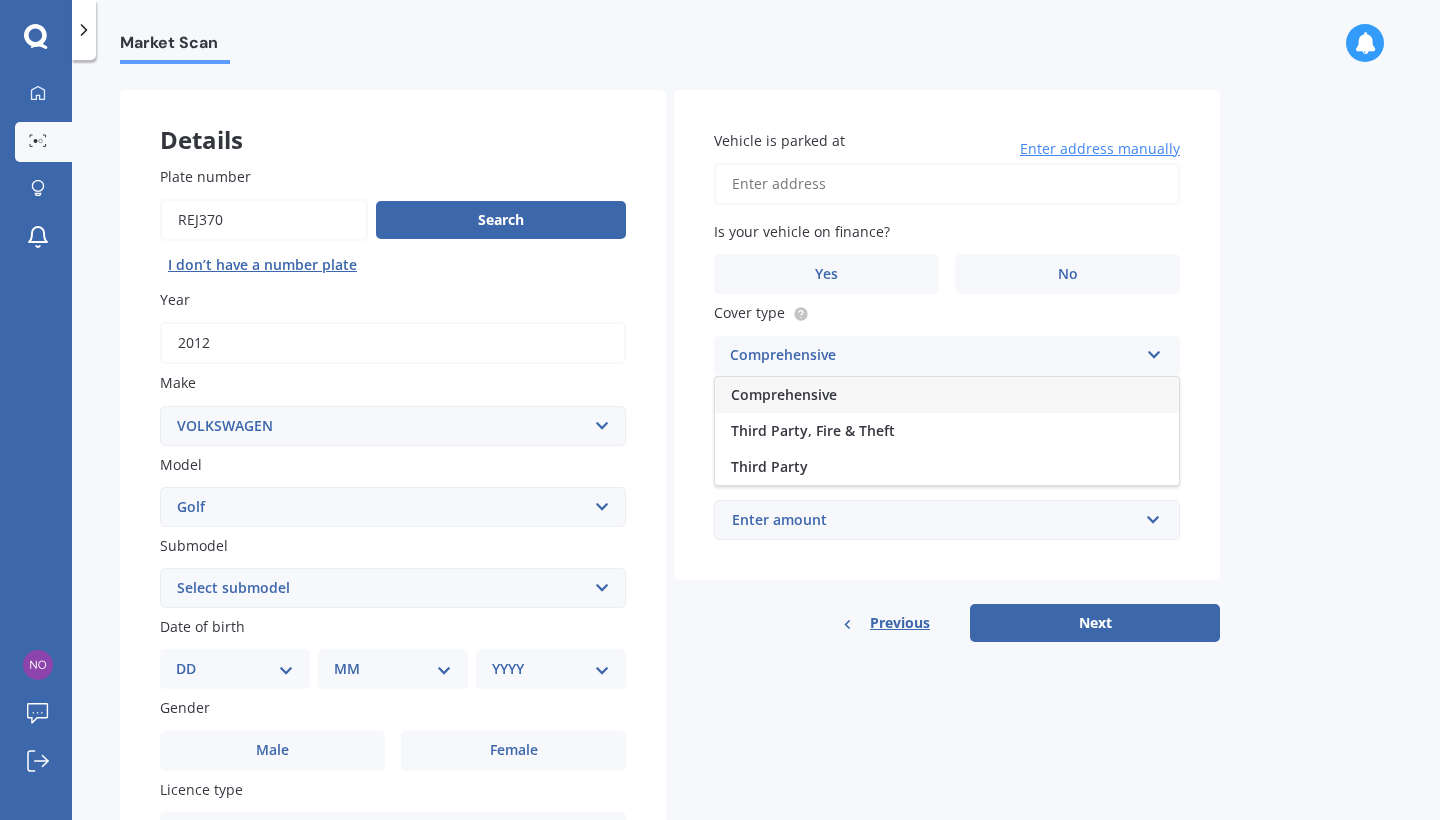 click on "Comprehensive" at bounding box center [947, 395] 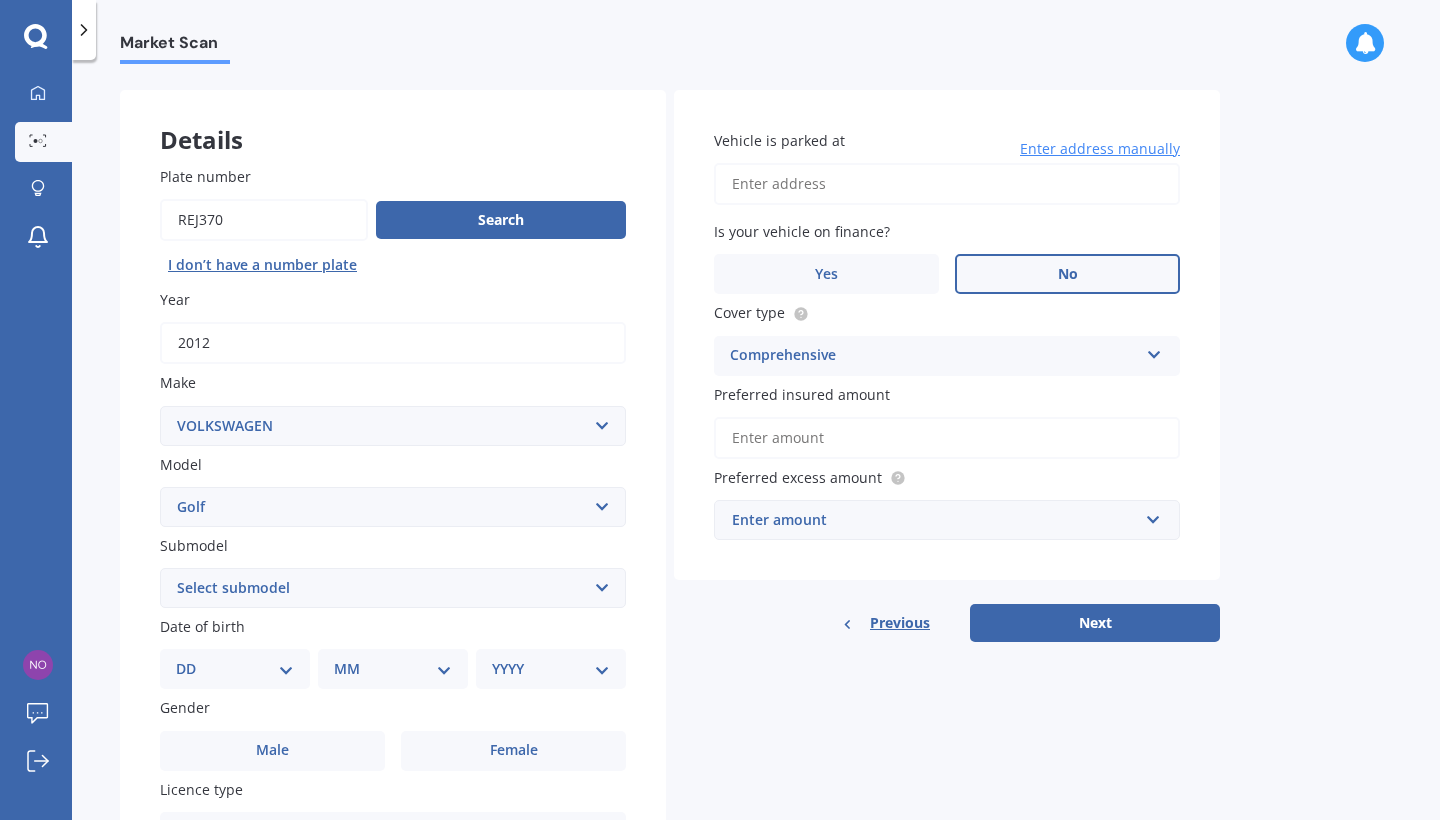 click on "No" at bounding box center (1067, 274) 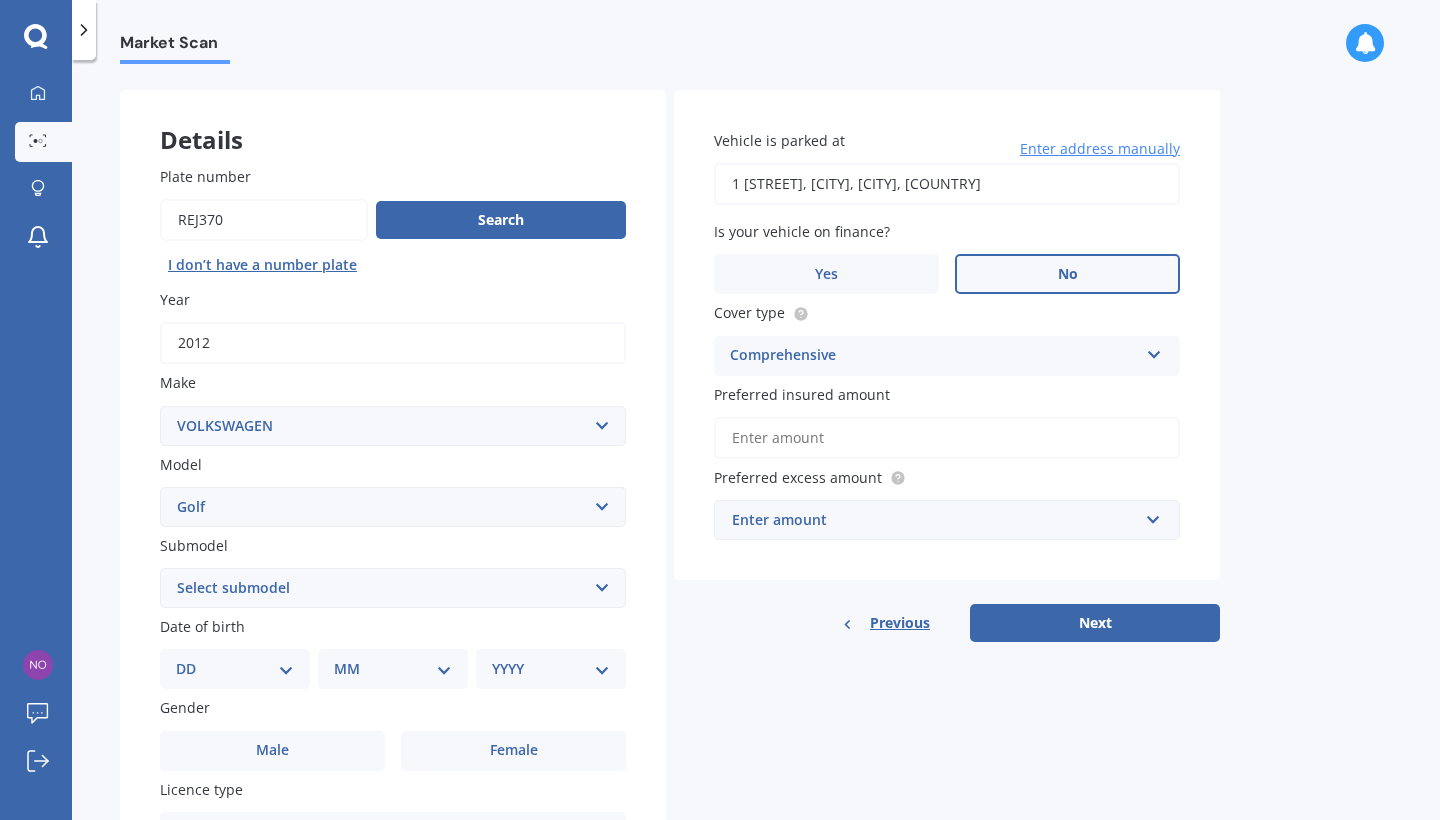 type on "1 [STREET], [CITY], [CITY] [POSTAL_CODE]" 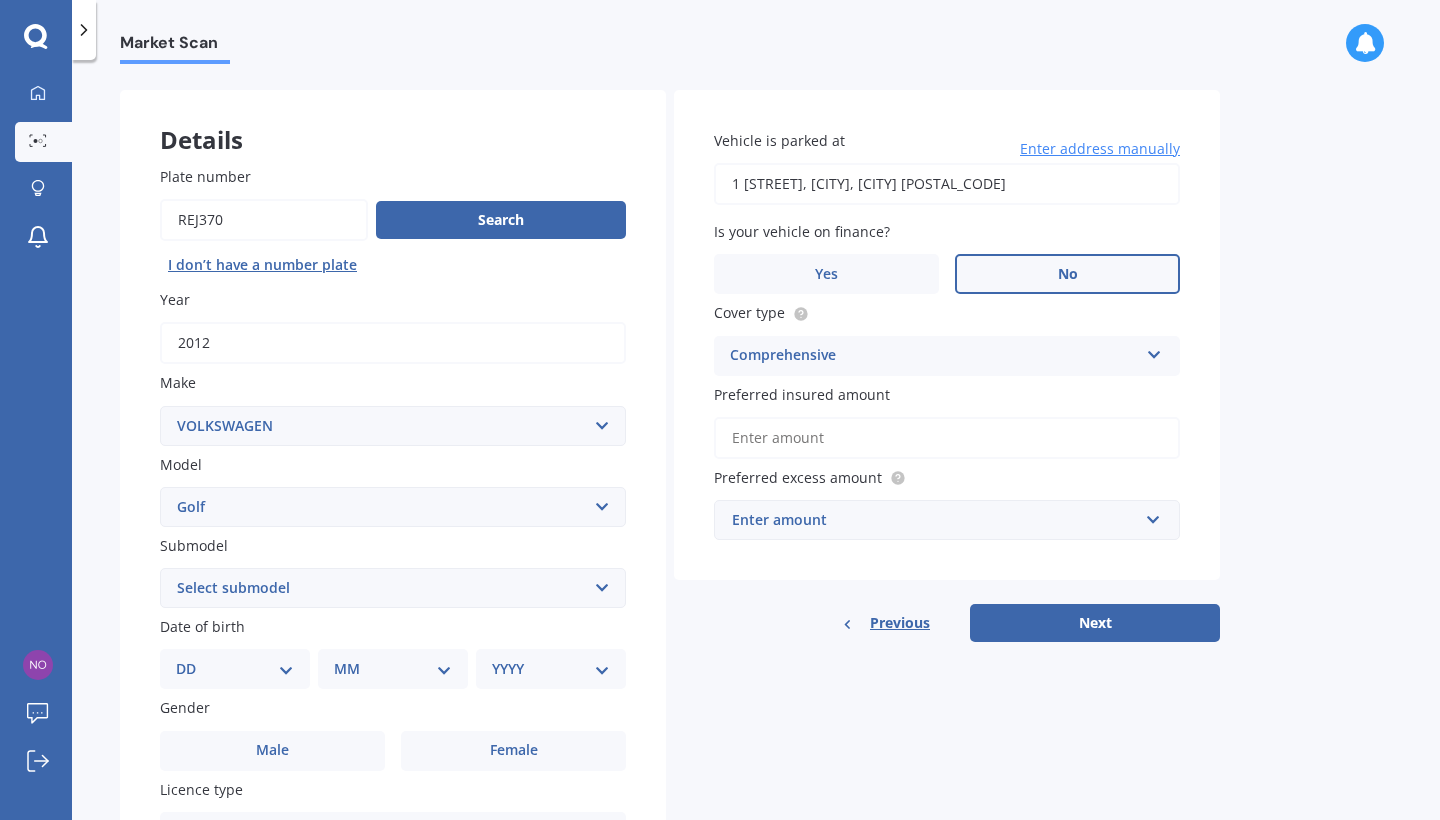click on "1 [STREET], [CITY], [CITY] [POSTAL_CODE]" at bounding box center [947, 184] 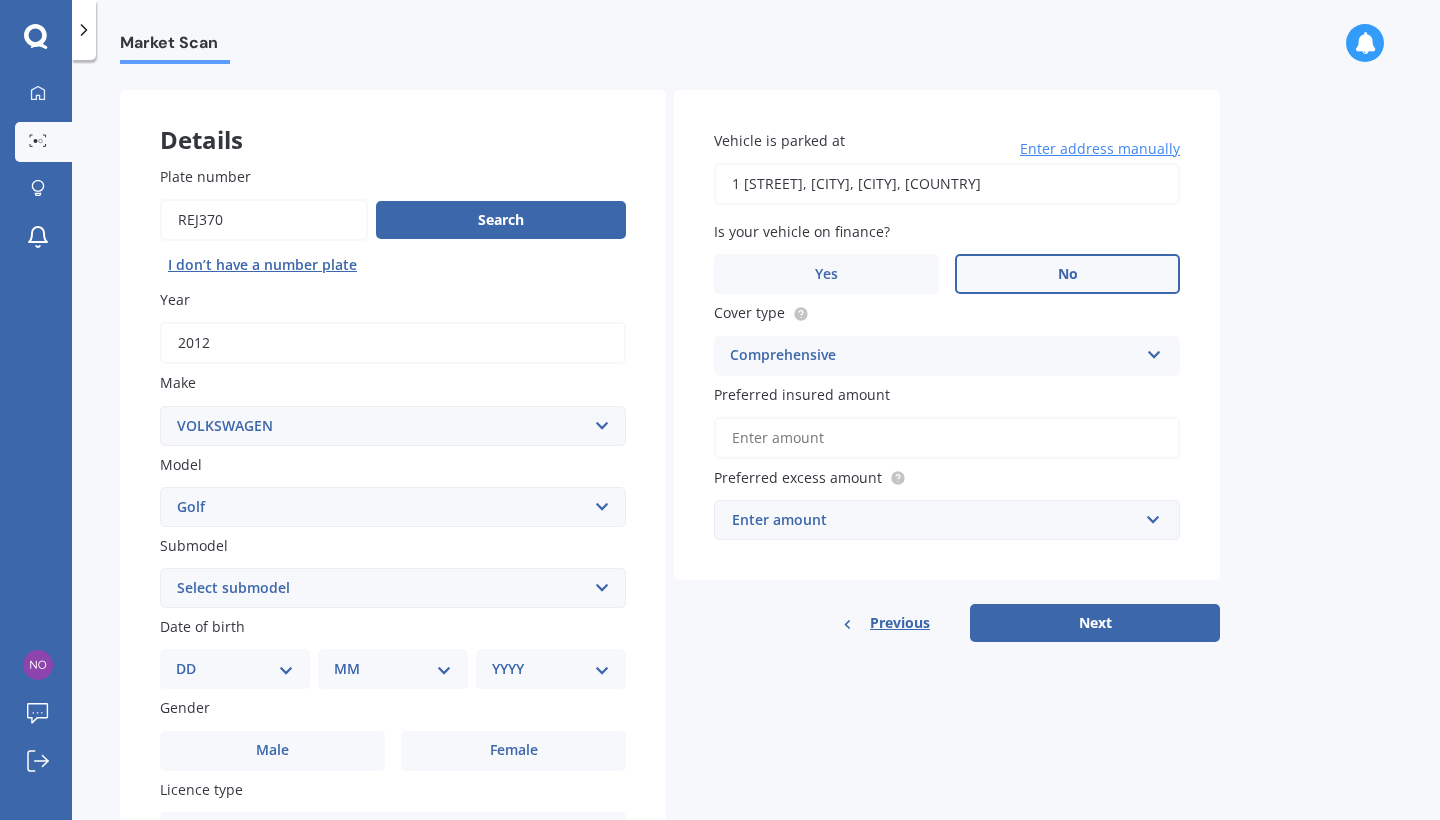 type on "1 [STREET], [CITY], [CITY] [POSTAL_CODE]" 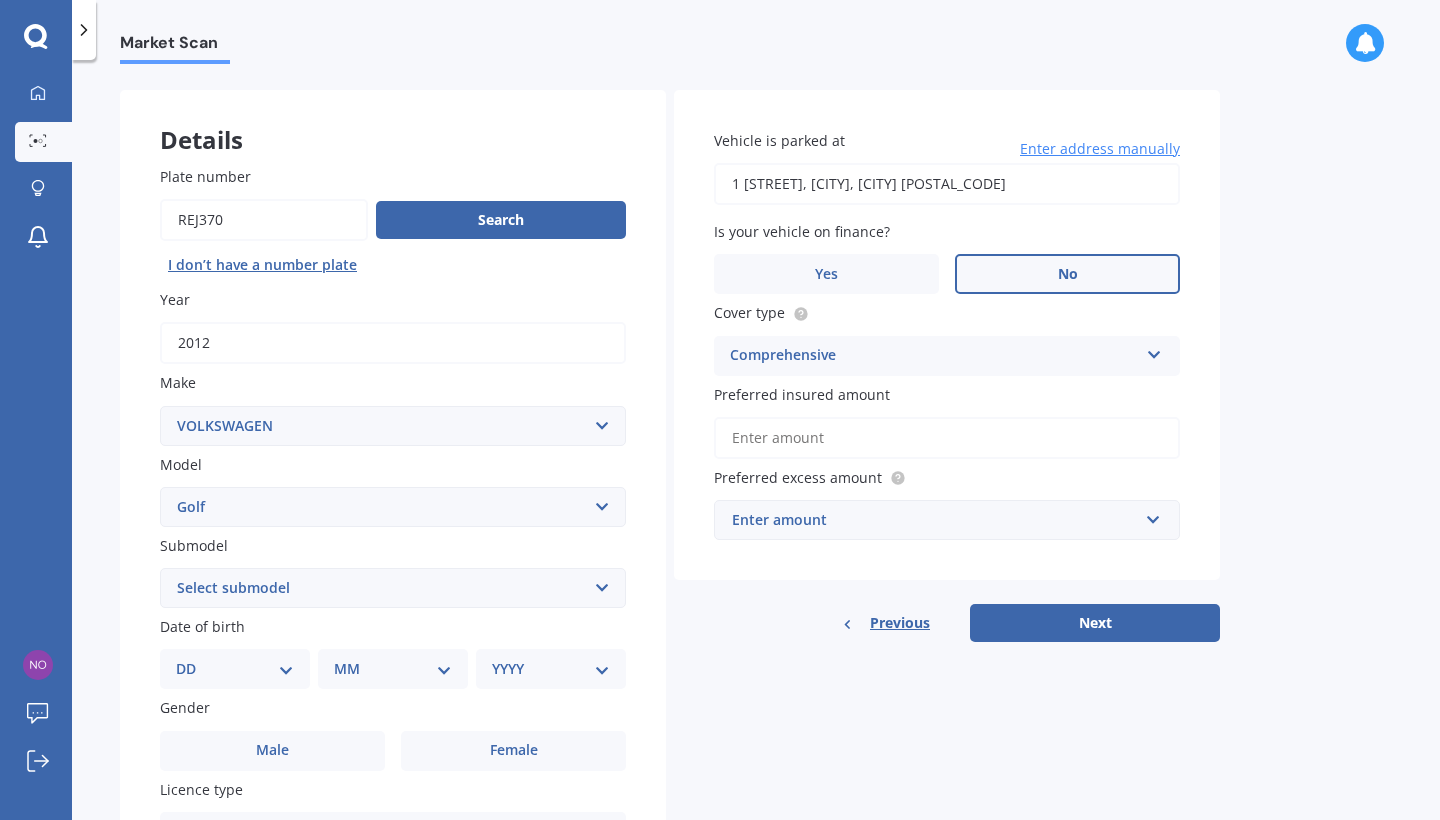 click on "Vehicle is parked at" at bounding box center [779, 140] 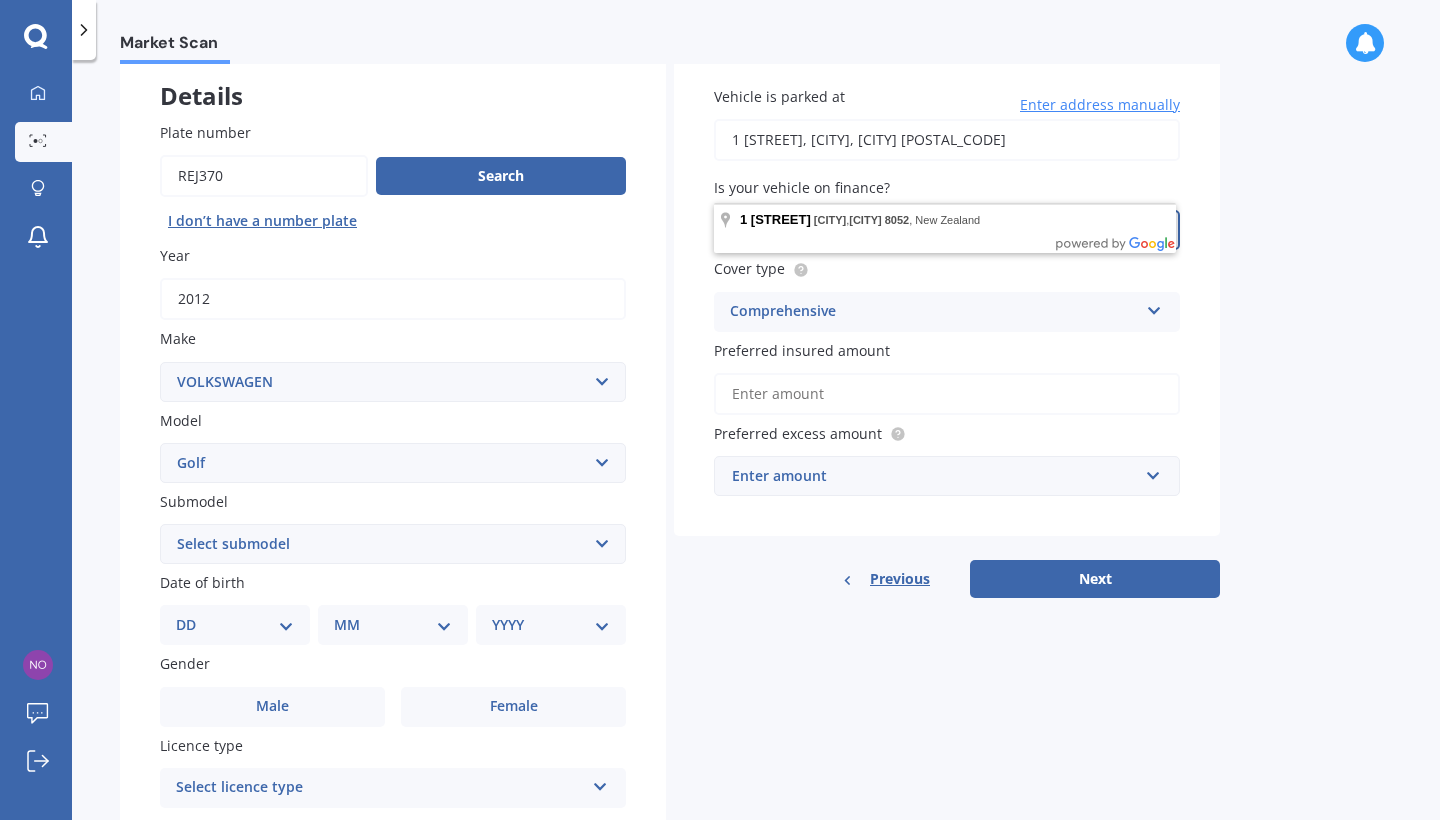 click on "Year 2012" at bounding box center (393, 282) 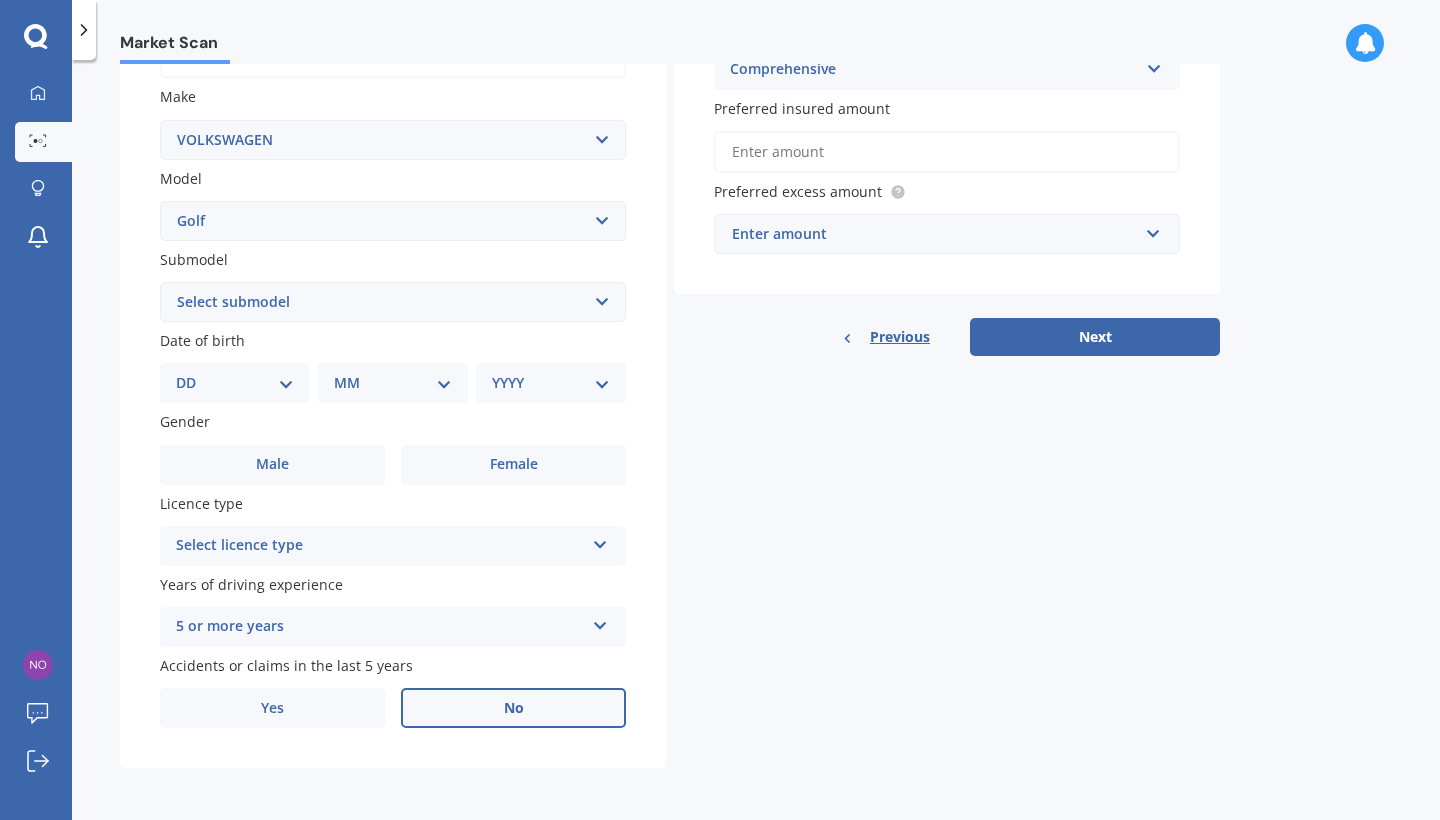 scroll, scrollTop: 350, scrollLeft: 0, axis: vertical 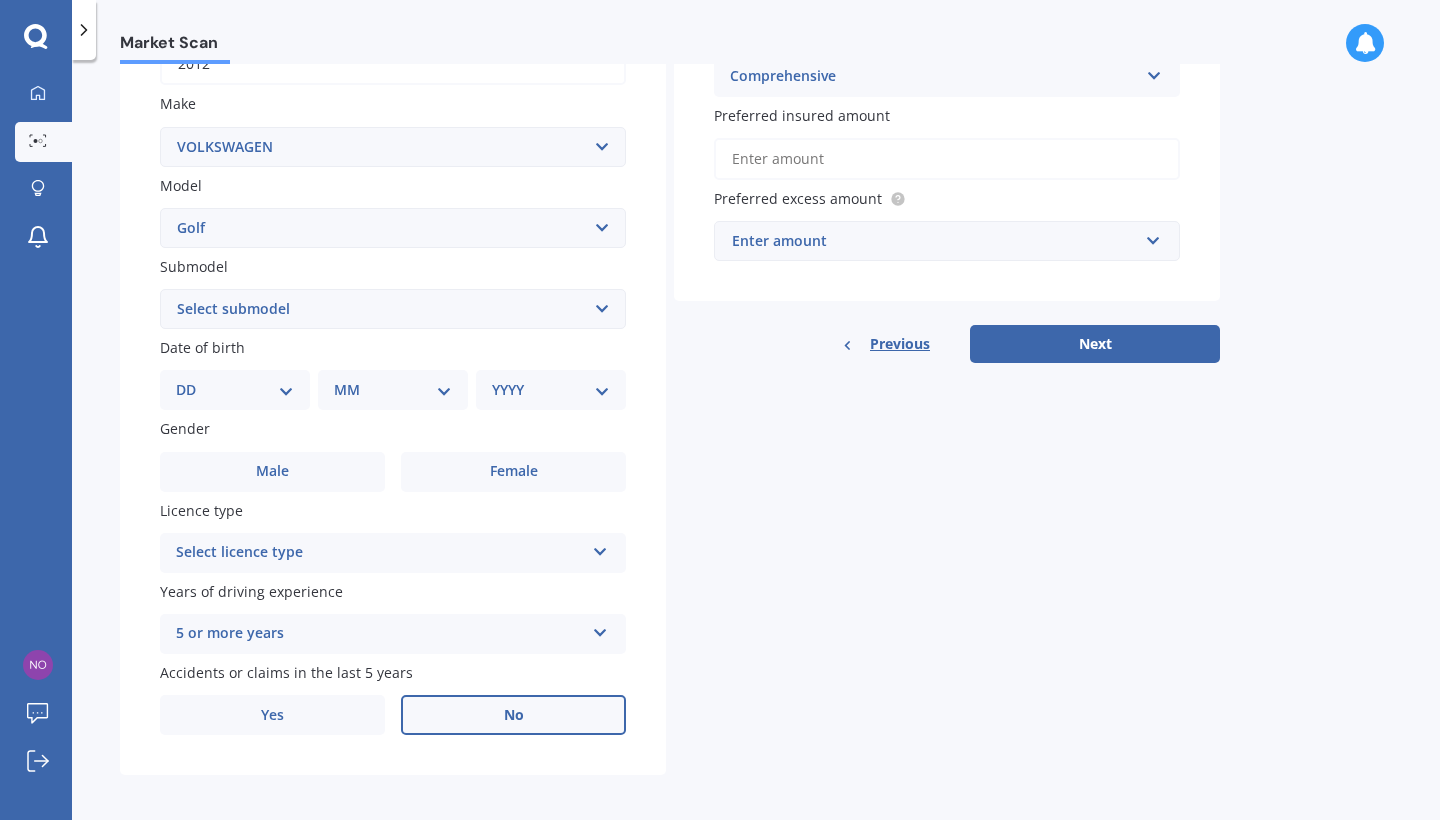 select on "16" 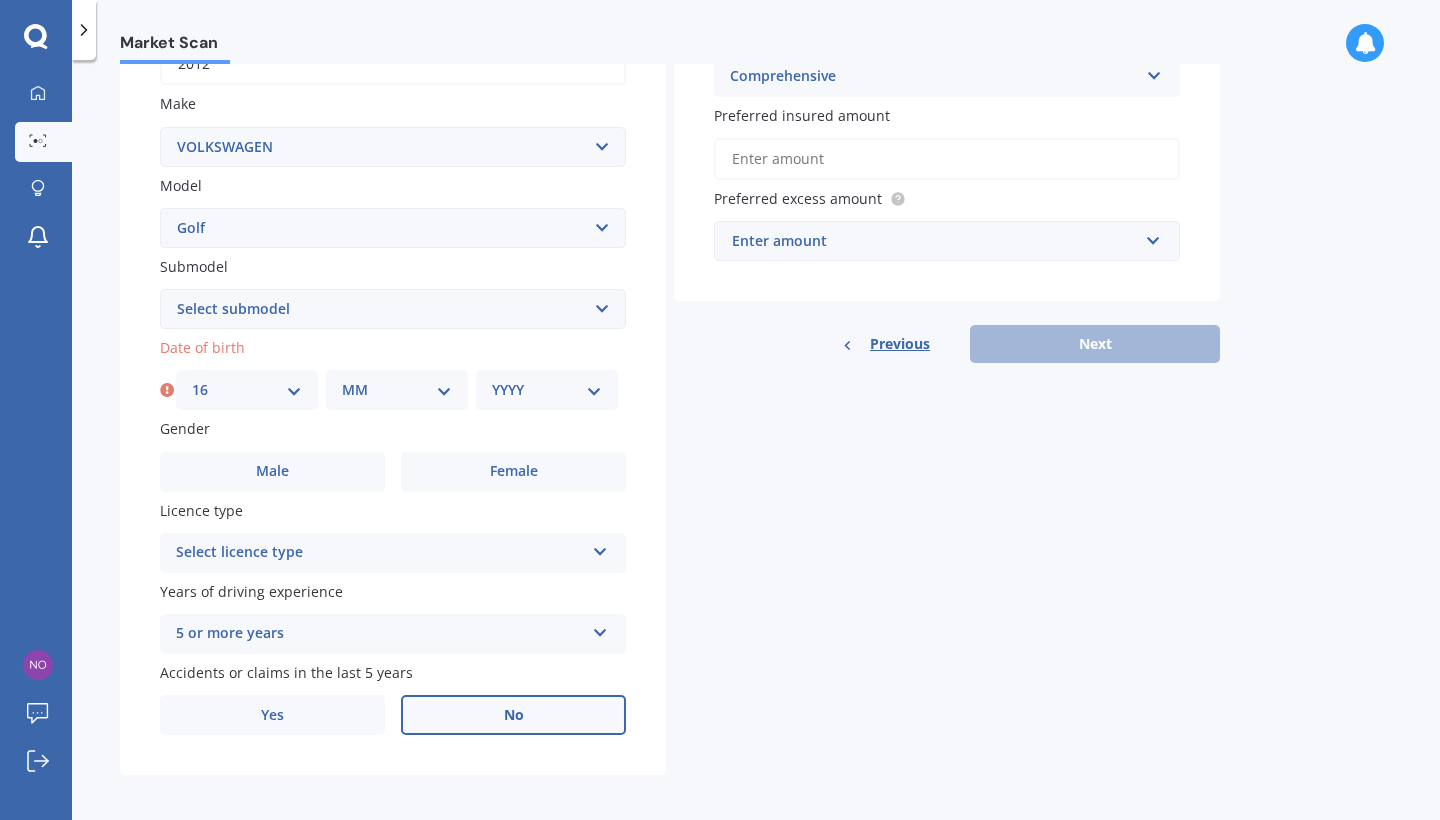 select on "06" 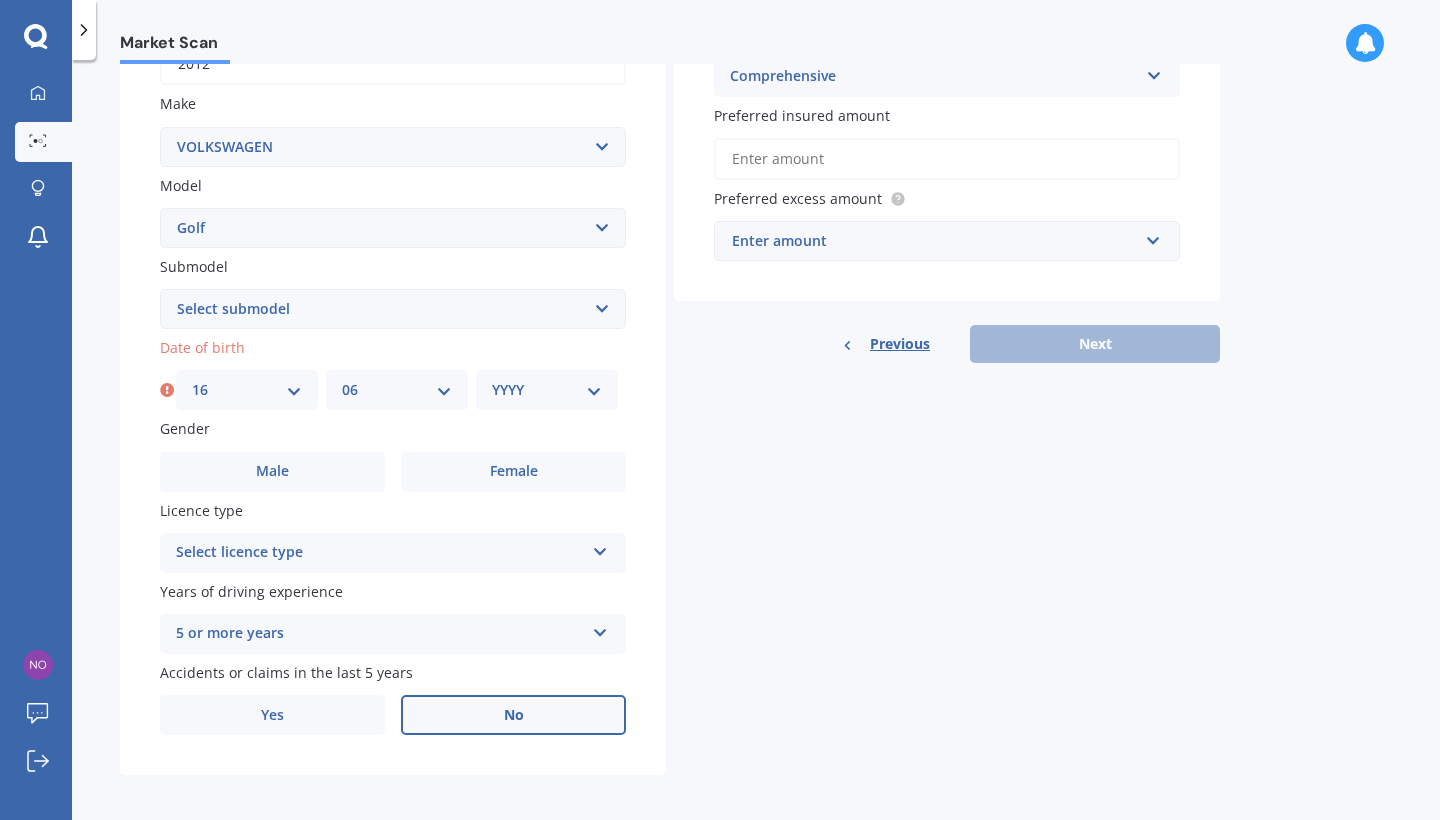select on "1974" 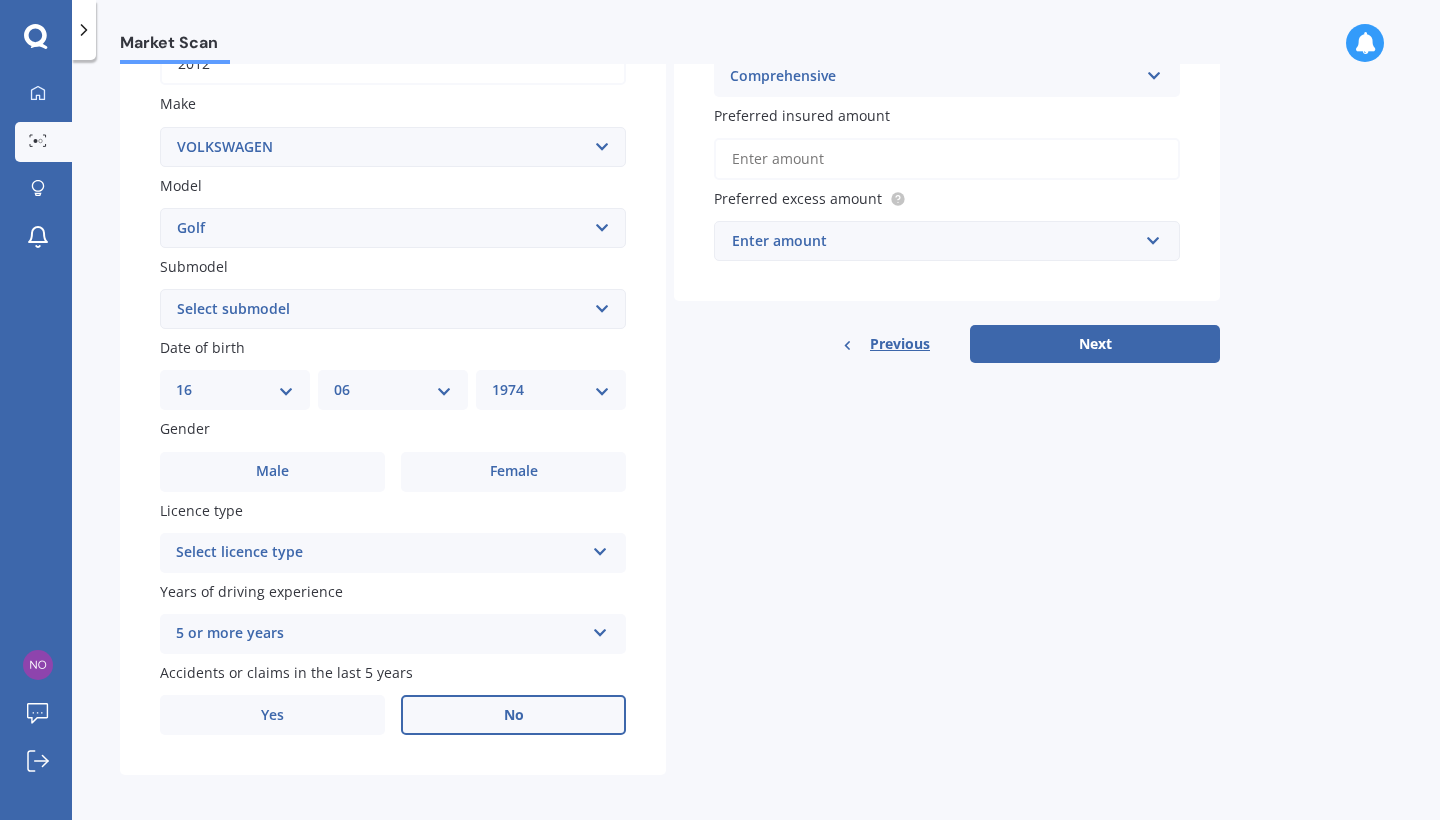 click on "Details Plate number Search I don’t have a number plate Year 2012 Make Select make AC ALFA ROMEO ASTON MARTIN AUDI AUSTIN BEDFORD Bentley BMW BYD CADILLAC CAN-AM CHERY CHEVROLET CHRYSLER Citroen CRUISEAIR CUPRA DAEWOO DAIHATSU DAIMLER DAMON DIAHATSU DODGE EXOCET FACTORY FIVE FERRARI FIAT Fiord FLEETWOOD FORD FOTON FRASER GEELY GENESIS GEORGIE BOY GMC GREAT WALL GWM HAVAL HILLMAN HINO HOLDEN HOLIDAY RAMBLER HONDA HUMMER HYUNDAI INFINITI ISUZU IVECO JAC JAECOO JAGUAR JEEP KGM KIA LADA LAMBORGHINI LANCIA LANDROVER LDV LEAPMOTOR LEXUS LINCOLN LOTUS LUNAR M.G M.G. MAHINDRA MASERATI MAZDA MCLAREN MERCEDES AMG Mercedes Benz MERCEDES-AMG MERCURY MINI Mitsubishi MORGAN MORRIS NEWMAR Nissan OMODA OPEL OXFORD PEUGEOT Plymouth Polestar PONTIAC PORSCHE PROTON RAM Range Rover Rayne RENAULT ROLLS ROYCE ROVER SAAB SATURN SEAT SHELBY SKODA SMART SSANGYONG SUBARU SUZUKI TATA TESLA TIFFIN Toyota TRIUMPH TVR Vauxhall VOLKSWAGEN VOLVO WESTFIELD WINNEBAGO ZX Model Select model Amarok Arteon Beetle Bora Caddy California Caravelle" at bounding box center (670, 293) 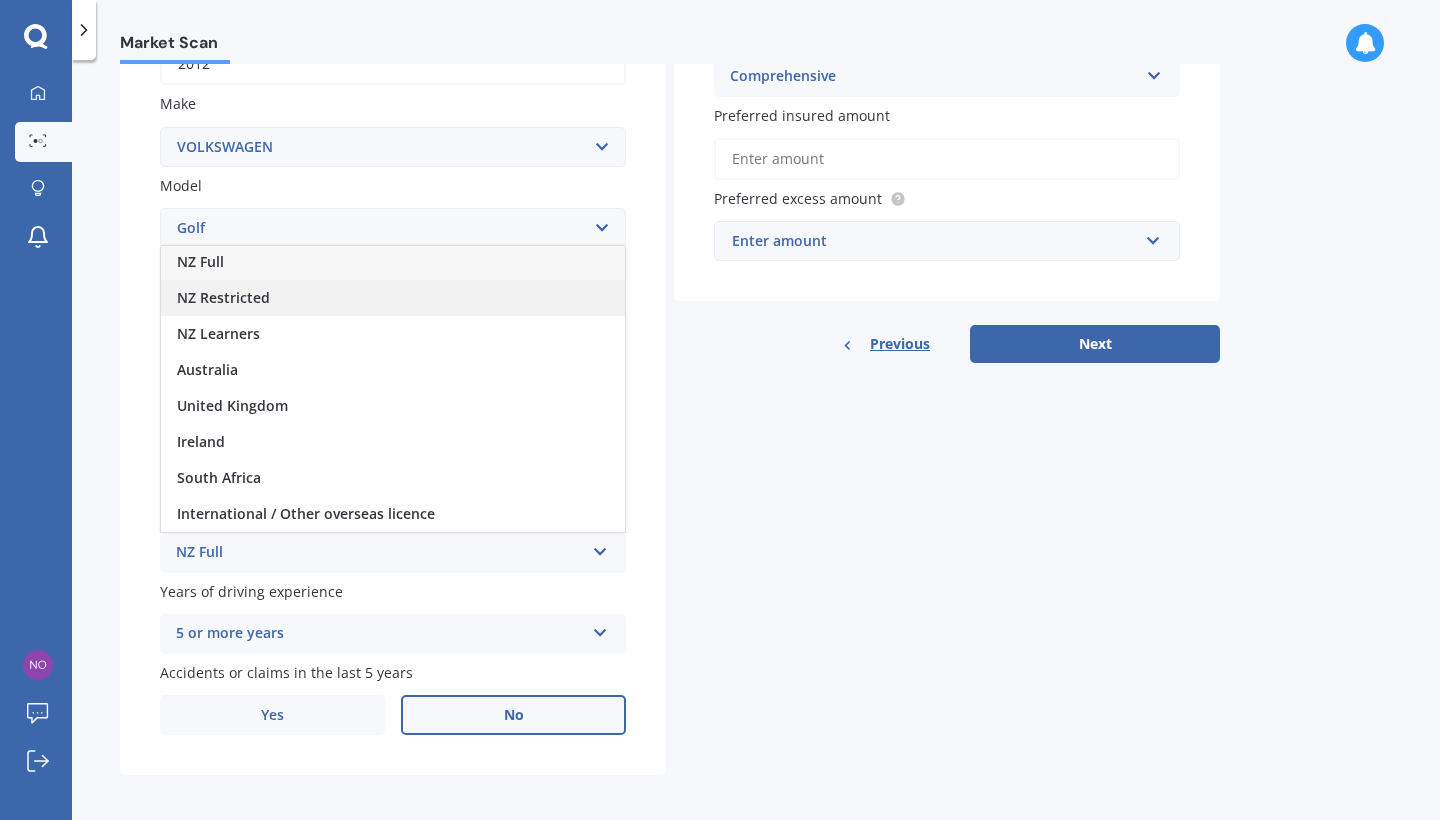 scroll, scrollTop: 2, scrollLeft: 0, axis: vertical 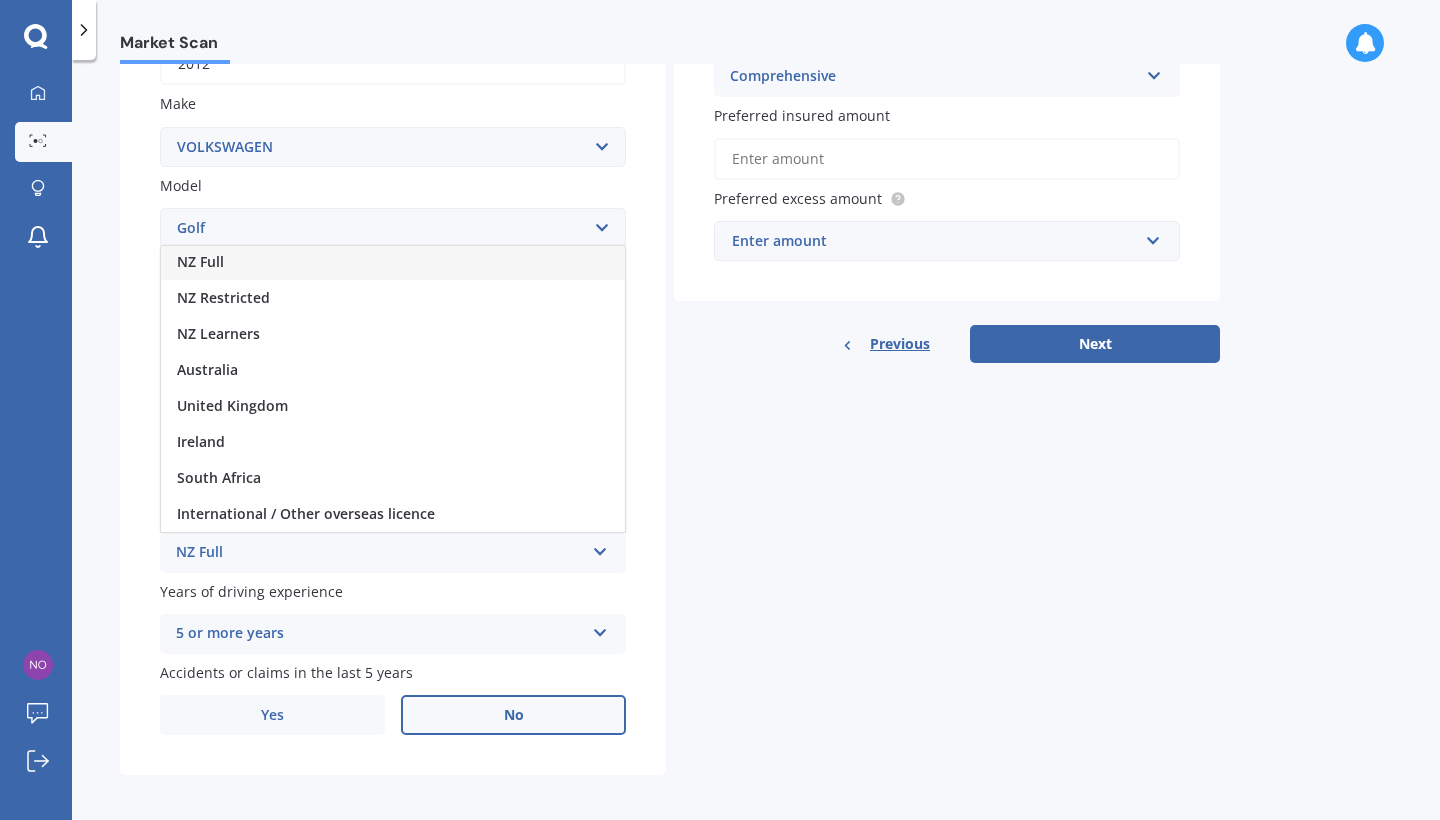 click on "NZ Full" at bounding box center (393, 262) 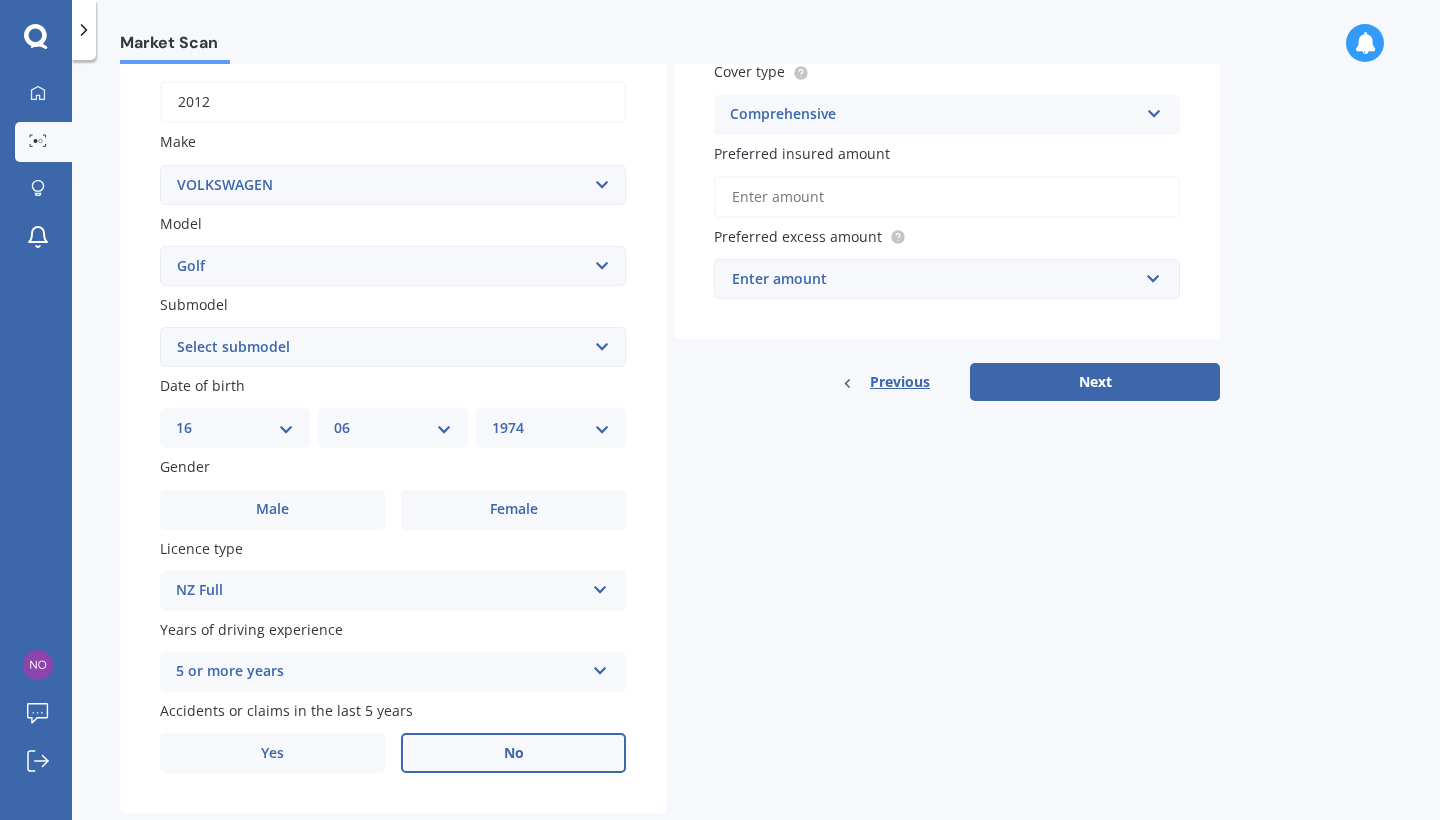 scroll, scrollTop: 311, scrollLeft: 0, axis: vertical 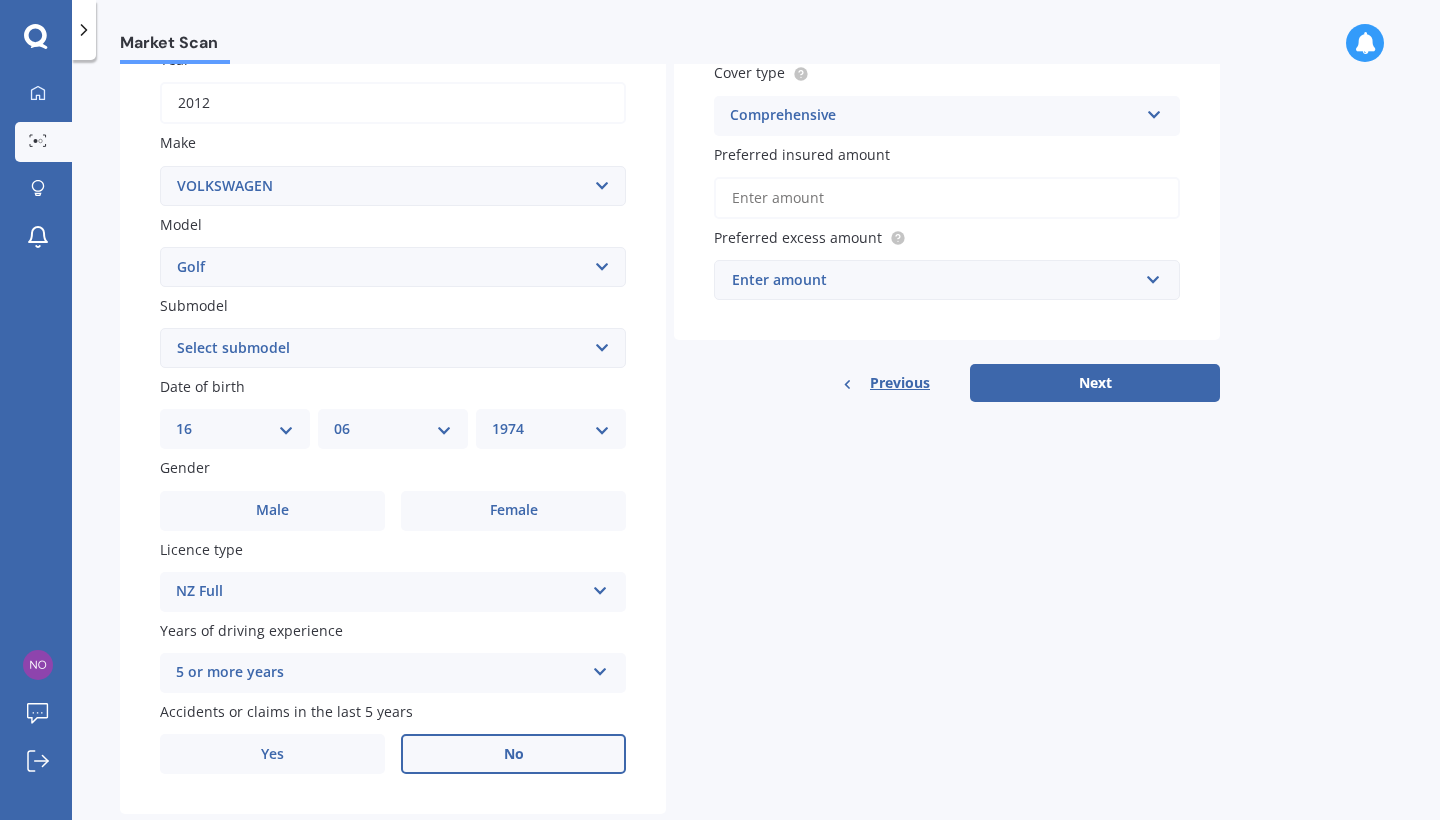 select on "1.6" 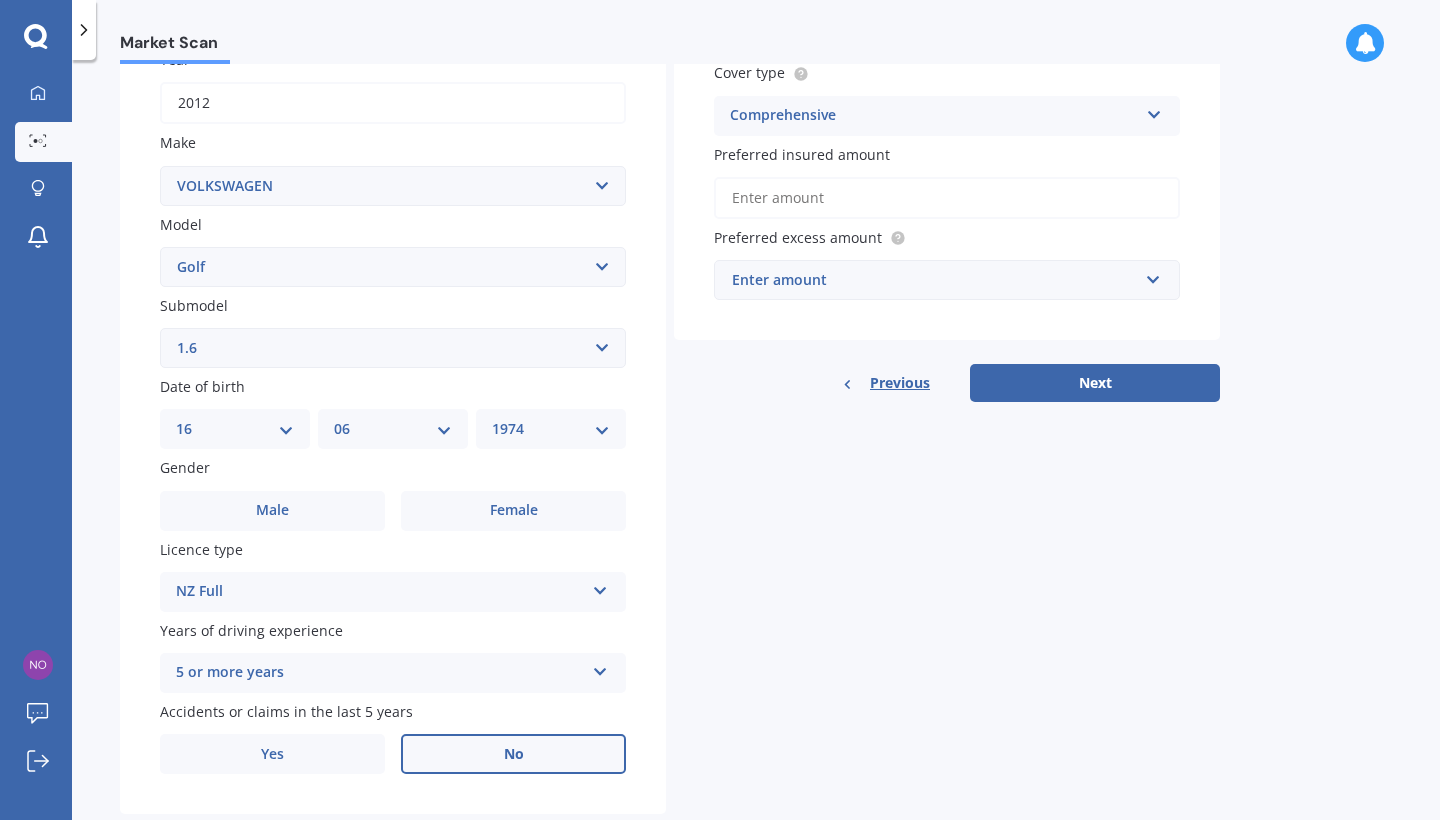 click on "Details Plate number Search I don’t have a number plate Year 2012 Make Select make AC ALFA ROMEO ASTON MARTIN AUDI AUSTIN BEDFORD Bentley BMW BYD CADILLAC CAN-AM CHERY CHEVROLET CHRYSLER Citroen CRUISEAIR CUPRA DAEWOO DAIHATSU DAIMLER DAMON DIAHATSU DODGE EXOCET FACTORY FIVE FERRARI FIAT Fiord FLEETWOOD FORD FOTON FRASER GEELY GENESIS GEORGIE BOY GMC GREAT WALL GWM HAVAL HILLMAN HINO HOLDEN HOLIDAY RAMBLER HONDA HUMMER HYUNDAI INFINITI ISUZU IVECO JAC JAECOO JAGUAR JEEP KGM KIA LADA LAMBORGHINI LANCIA LANDROVER LDV LEAPMOTOR LEXUS LINCOLN LOTUS LUNAR M.G M.G. MAHINDRA MASERATI MAZDA MCLAREN MERCEDES AMG Mercedes Benz MERCEDES-AMG MERCURY MINI Mitsubishi MORGAN MORRIS NEWMAR Nissan OMODA OPEL OXFORD PEUGEOT Plymouth Polestar PONTIAC PORSCHE PROTON RAM Range Rover Rayne RENAULT ROLLS ROYCE ROVER SAAB SATURN SEAT SHELBY SKODA SMART SSANGYONG SUBARU SUZUKI TATA TESLA TIFFIN Toyota TRIUMPH TVR Vauxhall VOLKSWAGEN VOLVO WESTFIELD WINNEBAGO ZX Model Select model Amarok Arteon Beetle Bora Caddy California Caravelle" at bounding box center [670, 332] 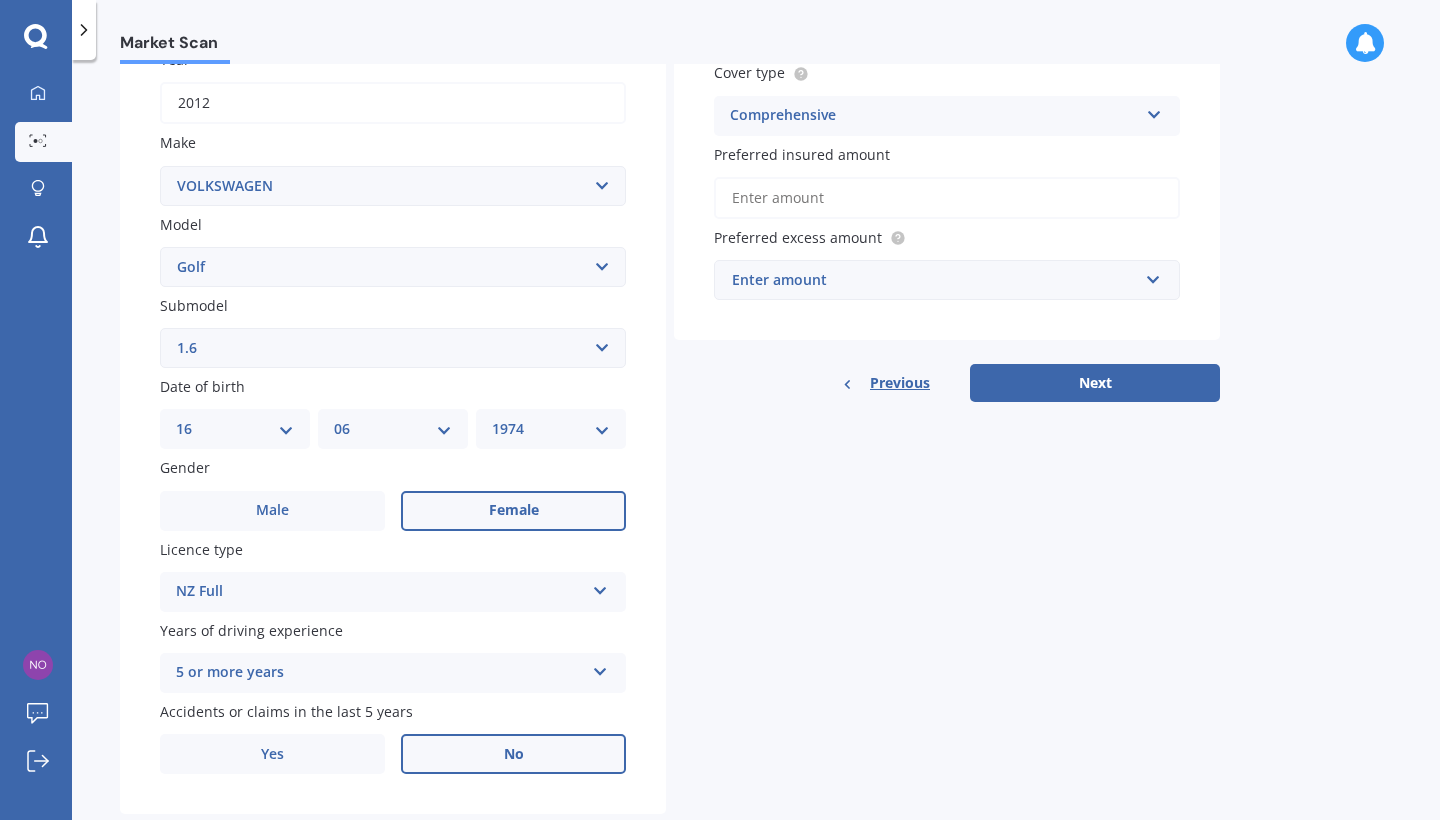 click on "Female" at bounding box center (513, 511) 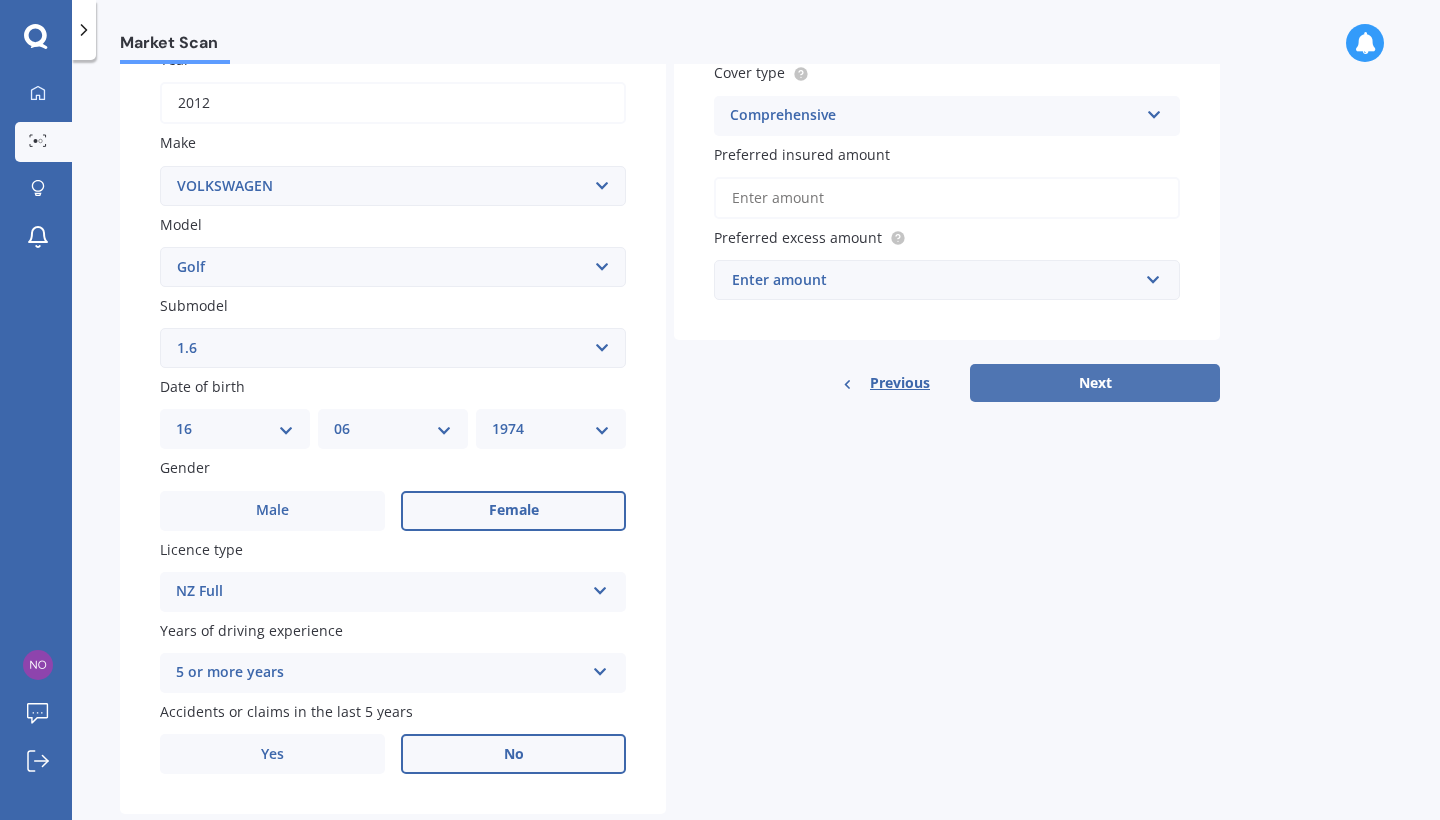click on "Next" at bounding box center [1095, 383] 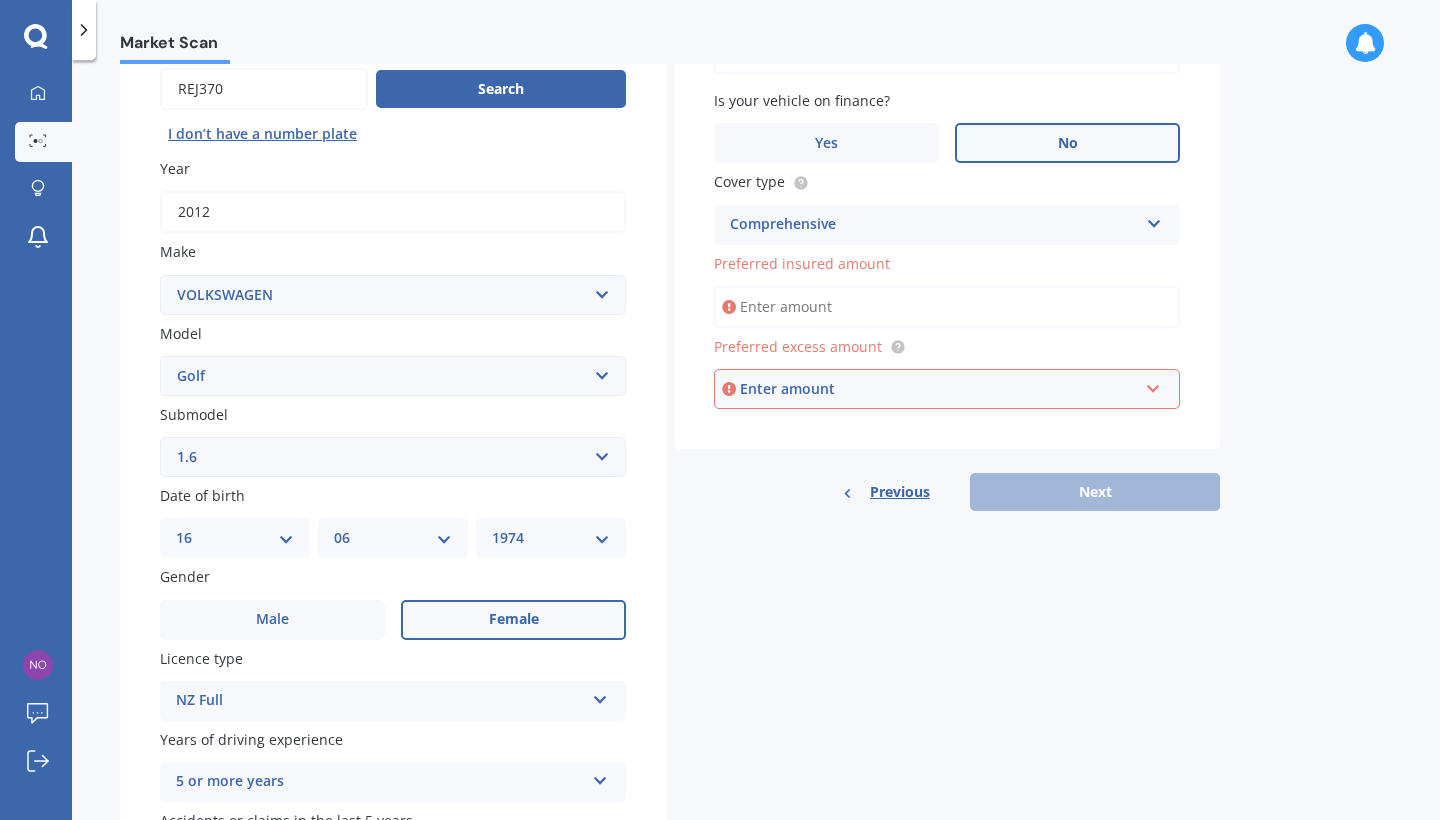 scroll, scrollTop: 201, scrollLeft: 0, axis: vertical 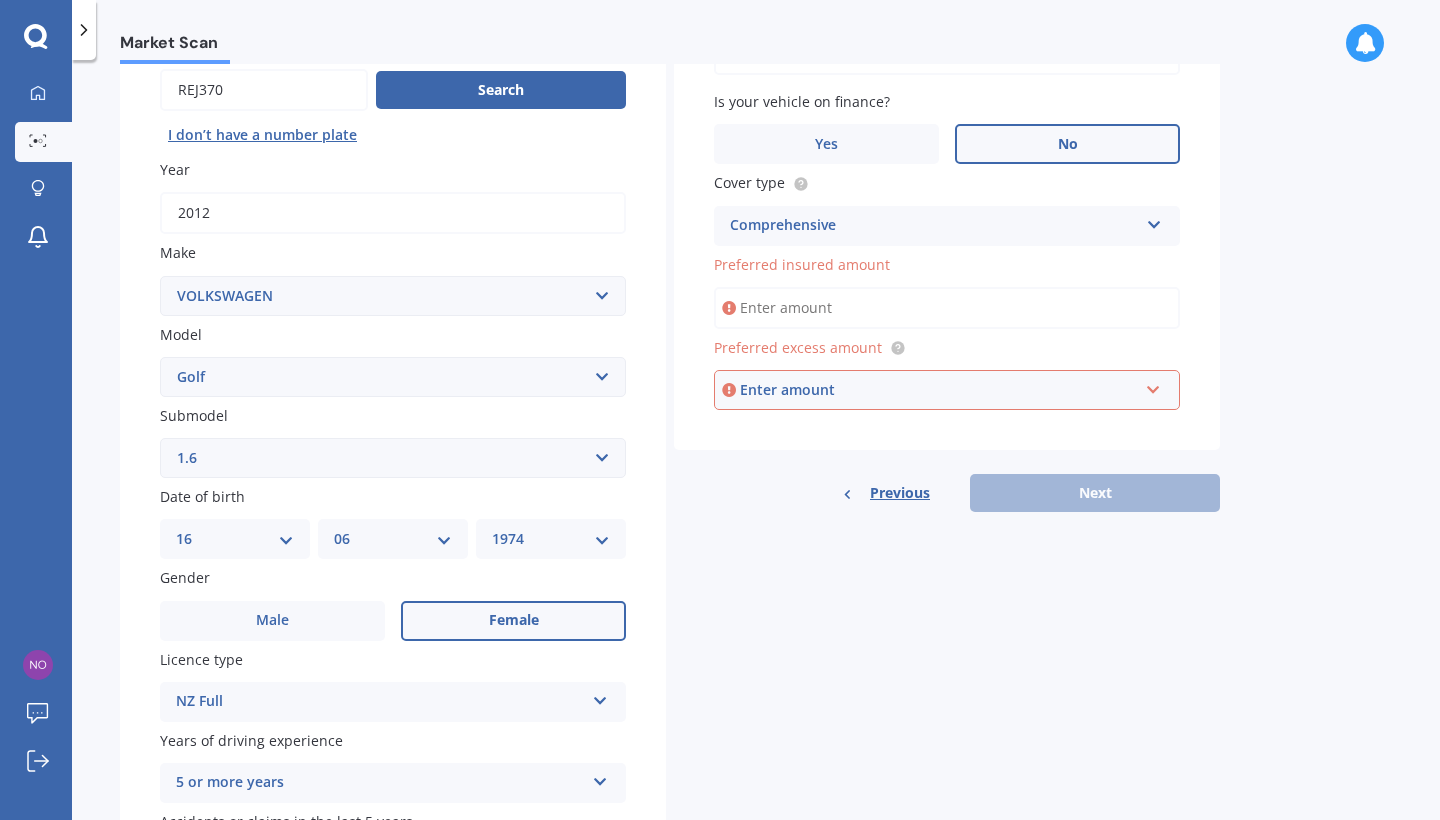 click on "Preferred insured amount" at bounding box center (947, 308) 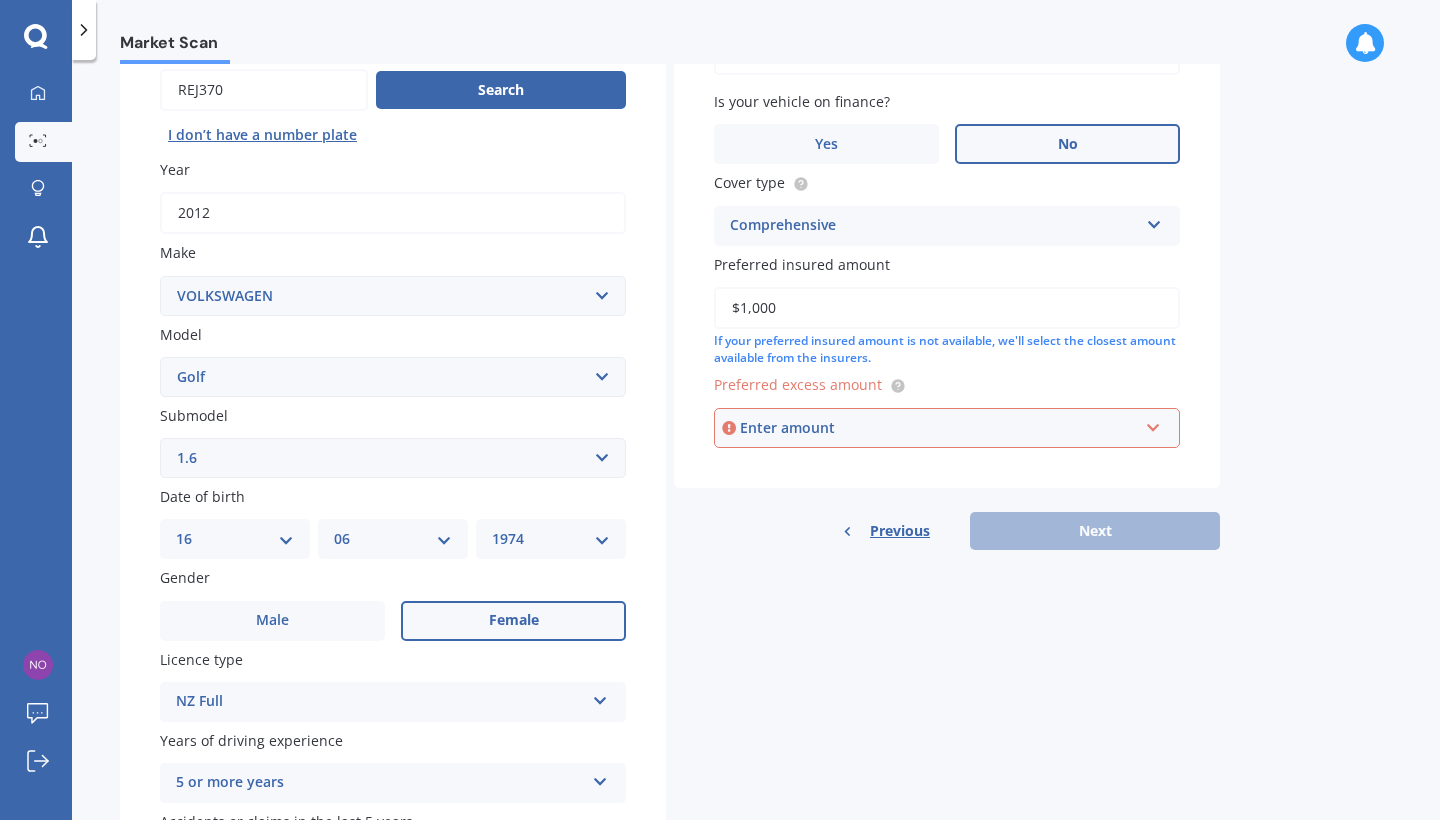 type on "$10,000" 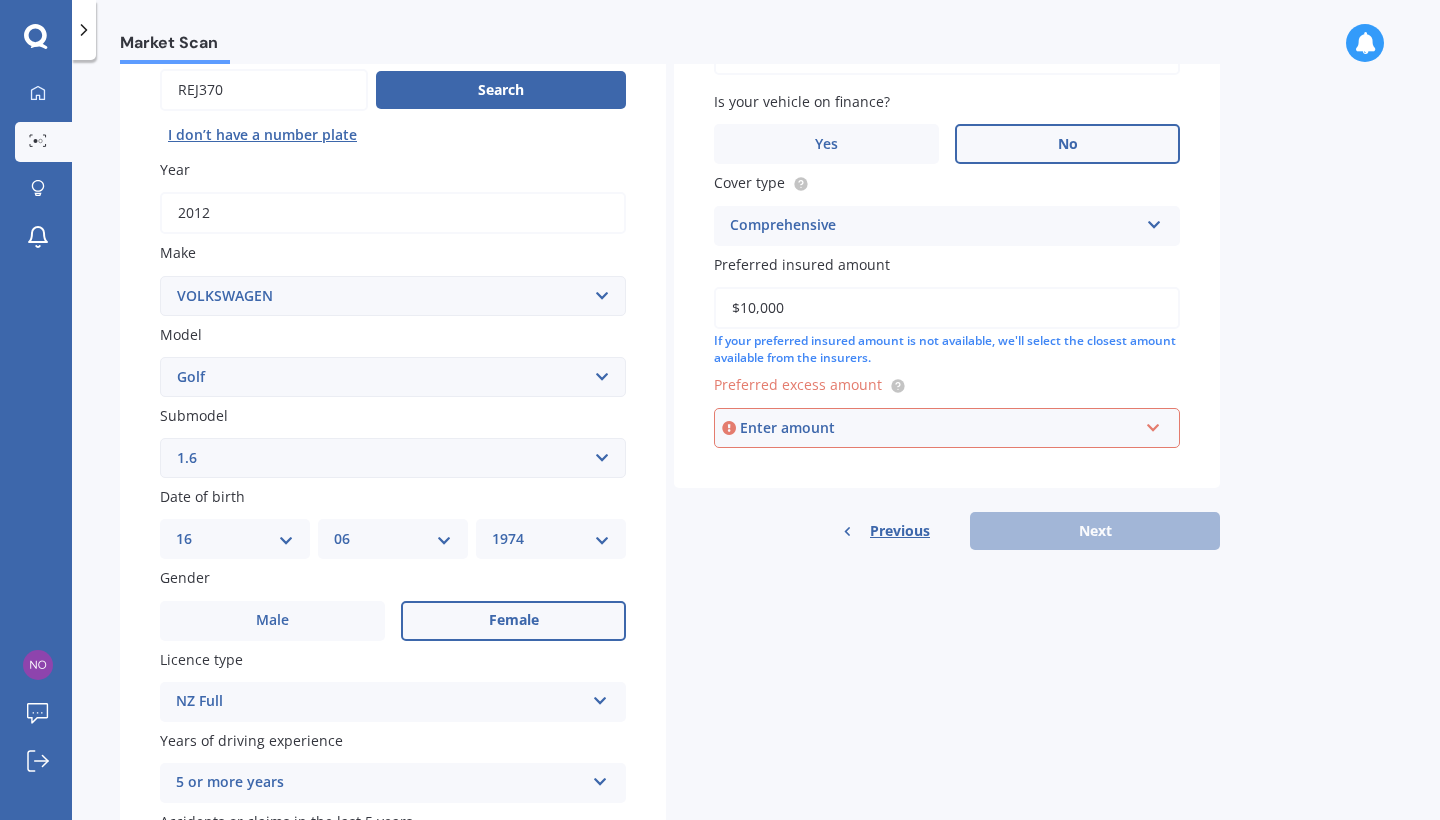 click on "Enter amount" at bounding box center [939, 428] 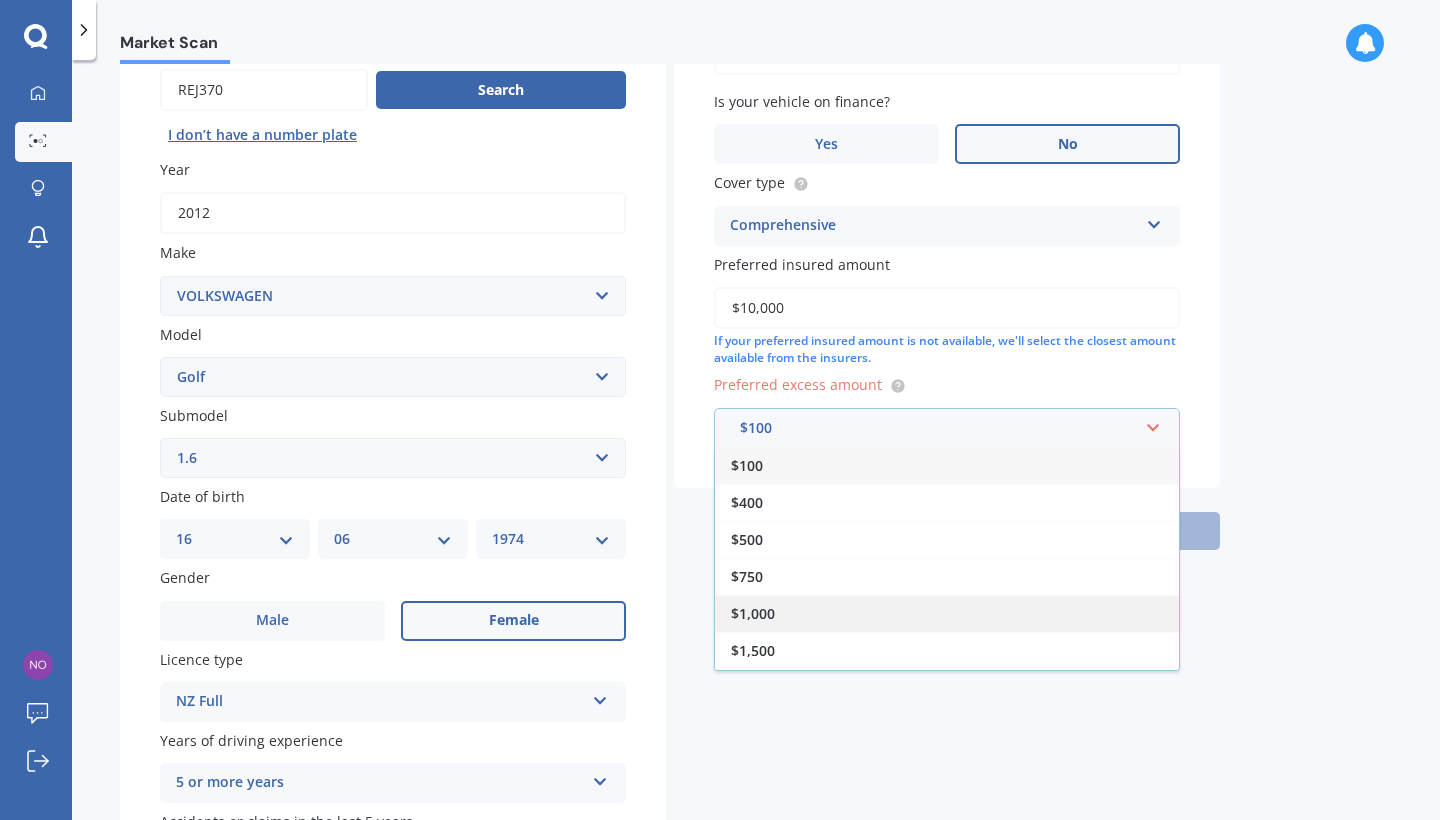 click on "$1,000" at bounding box center (947, 613) 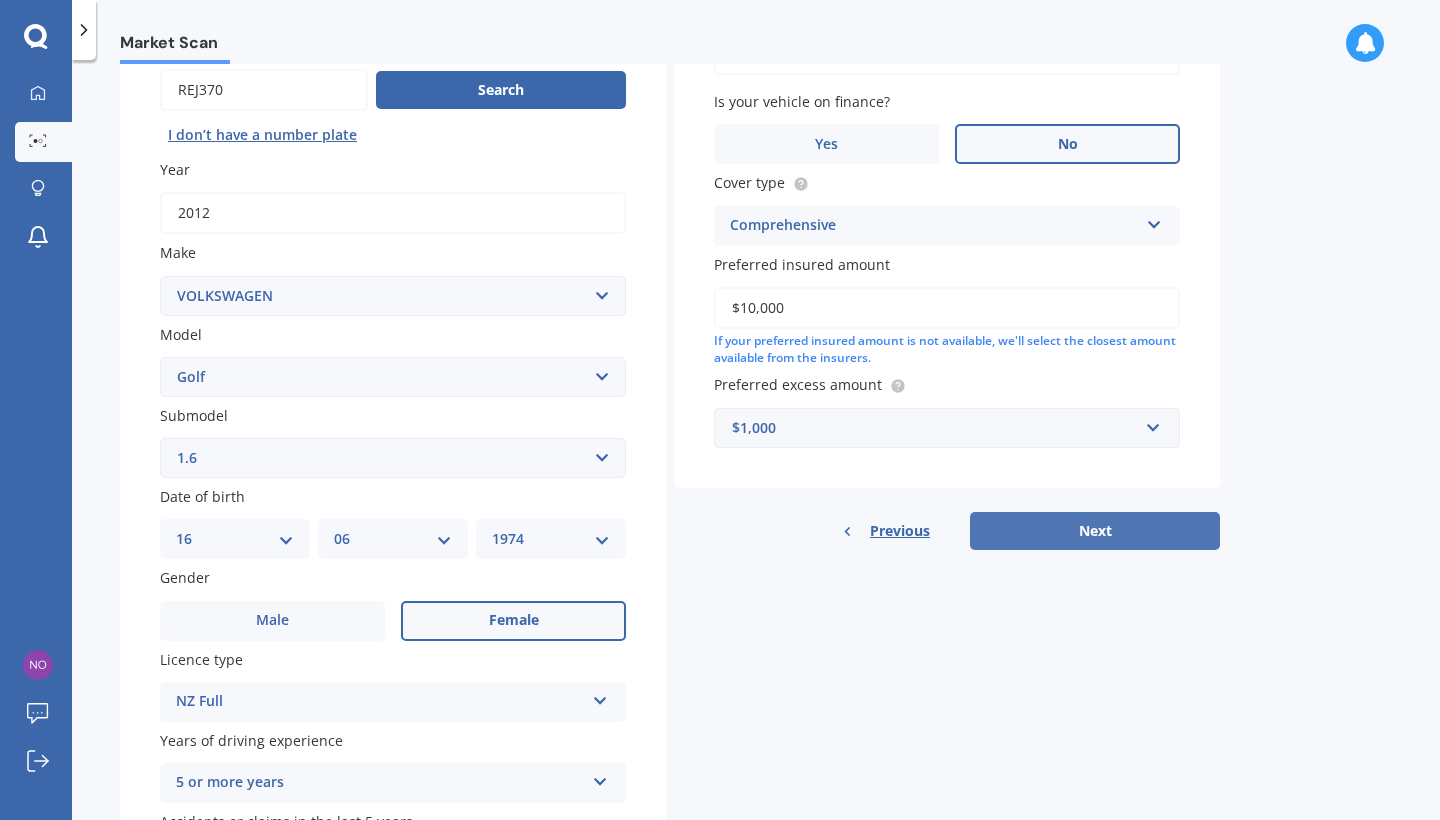 click on "Next" at bounding box center [1095, 531] 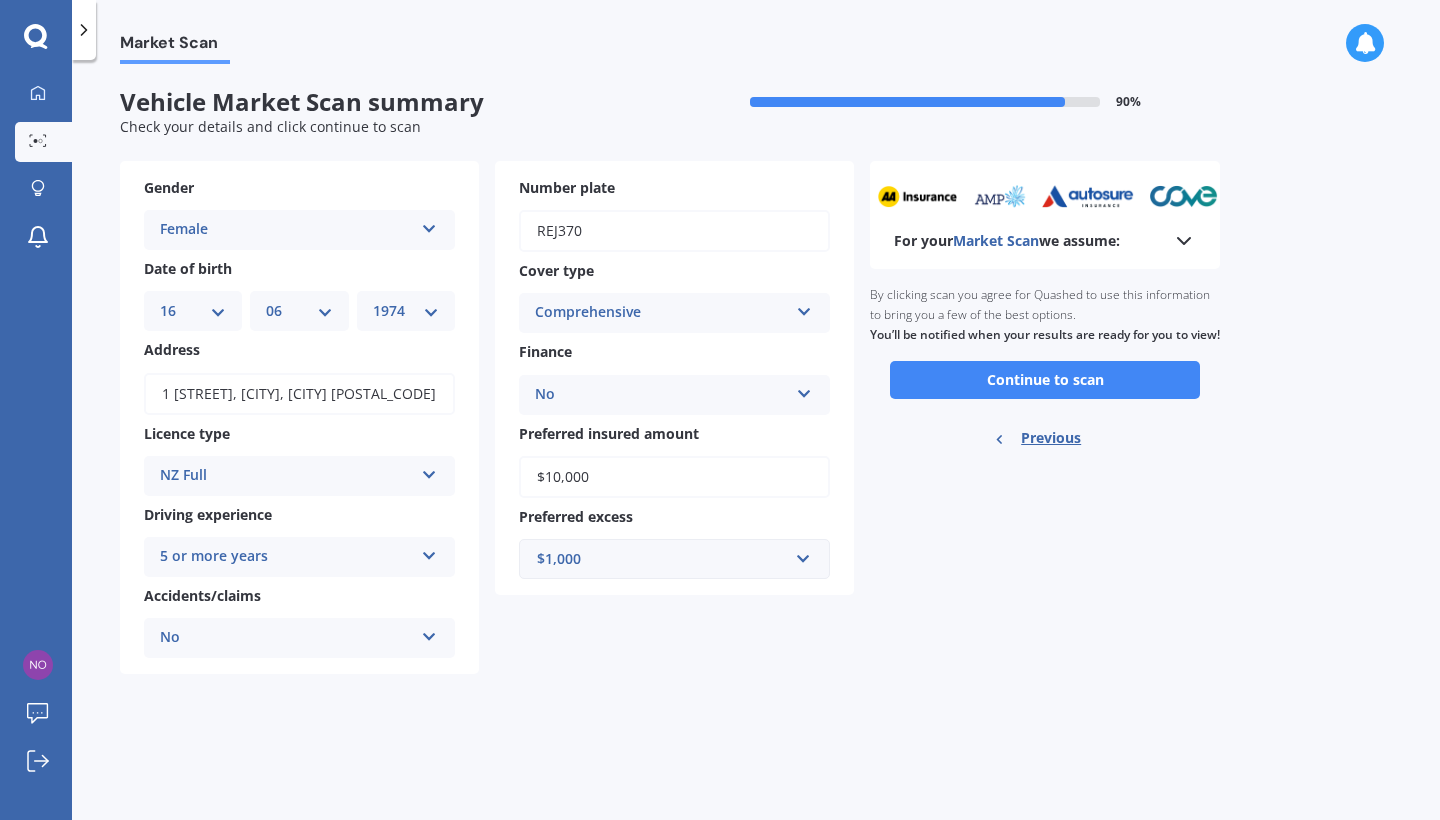 scroll, scrollTop: 0, scrollLeft: 0, axis: both 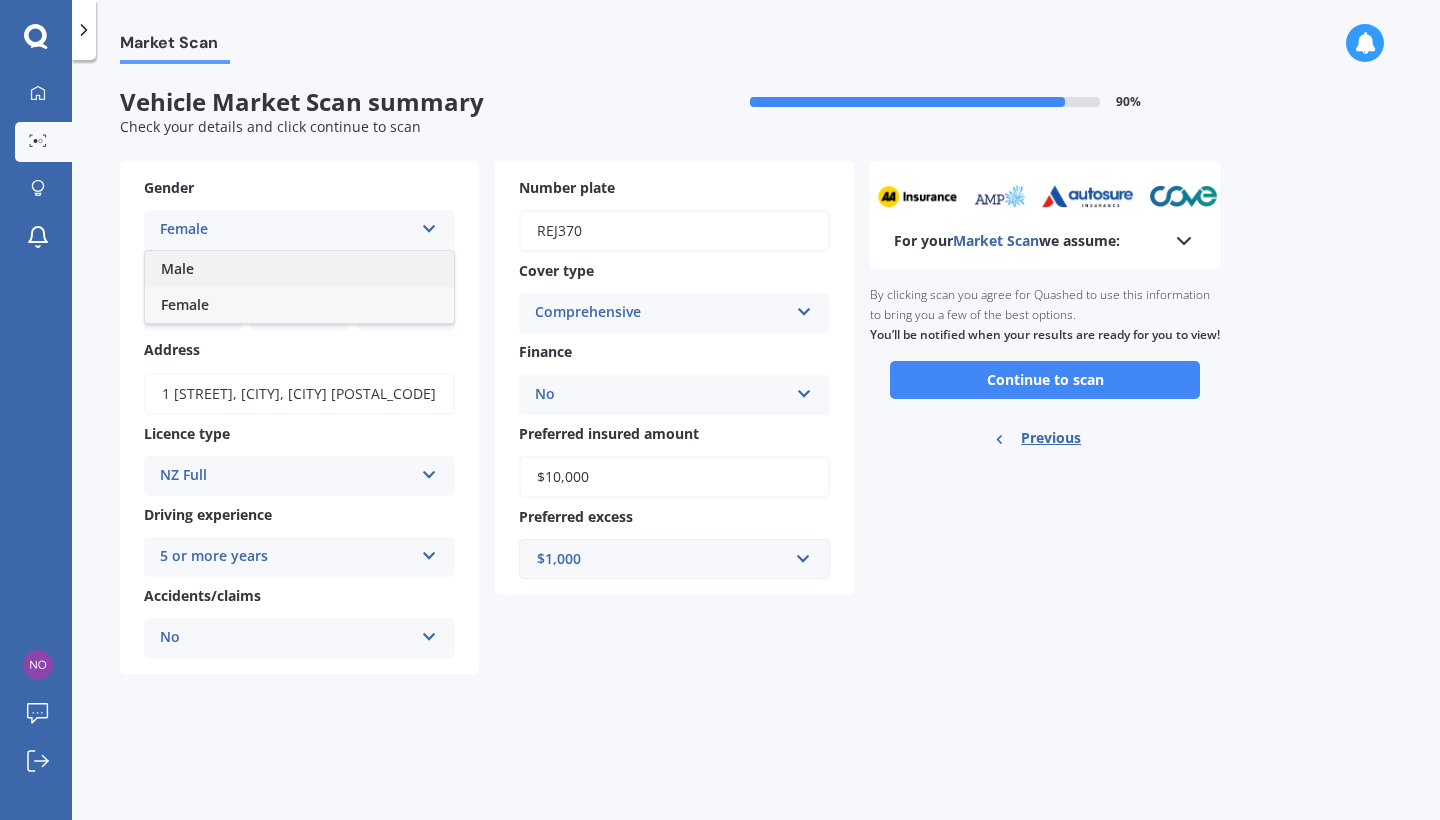 click on "Male" at bounding box center [299, 269] 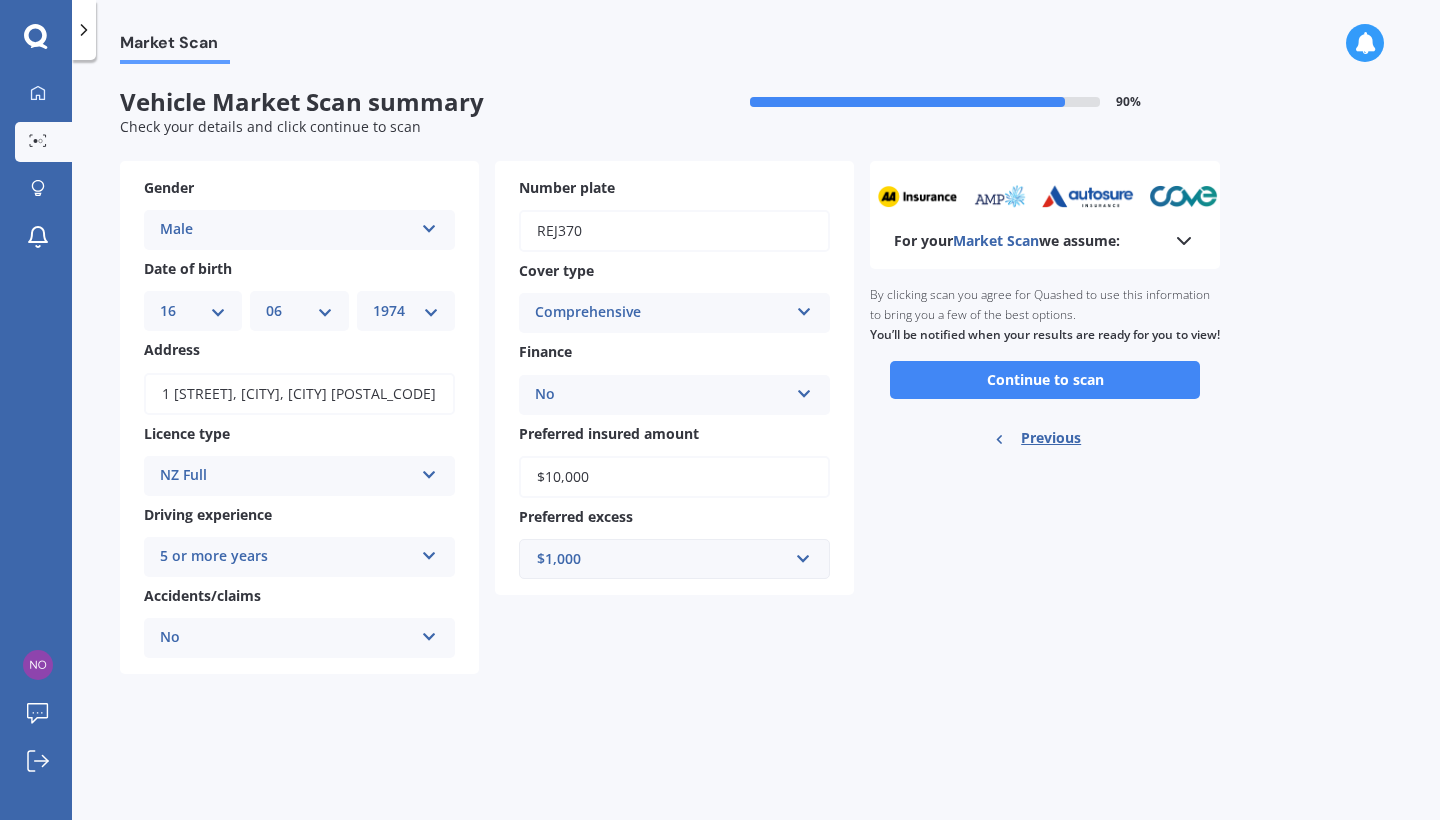 select on "06" 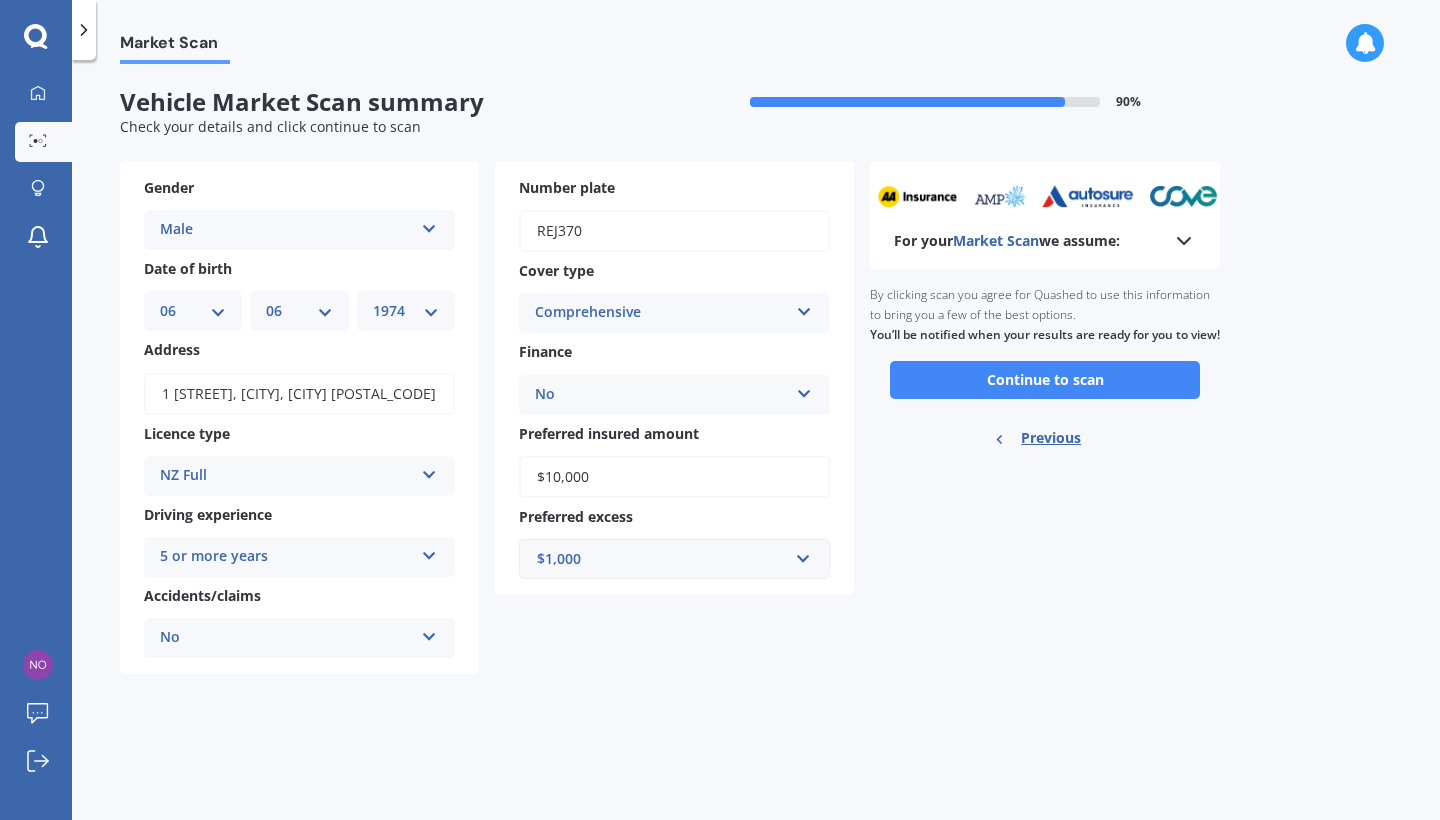 click on "MM 01 02 03 04 05 06 07 08 09 10 11 12" at bounding box center (299, 311) 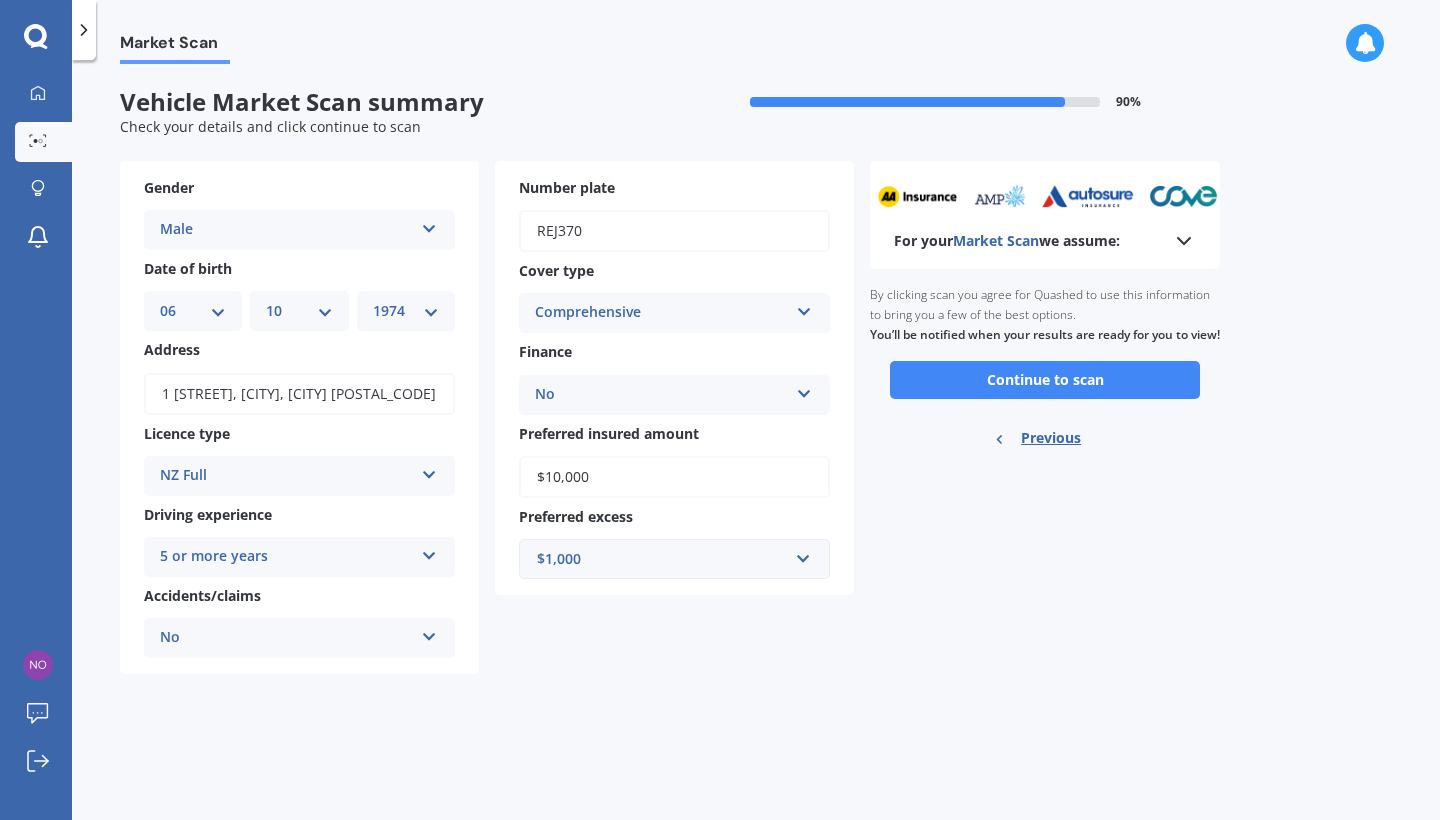 select on "2008" 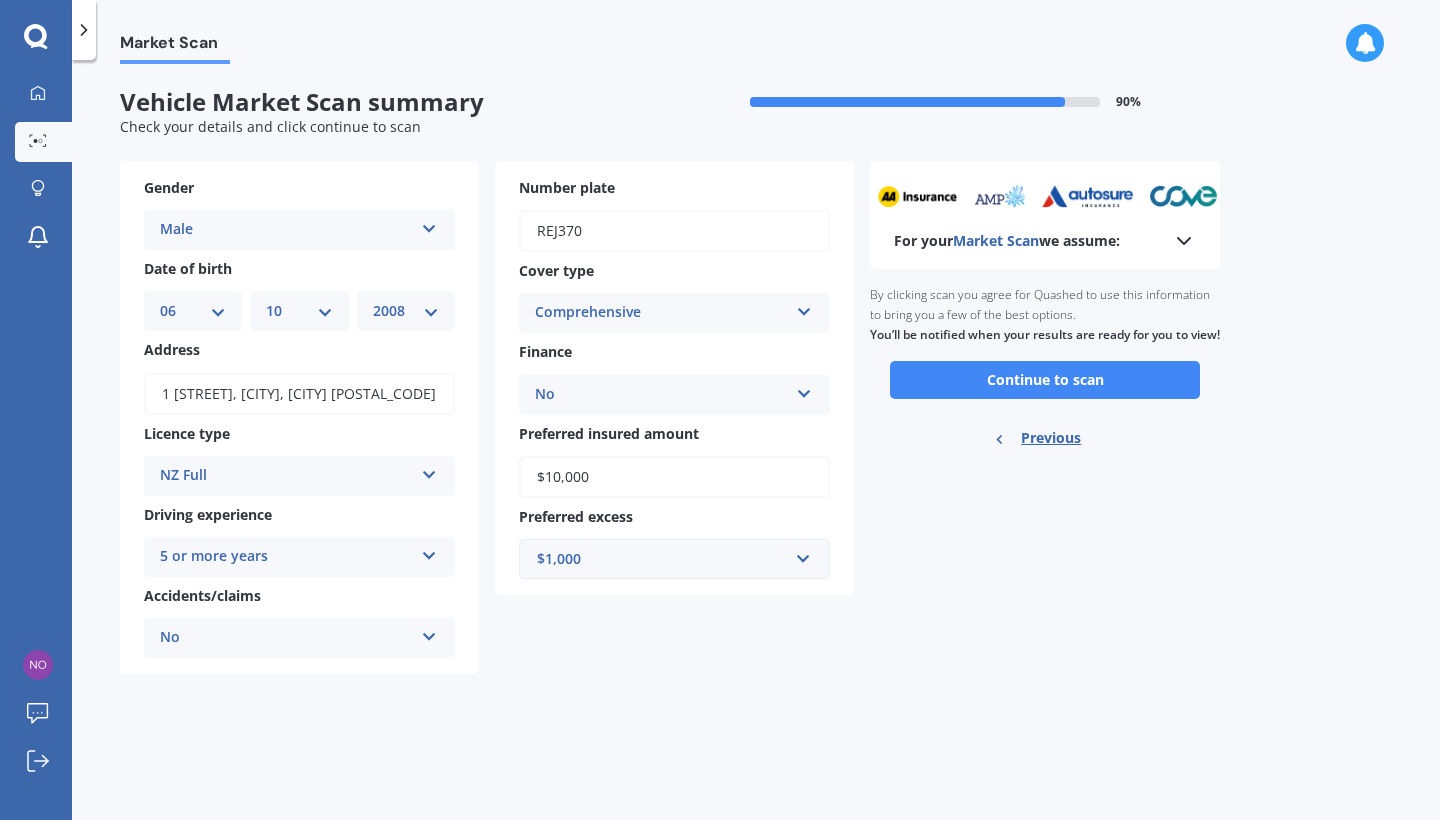 click on "NZ Full" at bounding box center [286, 476] 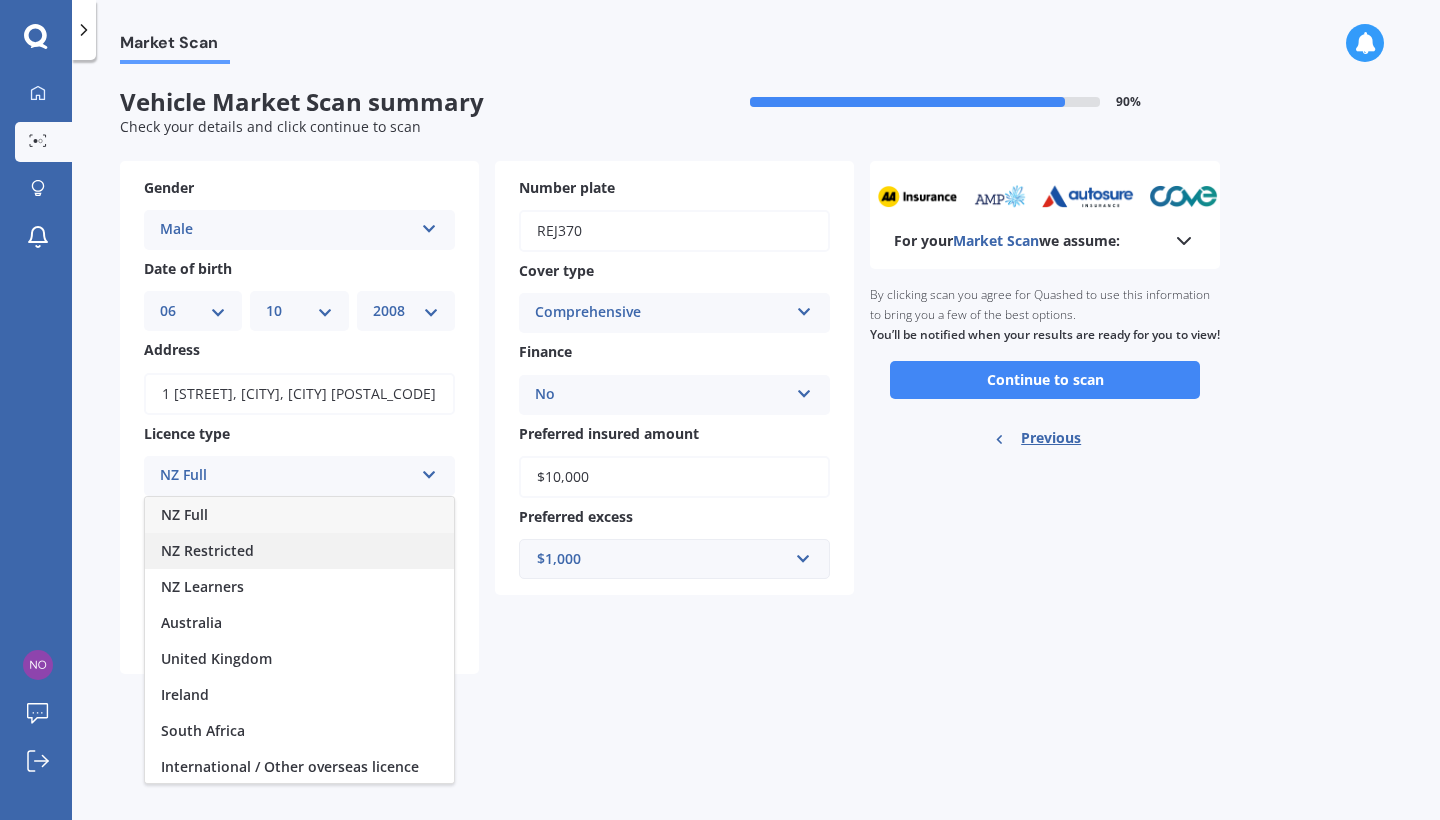 click on "NZ Restricted" at bounding box center (207, 550) 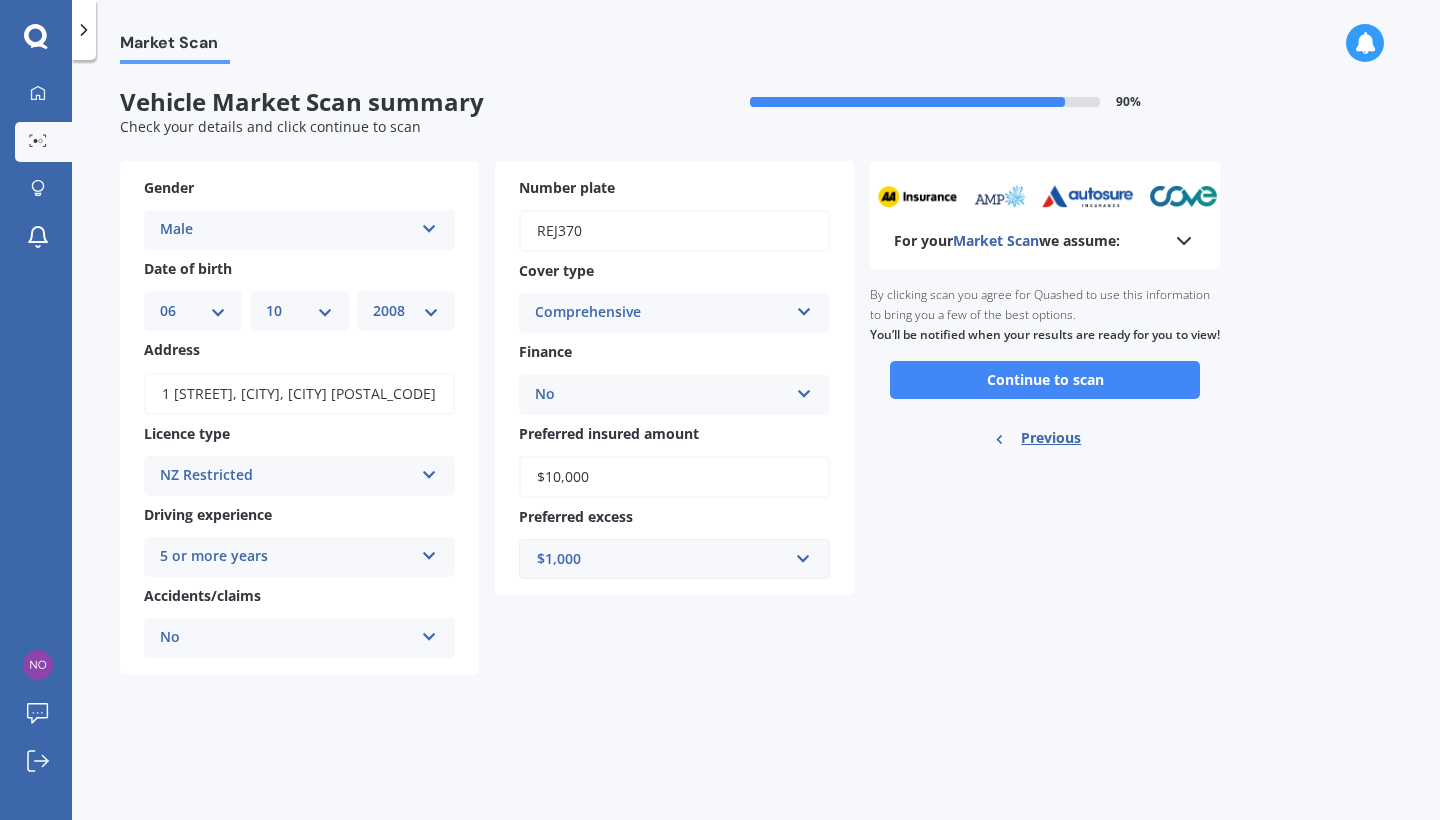 click on "5 or more years" at bounding box center (286, 557) 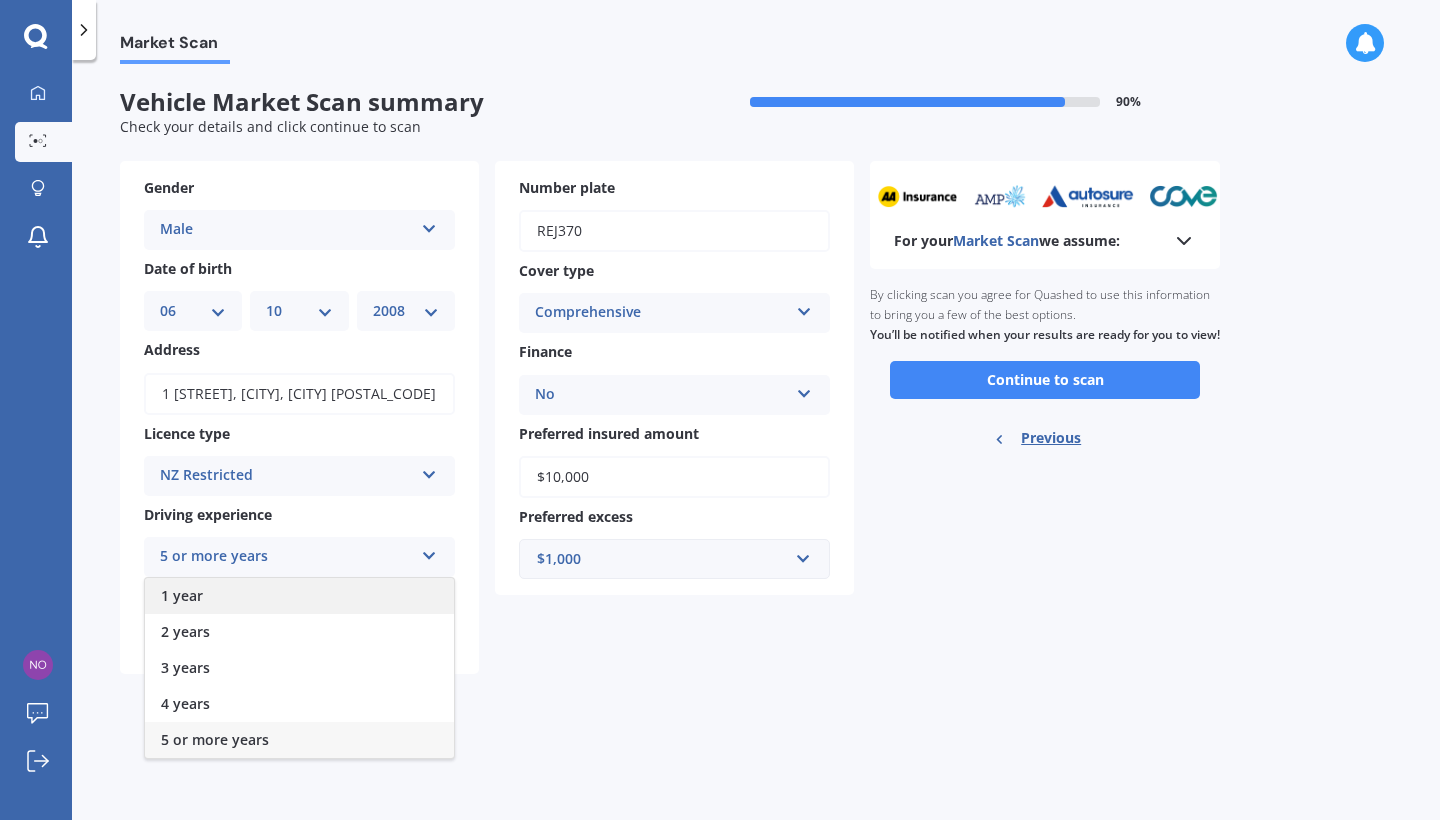 click on "1 year" at bounding box center [299, 596] 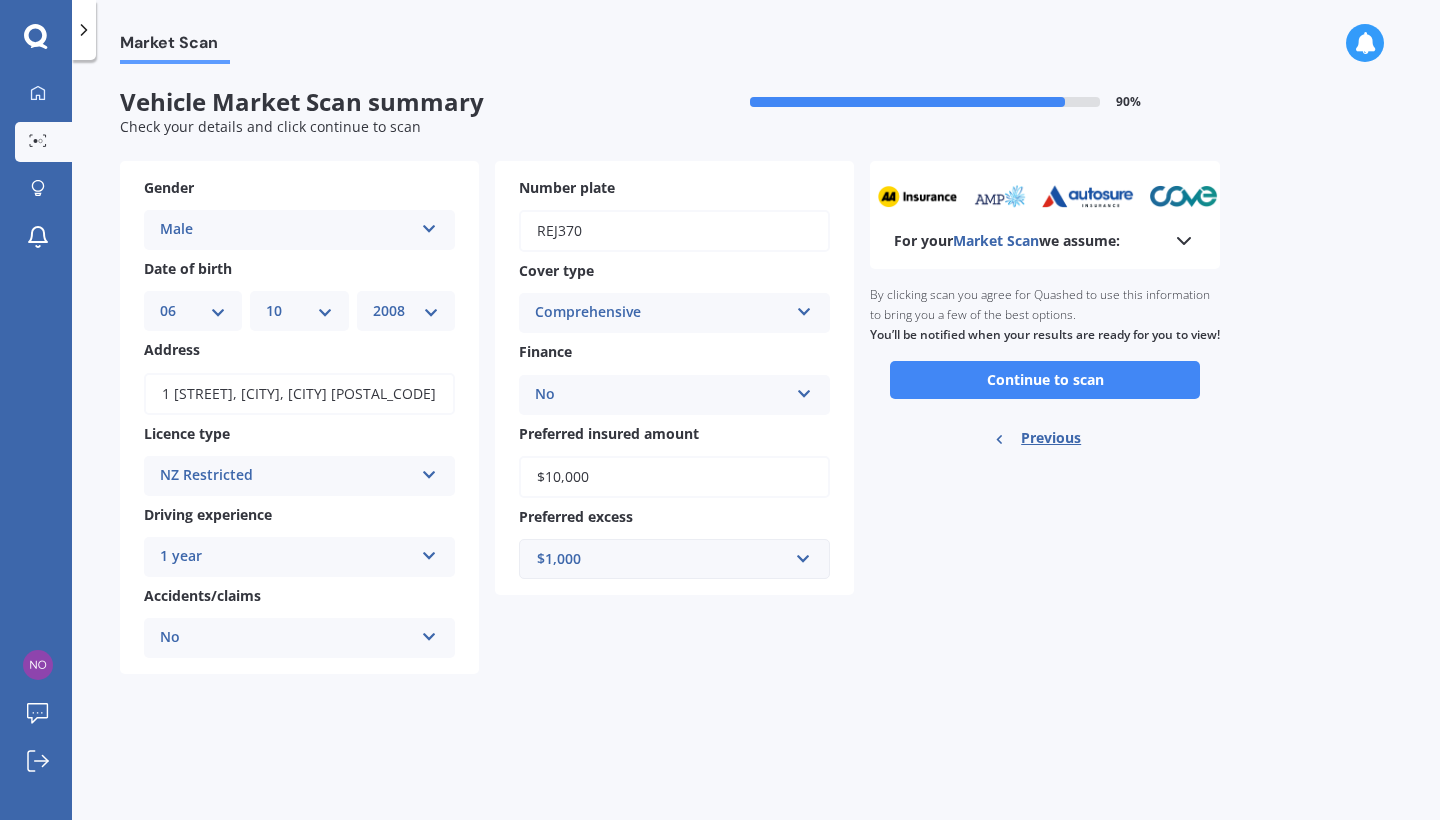 click on "By clicking scan you agree for Quashed to use this information to bring you a few of the best options. You’ll be notified when your results are ready for you to view!" at bounding box center (1045, 315) 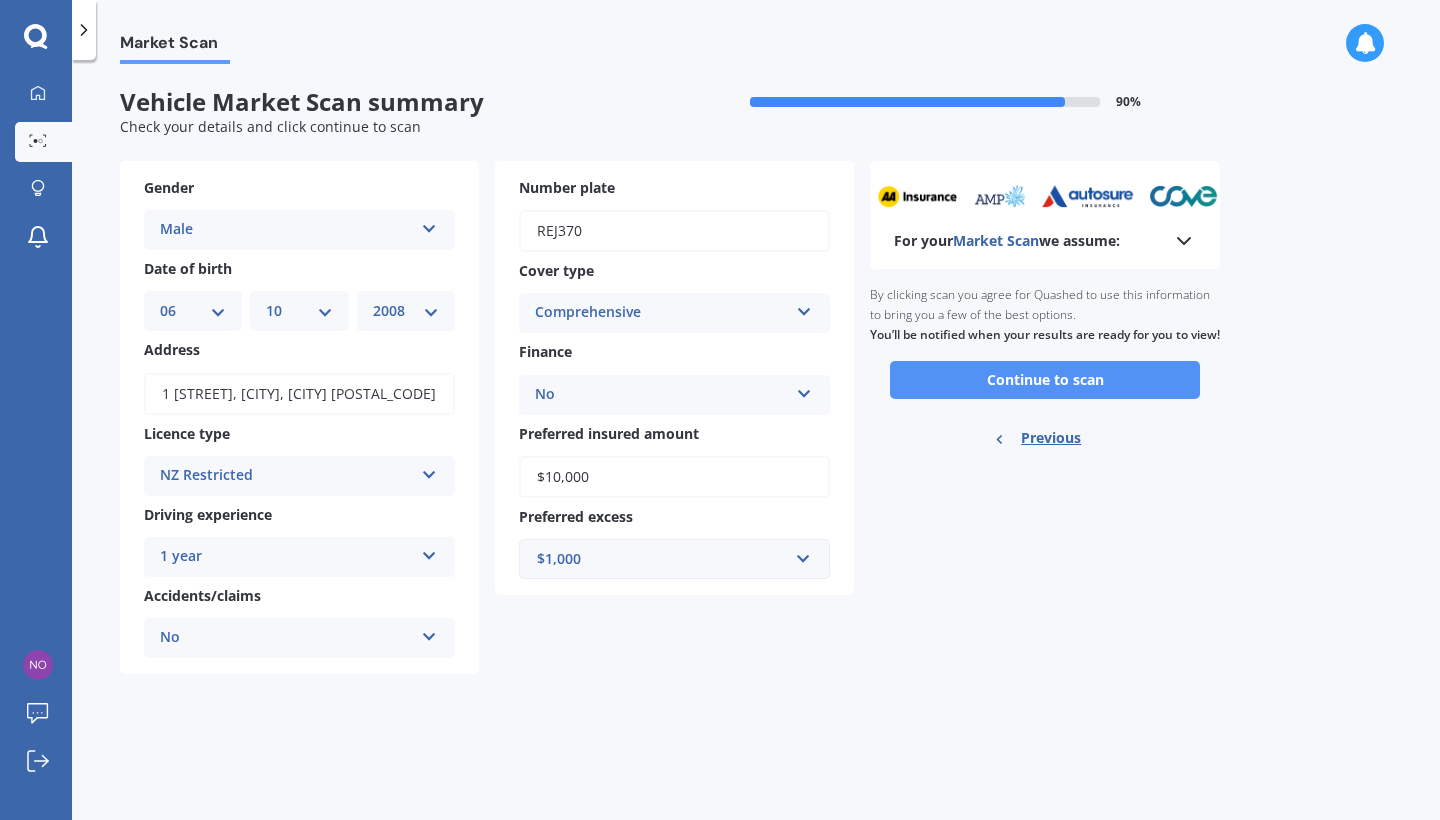 click on "Continue to scan" at bounding box center [1045, 380] 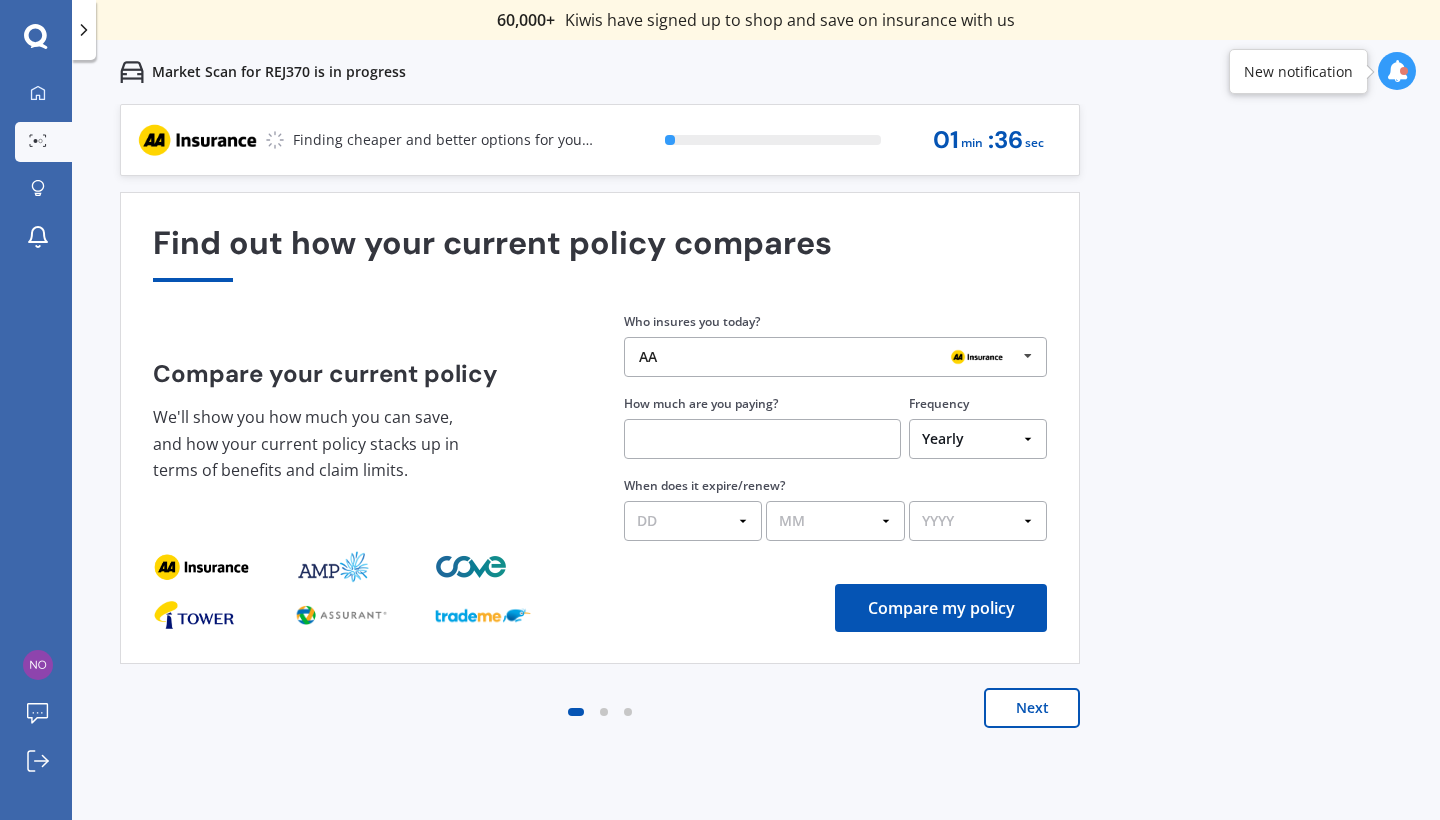 click at bounding box center (1028, 356) 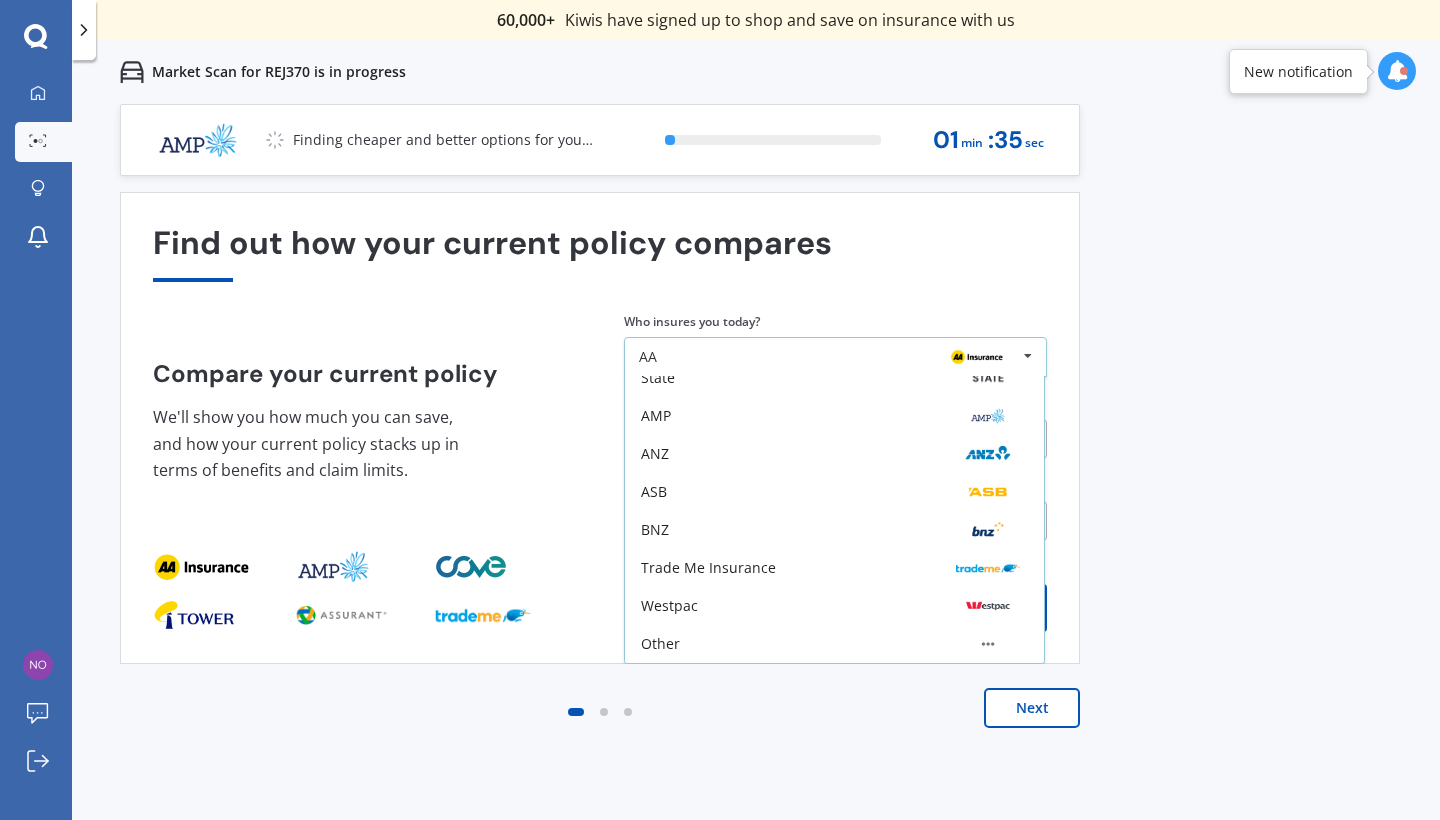 scroll, scrollTop: 131, scrollLeft: 0, axis: vertical 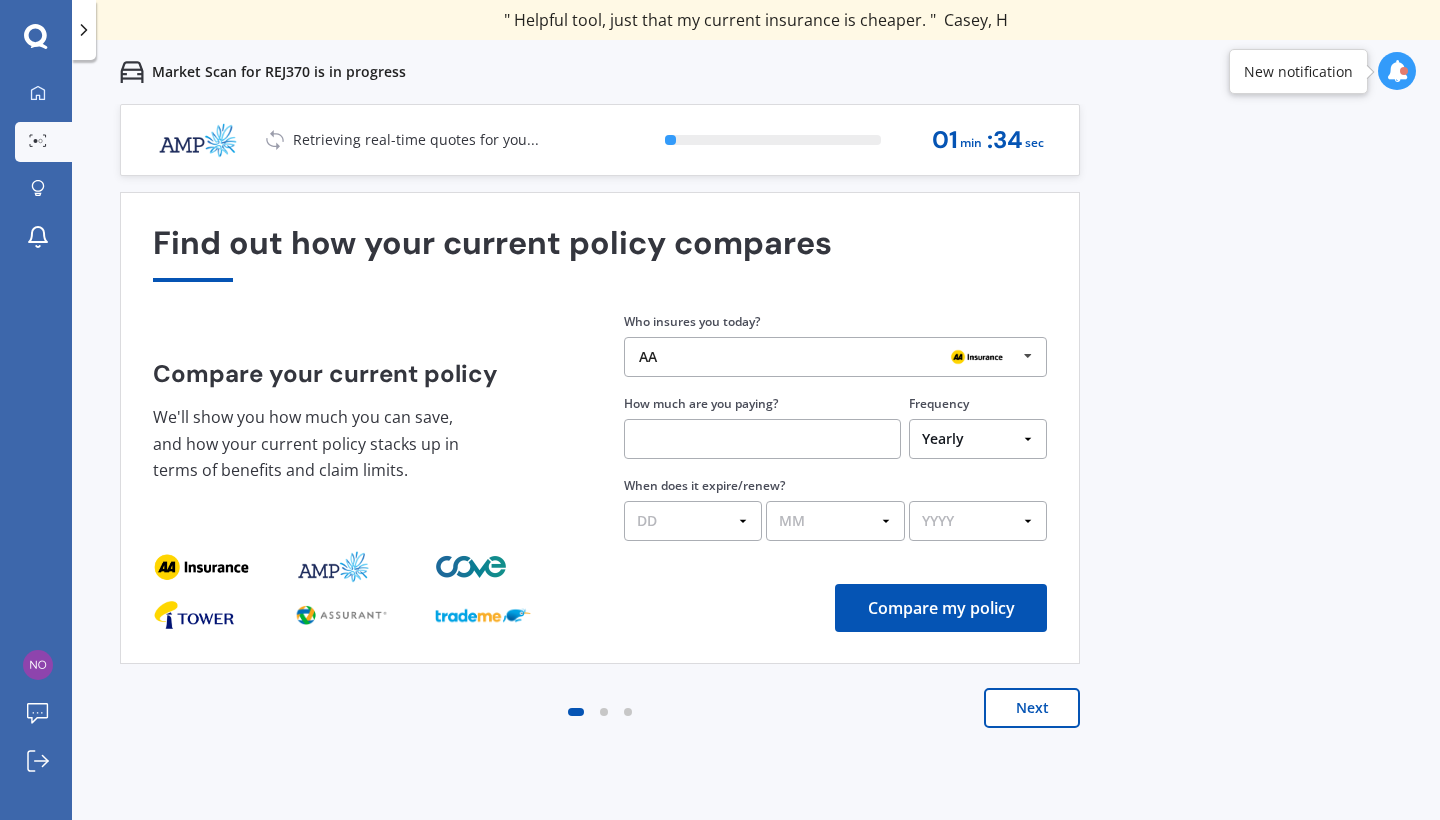 click on "60,000+ Kiwis have signed up to shop and save on insurance with us " Helpful tool, just that my current insurance is cheaper. " [FIRST], [LAST] " I have already recommended Quashed to many family and friends. This is fantastic. Thank you. " [FIRST], [LAST] " A very useful tool and is easy to use. Highly recommended! " [FIRST], [LAST] " Useful tool to check whether our current prices are competitive - which they are. " [FIRST], [LAST] " My current car insurance was half of the cheapest quoted here, so I'll stick with them. " [FIRST], [LAST] " Gave exactly the same results. " [FIRST], [LAST] " It's pretty accurate. Good service. " [FIRST], [LAST] " That was very helpful as it provided all the details required to make the necessary decision. " [FIRST], [LAST] " I've already recommended to a number of people. " [FIRST], [LAST] " Good to know my existing cover is so good! " [FIRST], [LAST] " Excellent site! I saved $300 off my existing policy. " [FIRST], [LAST] " Great stuff team! first time using it, and it was very clear and concise. " [FIRST], [LAST] Next 5 % 01 min : 34 sec 1" at bounding box center (756, 514) 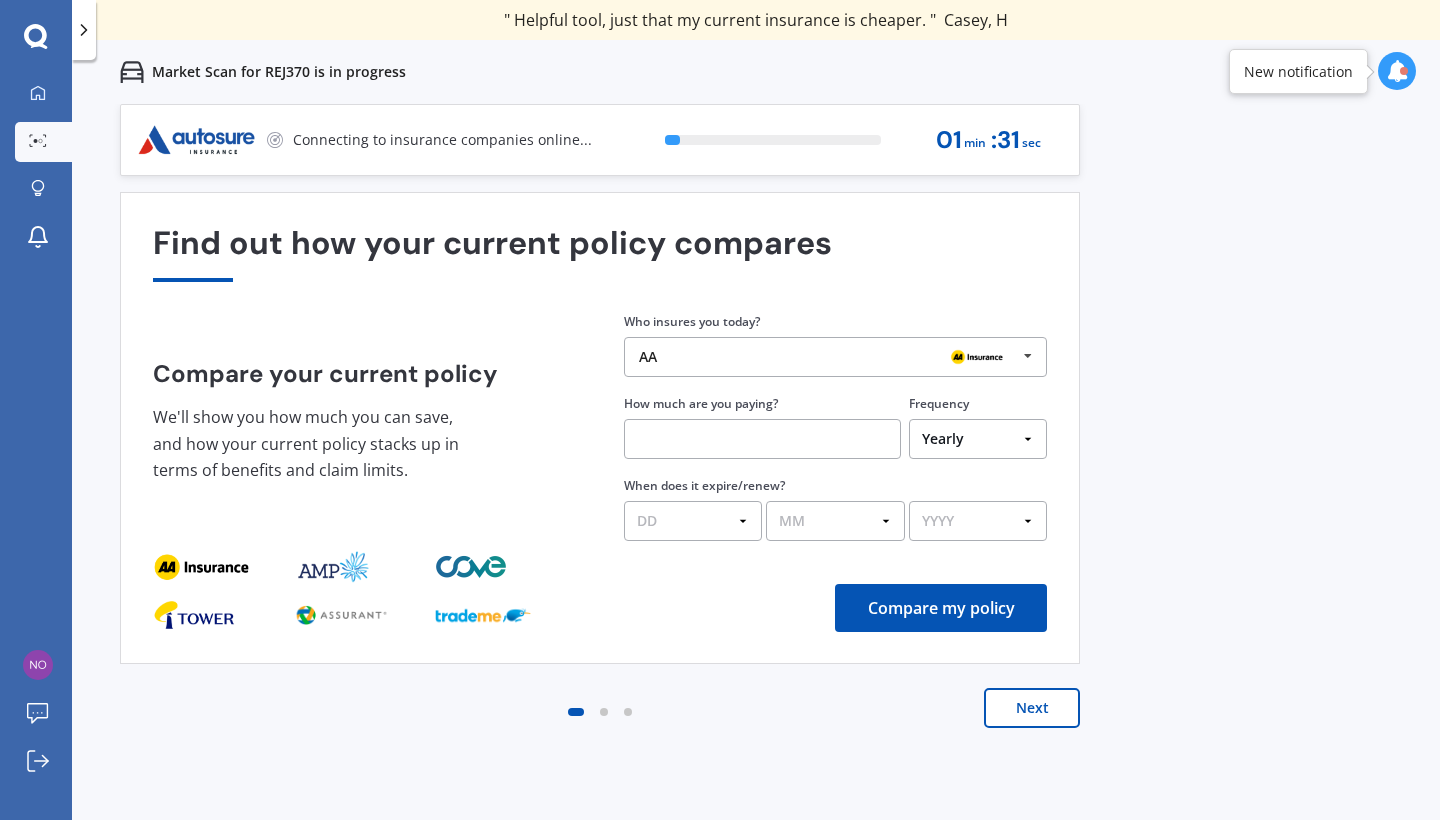 click on "Next" at bounding box center [1032, 708] 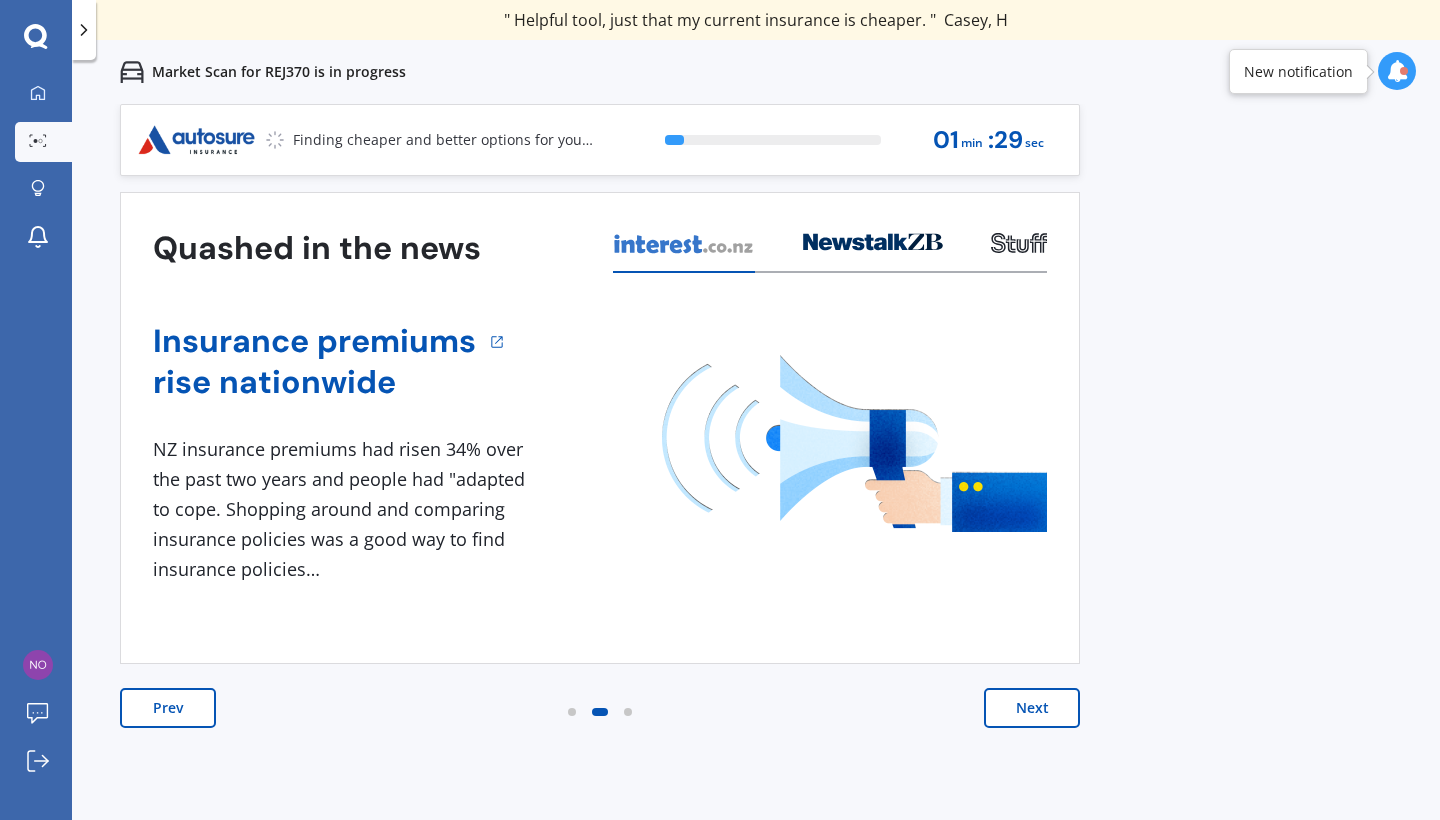 click on "Next" at bounding box center (1032, 708) 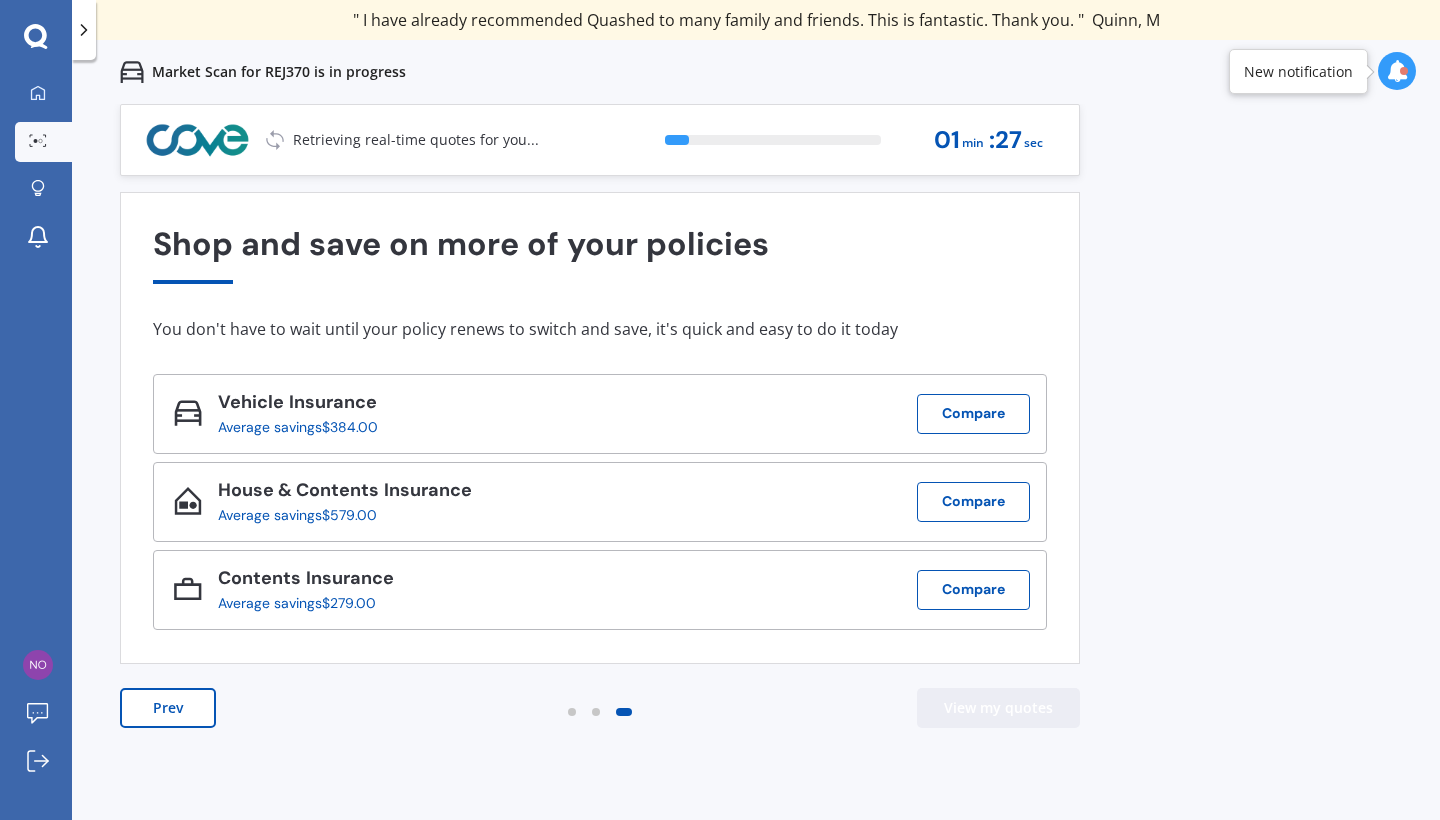 click on "View my quotes" at bounding box center [998, 708] 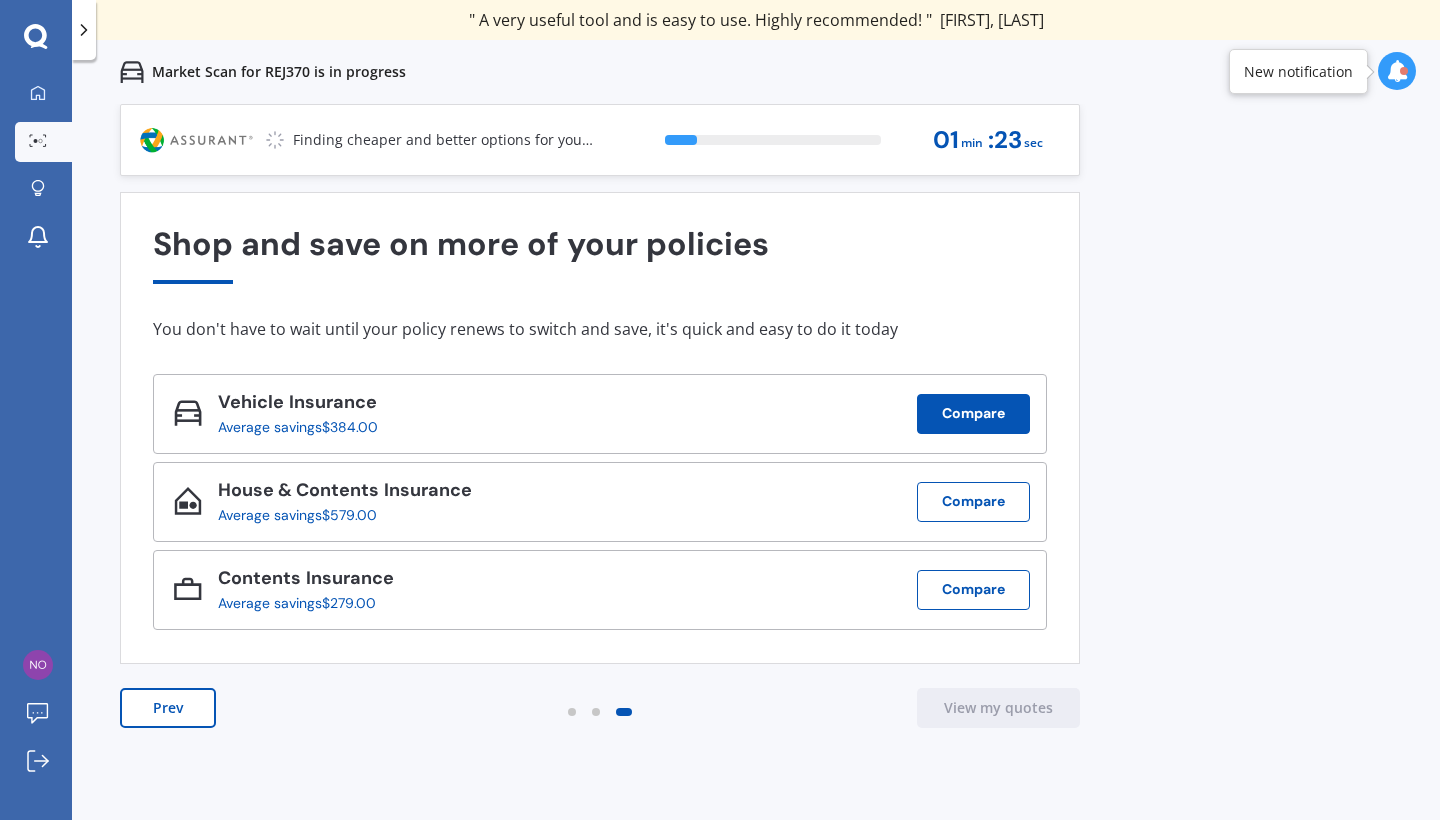 click on "Compare" at bounding box center [973, 414] 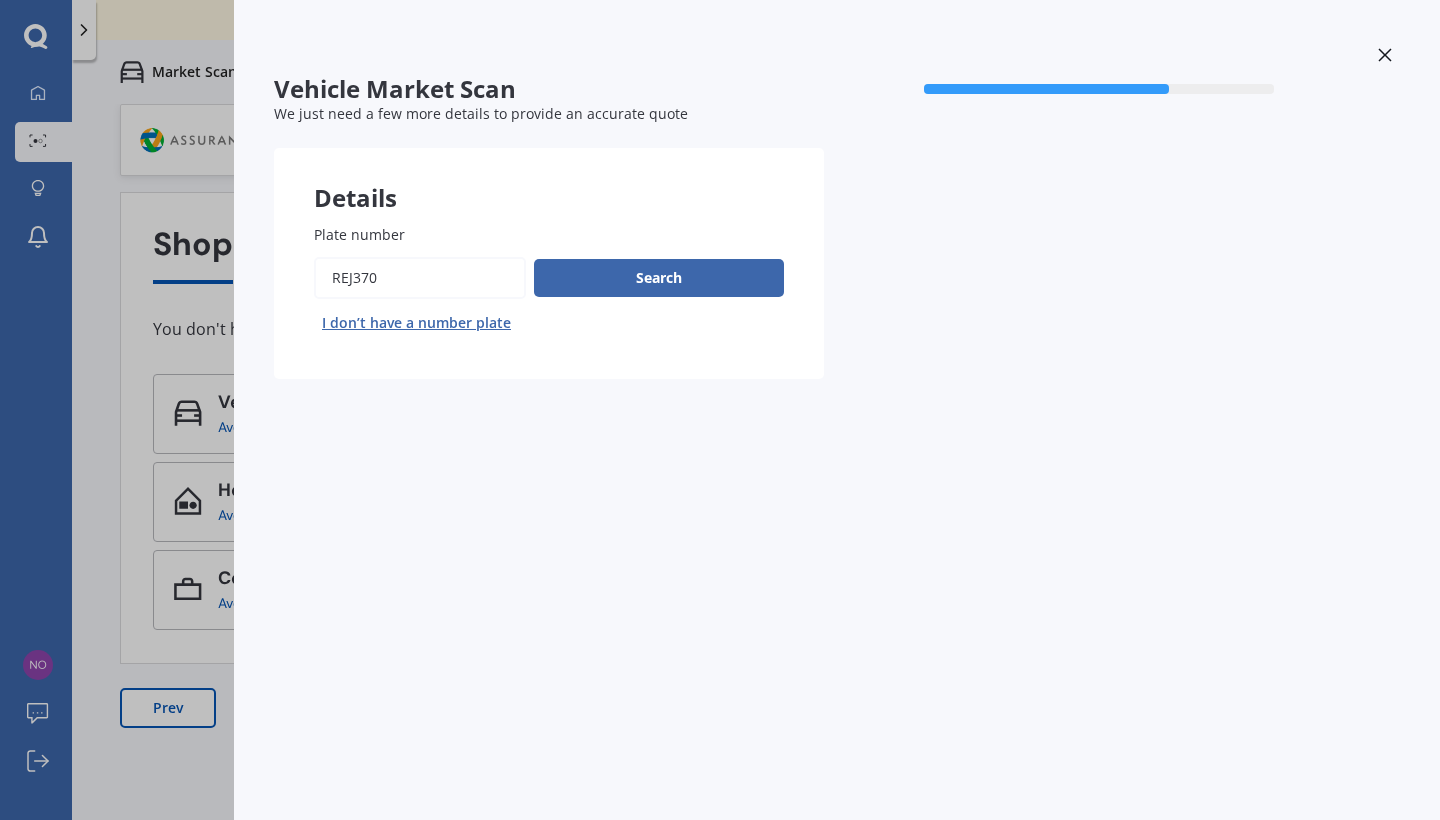 click at bounding box center (1385, 57) 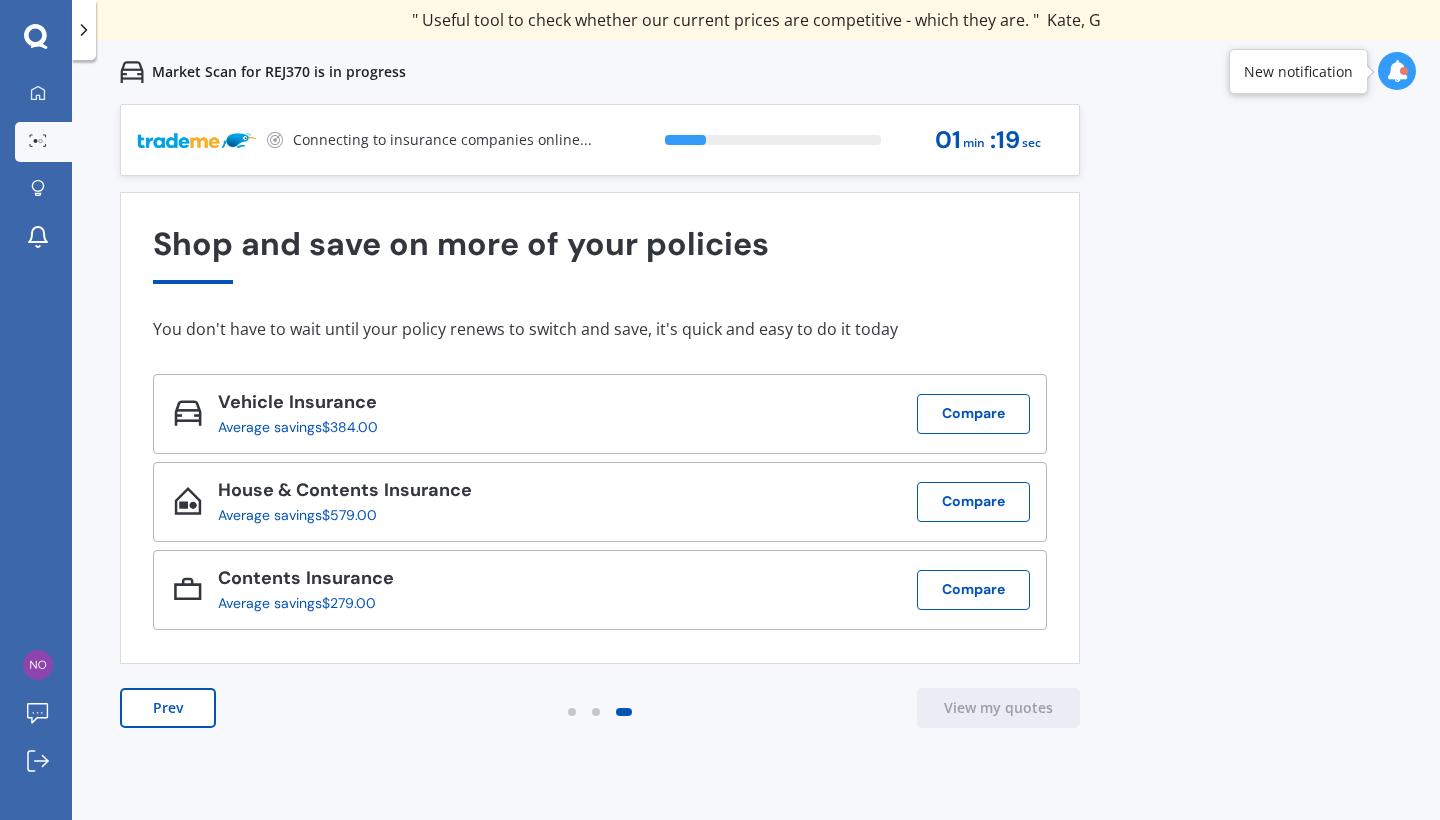 click on "Prev" at bounding box center (168, 708) 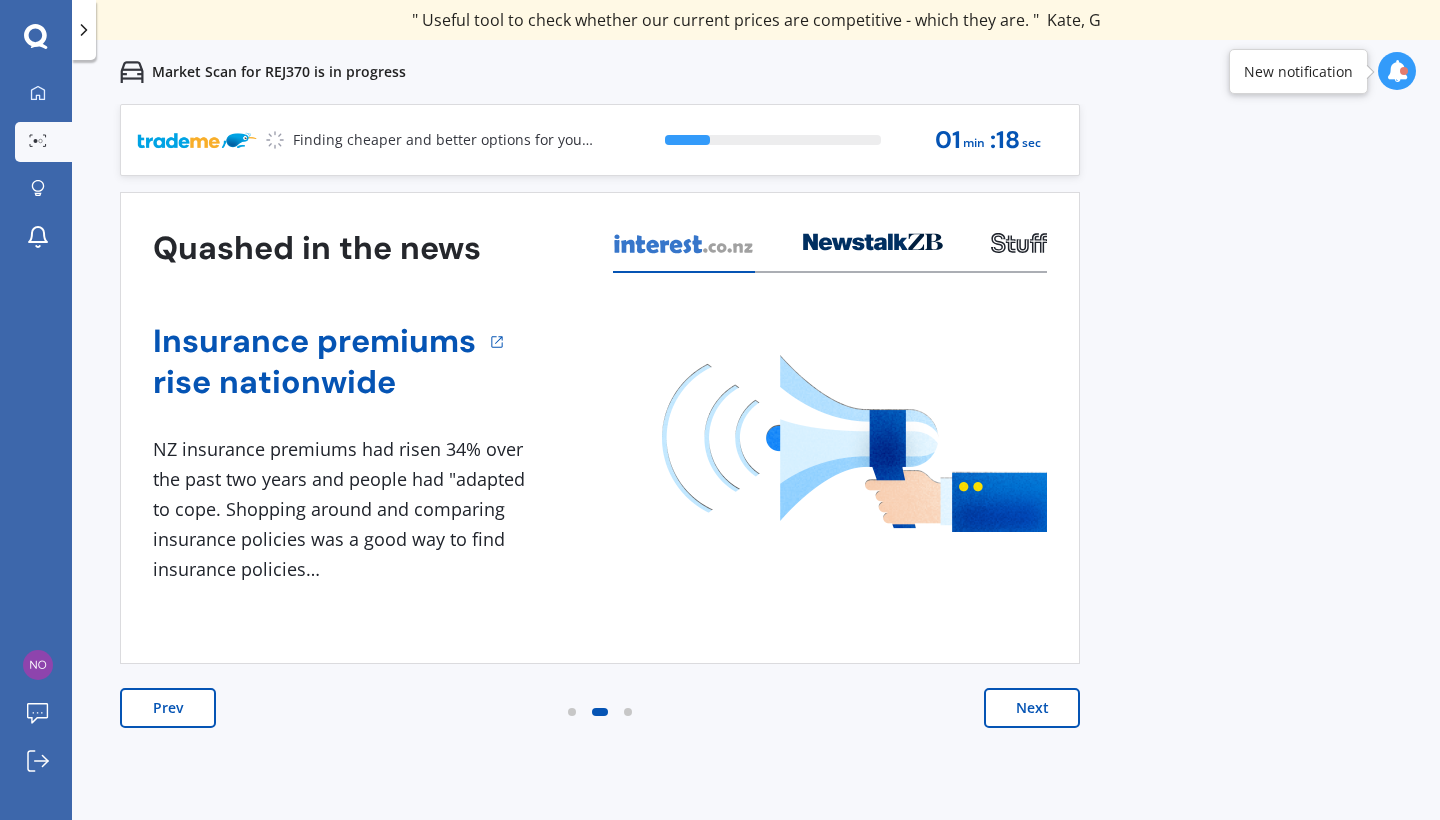 click on "Prev" at bounding box center [168, 708] 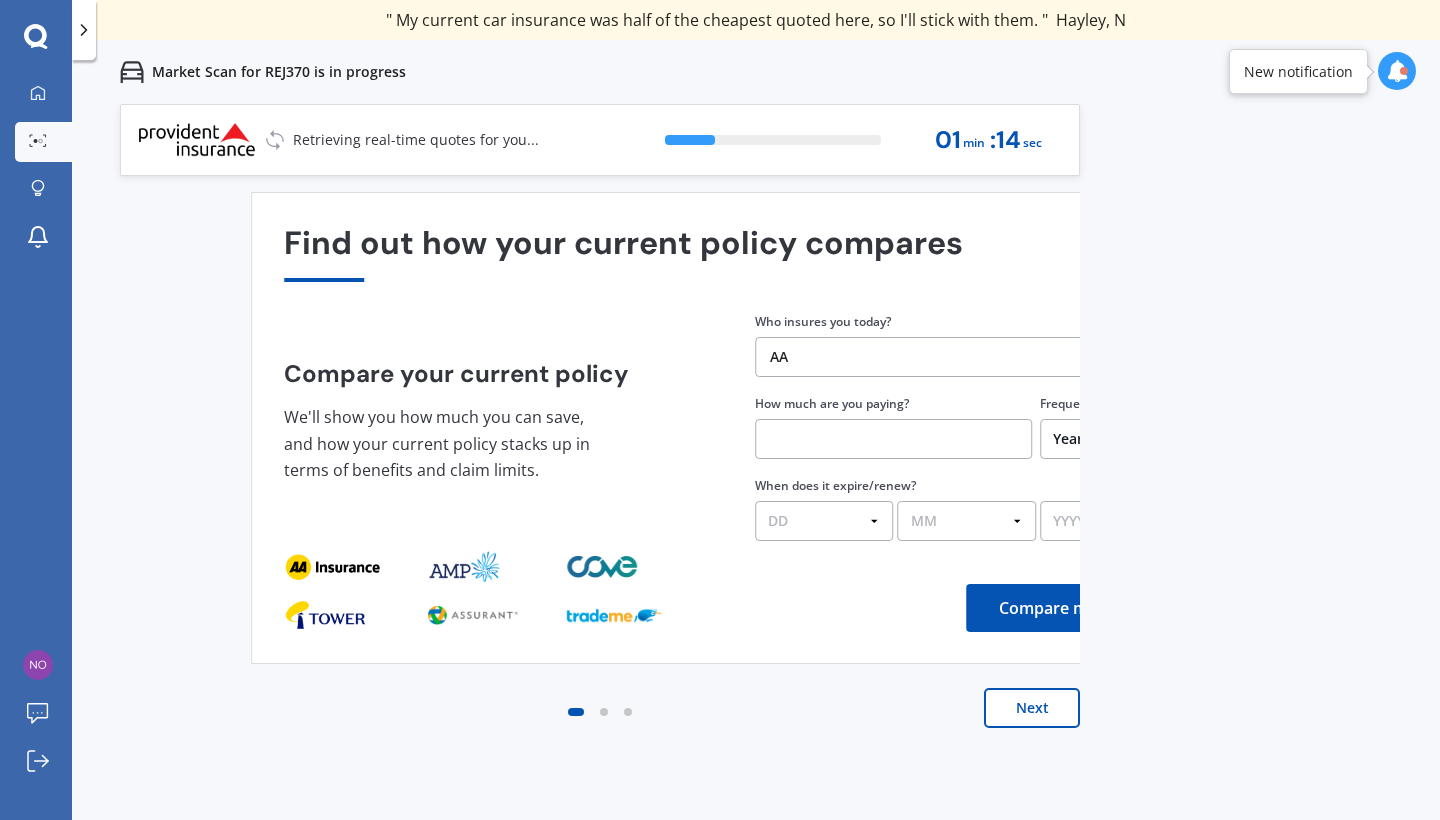 drag, startPoint x: 150, startPoint y: 250, endPoint x: 525, endPoint y: 294, distance: 377.5725 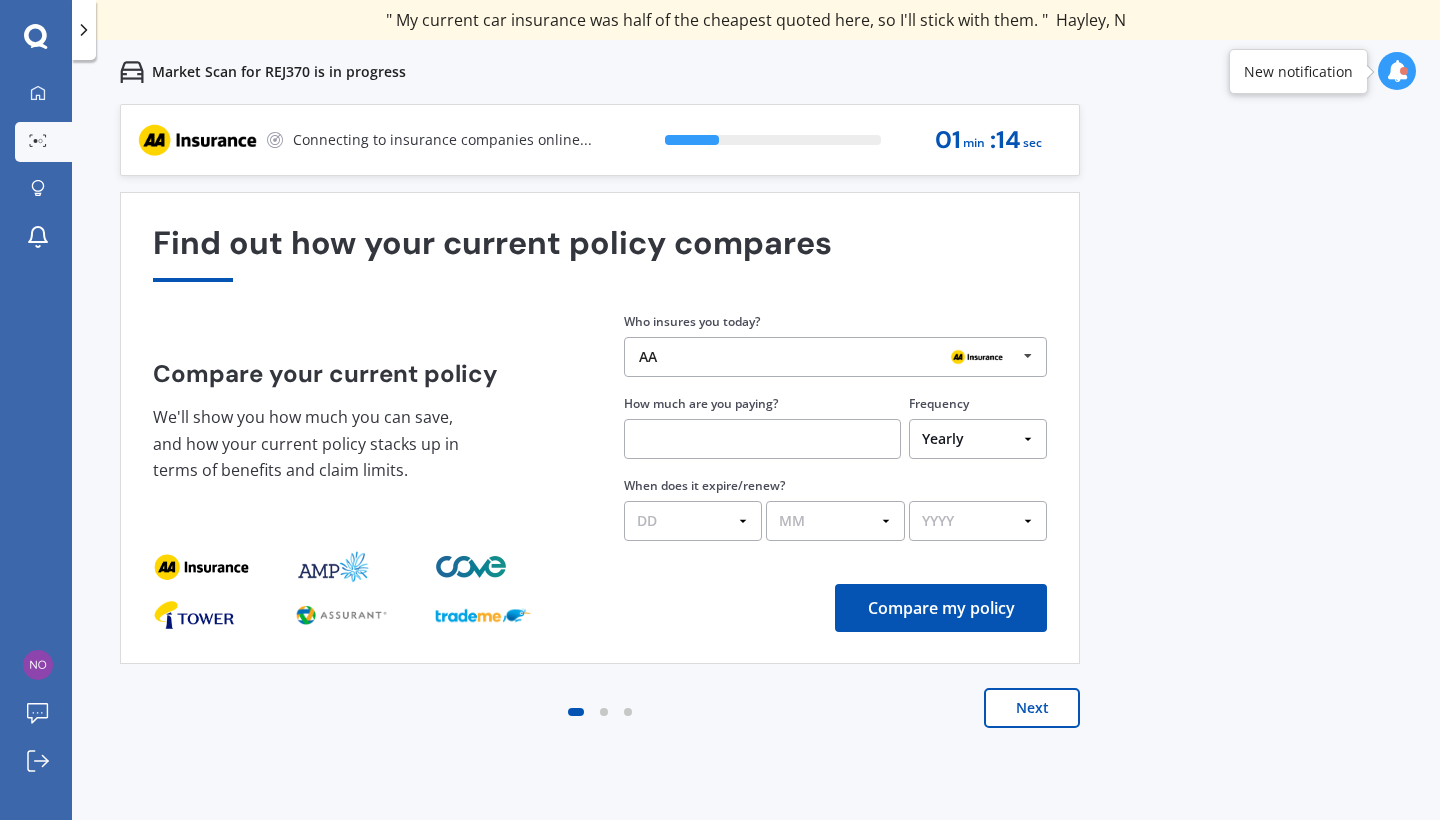 click at bounding box center (762, 439) 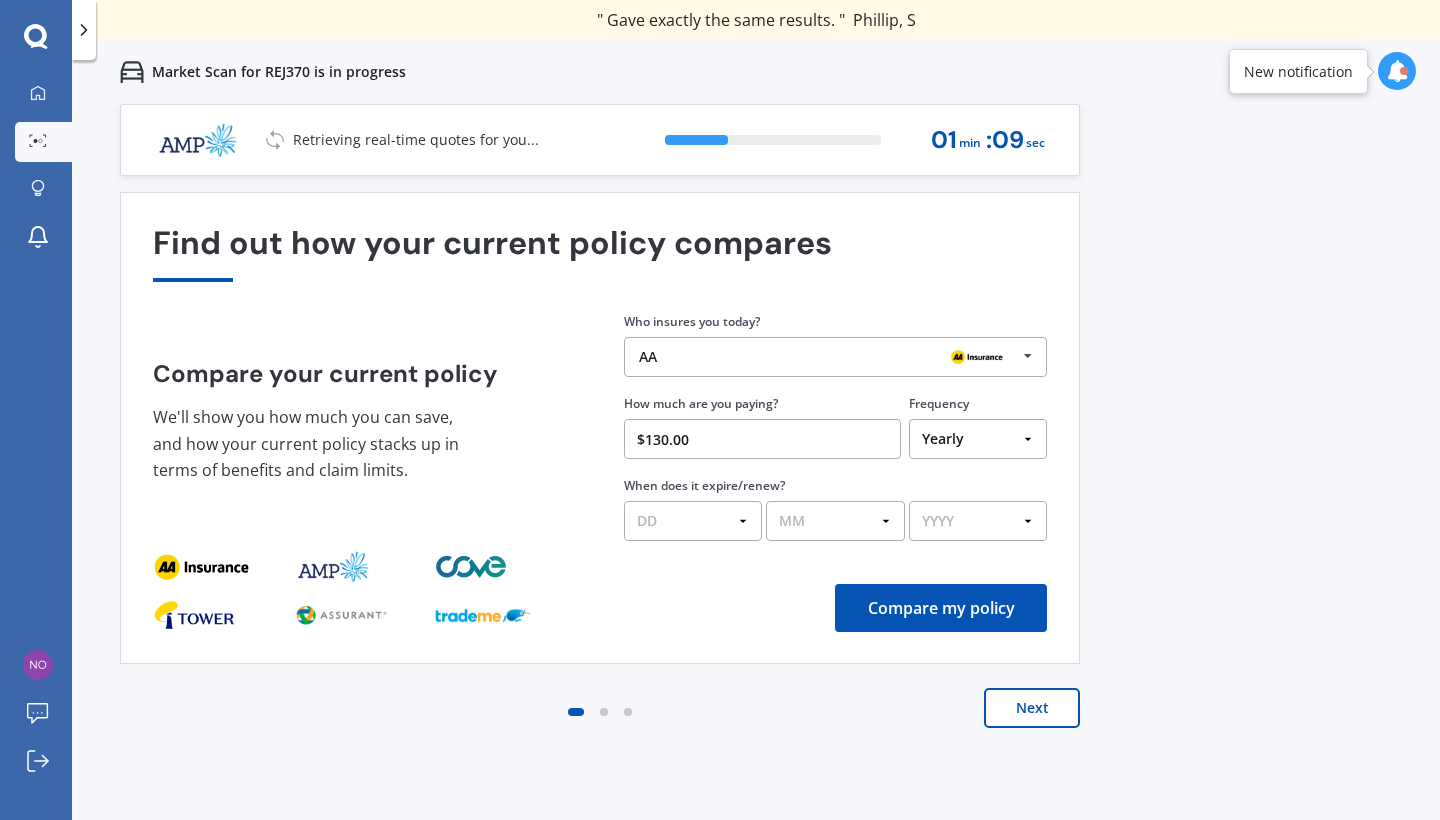 type on "$1,300.00" 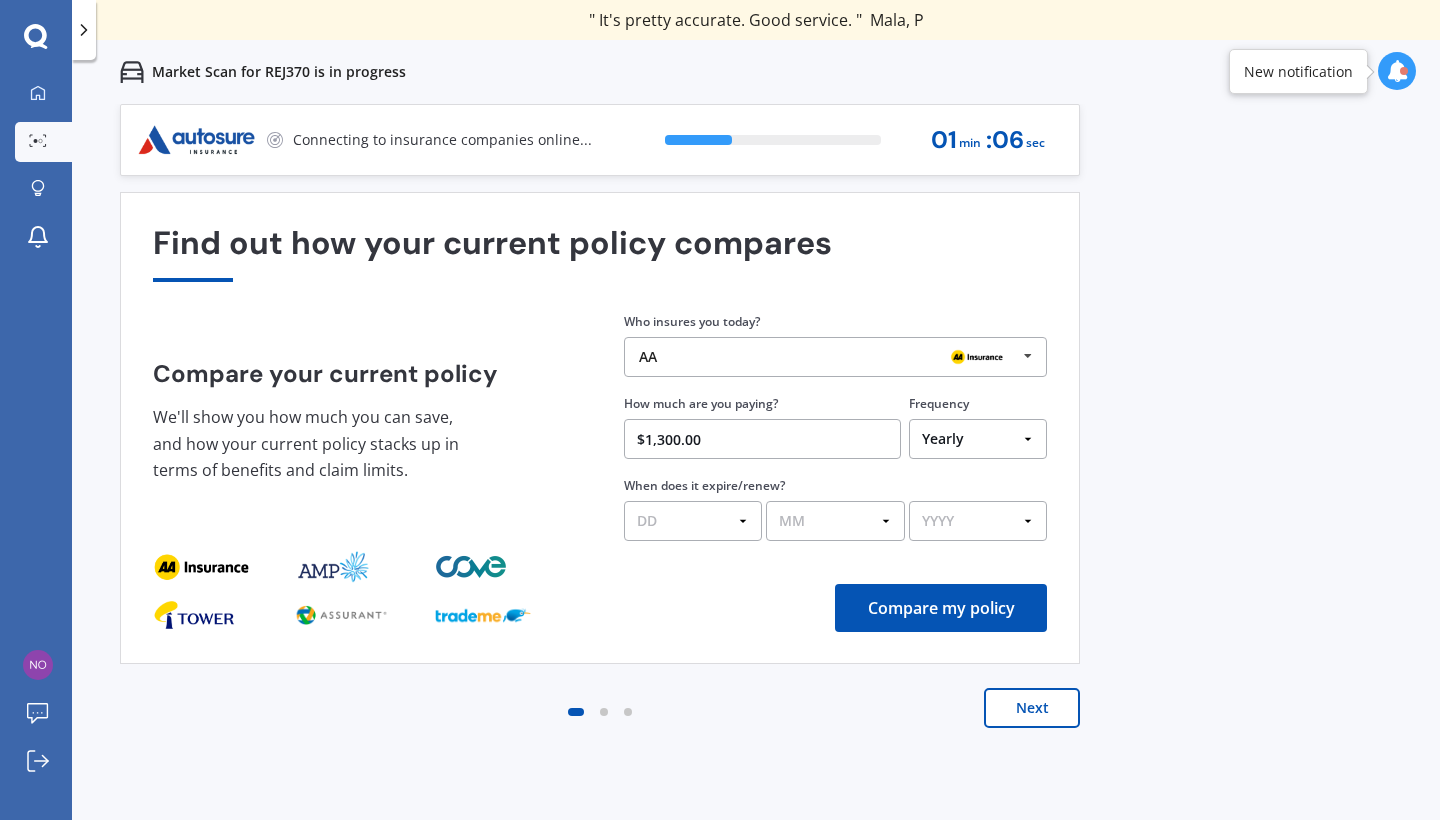 select on "04" 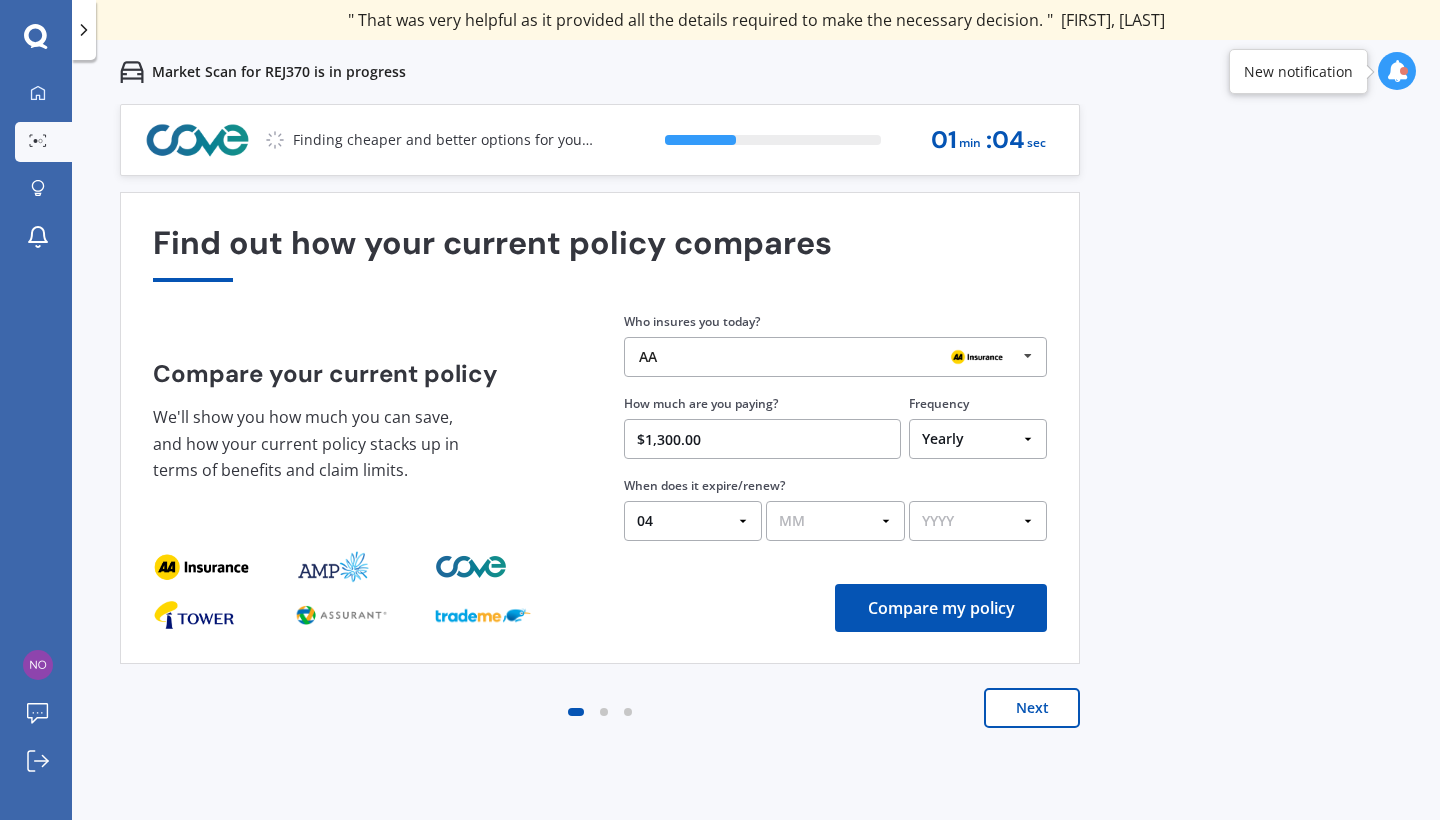 select on "08" 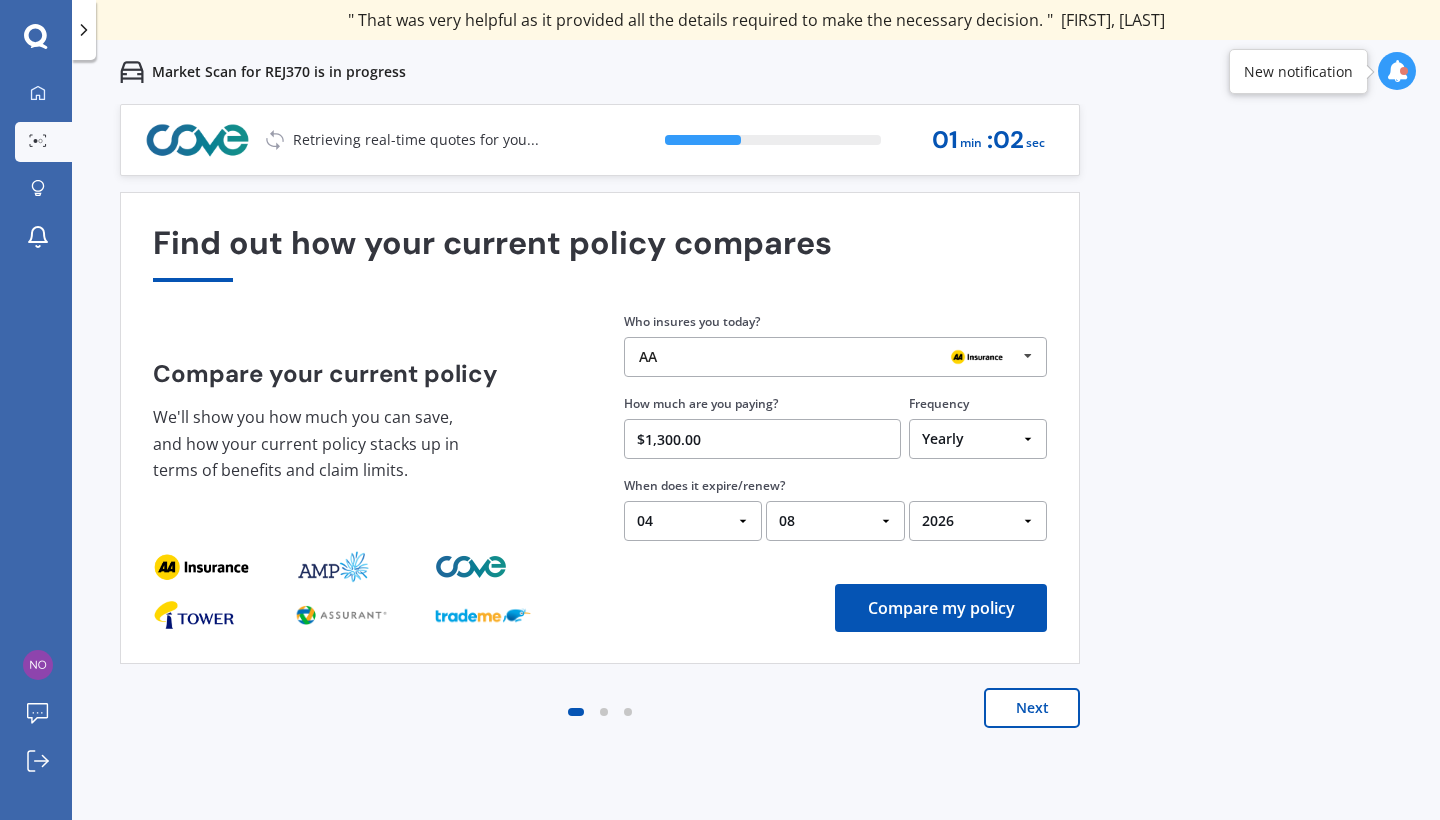 select on "2025" 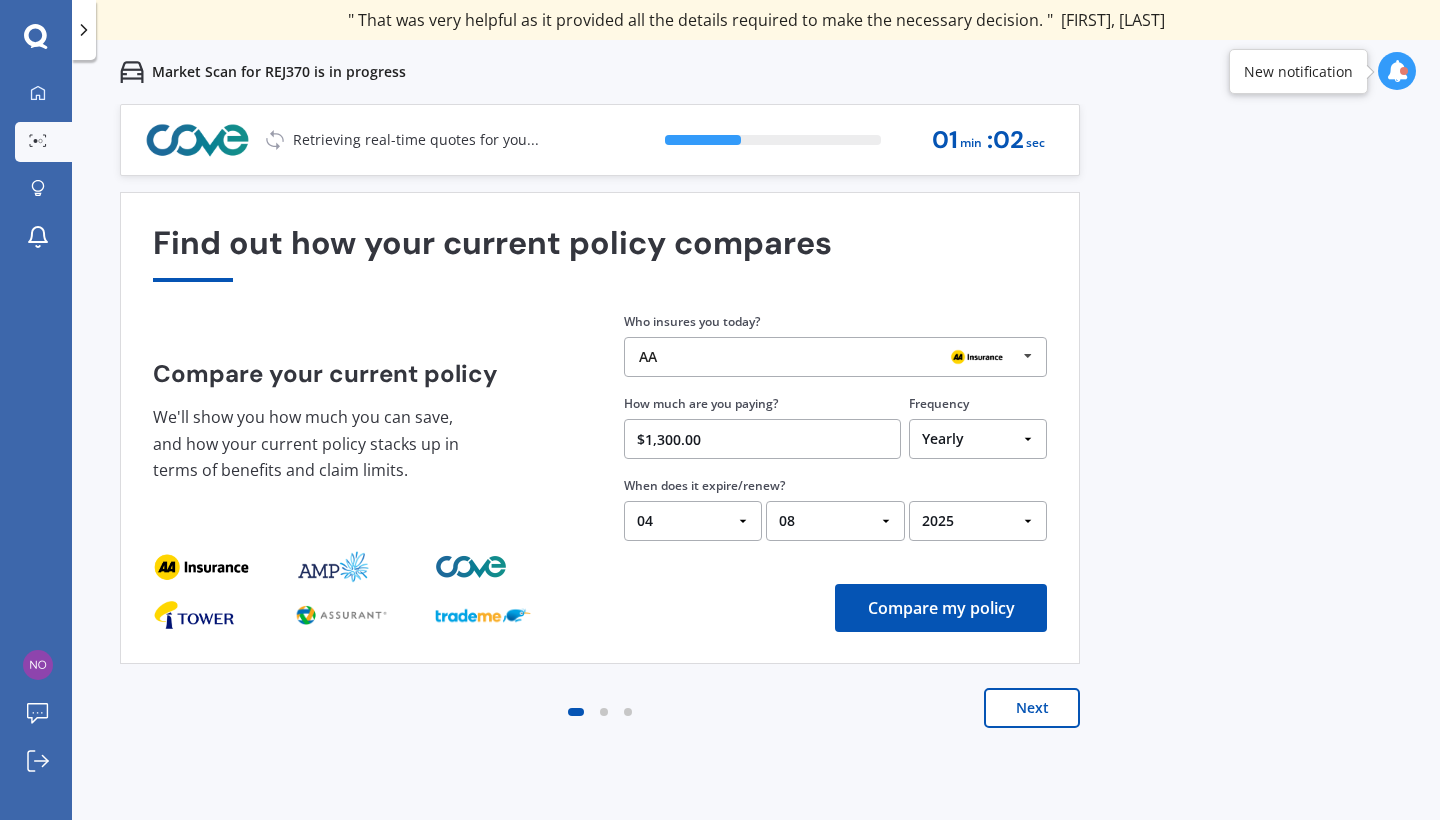click on "Compare my policy" at bounding box center (600, 608) 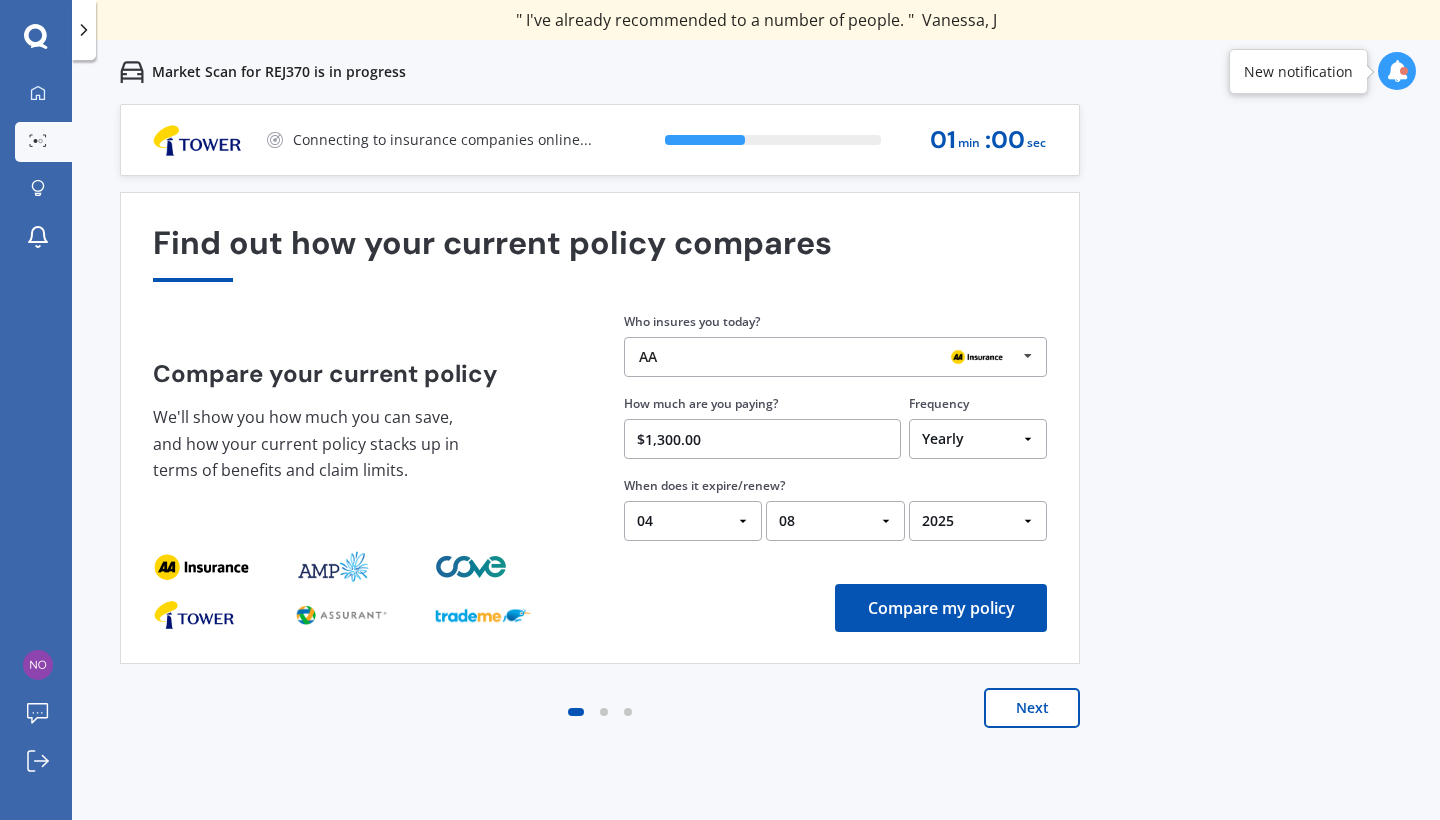 click on "Compare my policy" at bounding box center (941, 608) 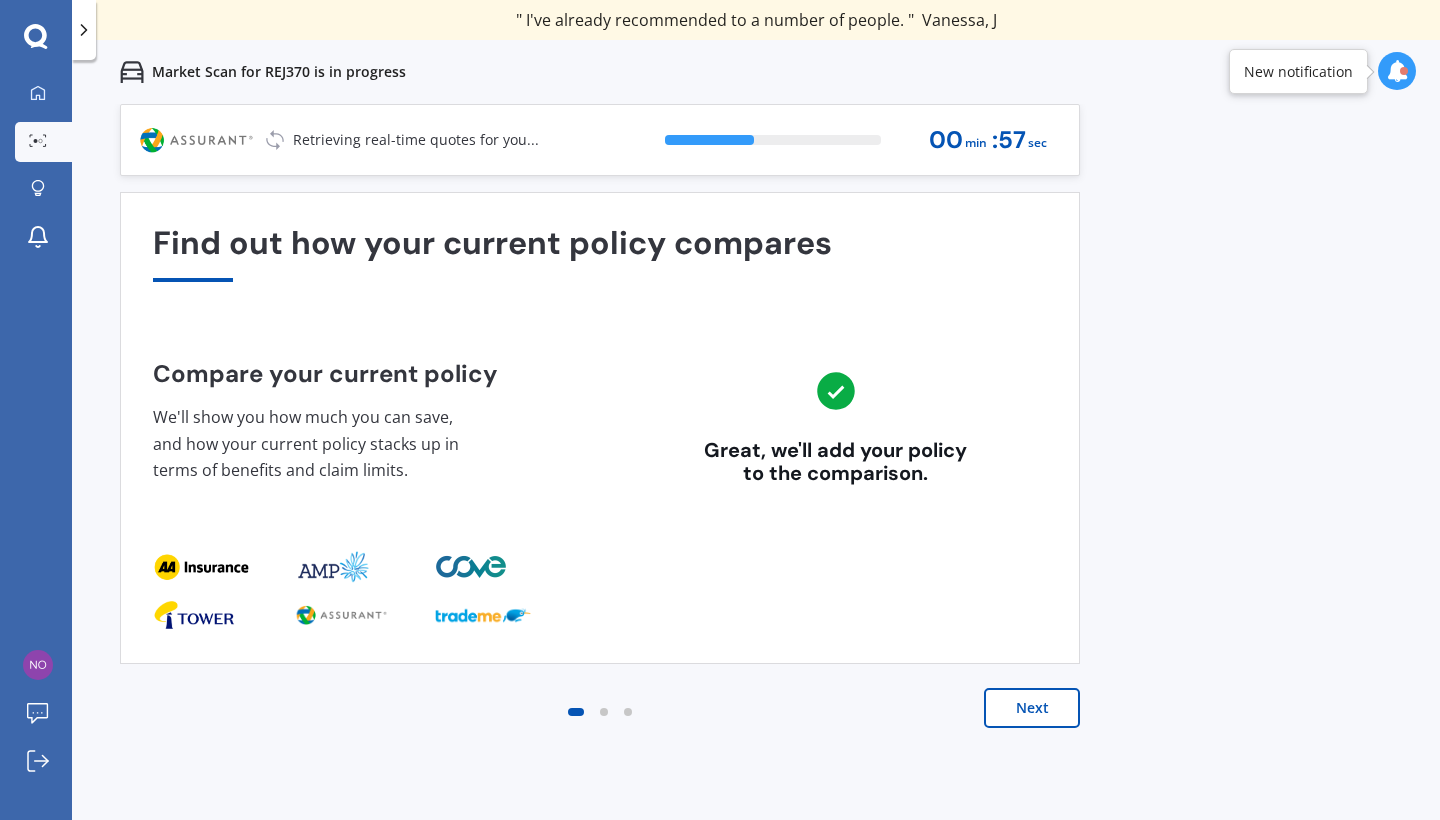 click on "Next" at bounding box center (1032, 708) 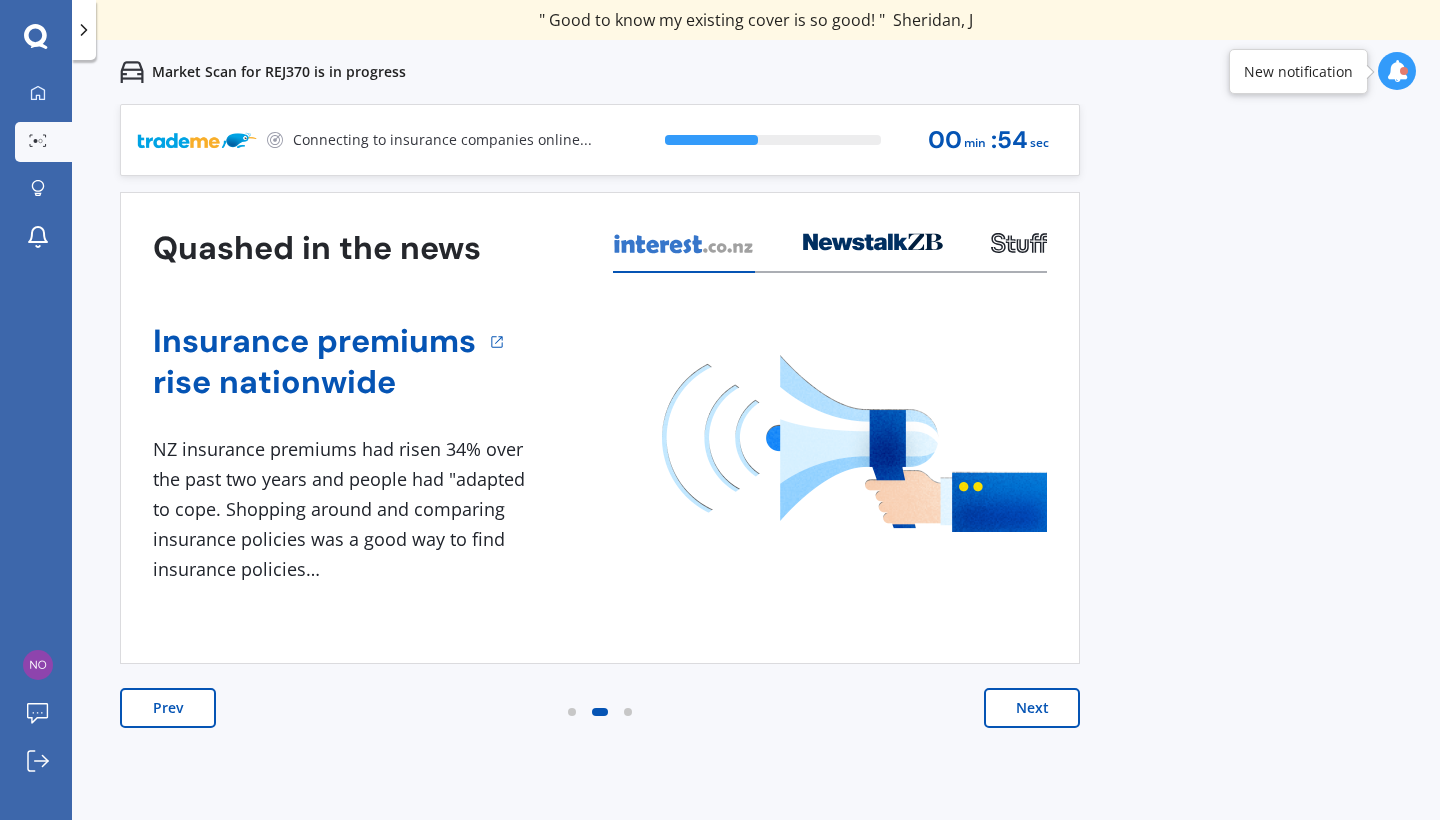click at bounding box center (873, 249) 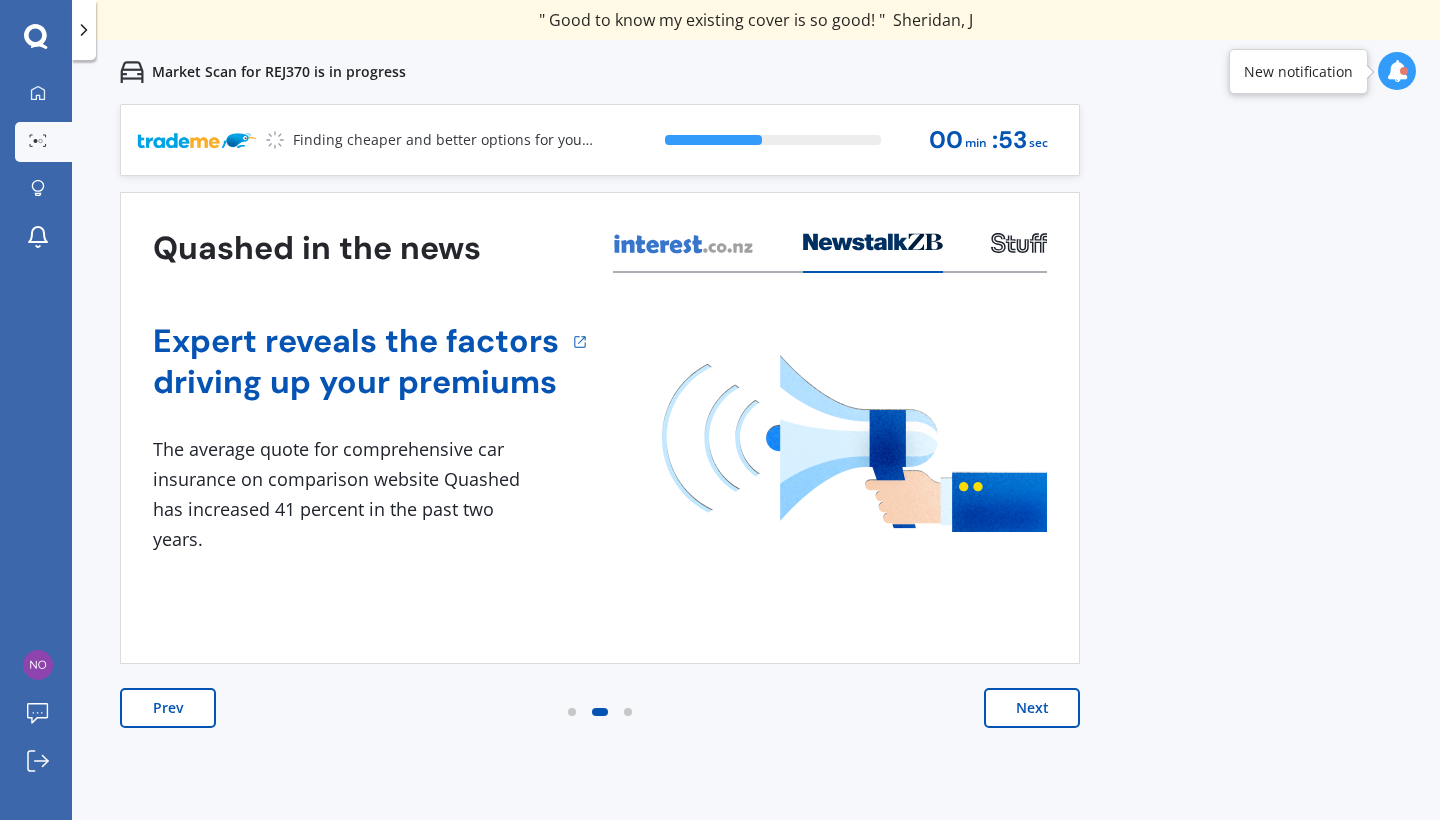 click at bounding box center [1019, 249] 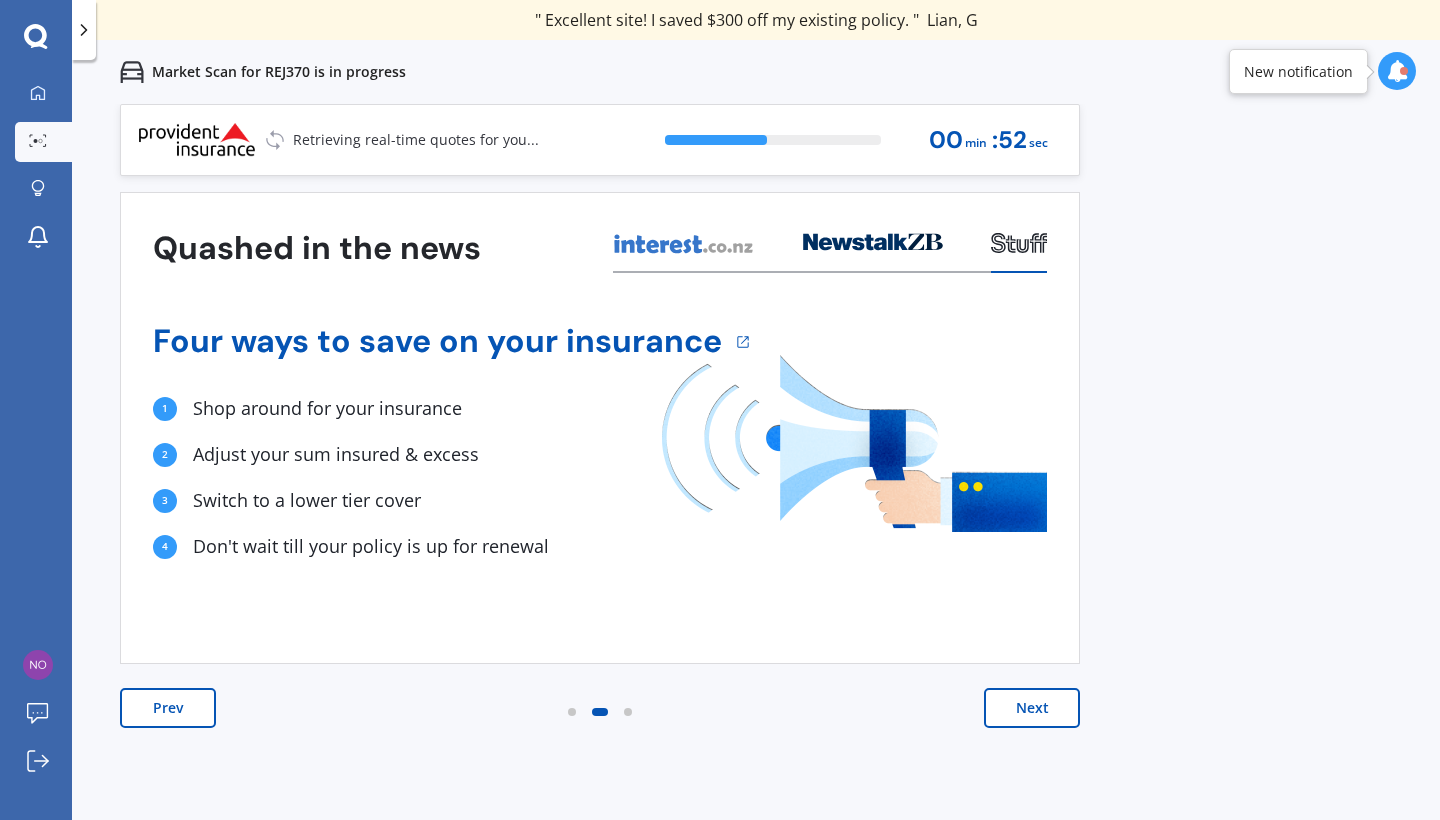 click on "Next" at bounding box center [1032, 708] 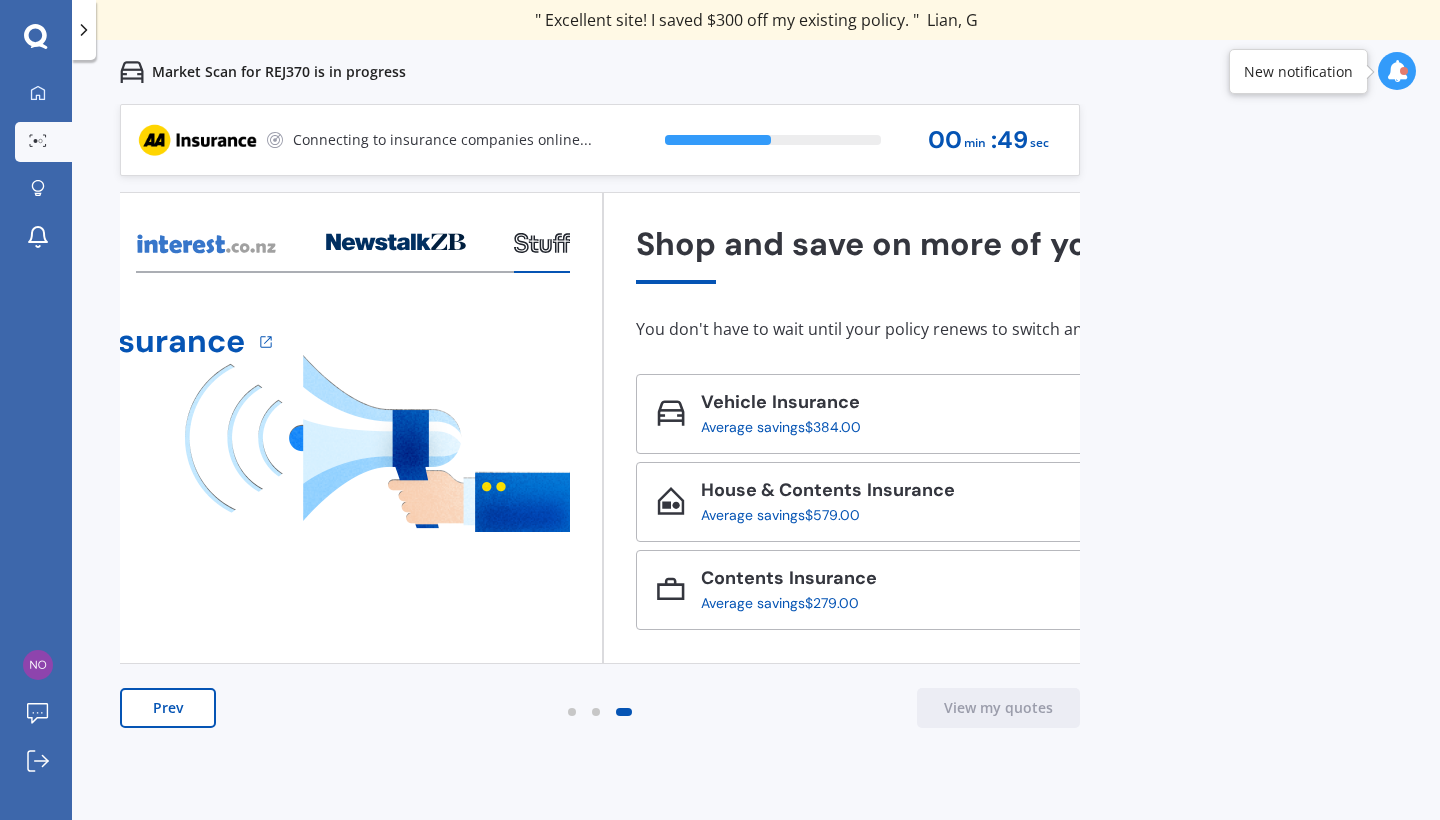 drag, startPoint x: 132, startPoint y: 230, endPoint x: 781, endPoint y: 387, distance: 667.72 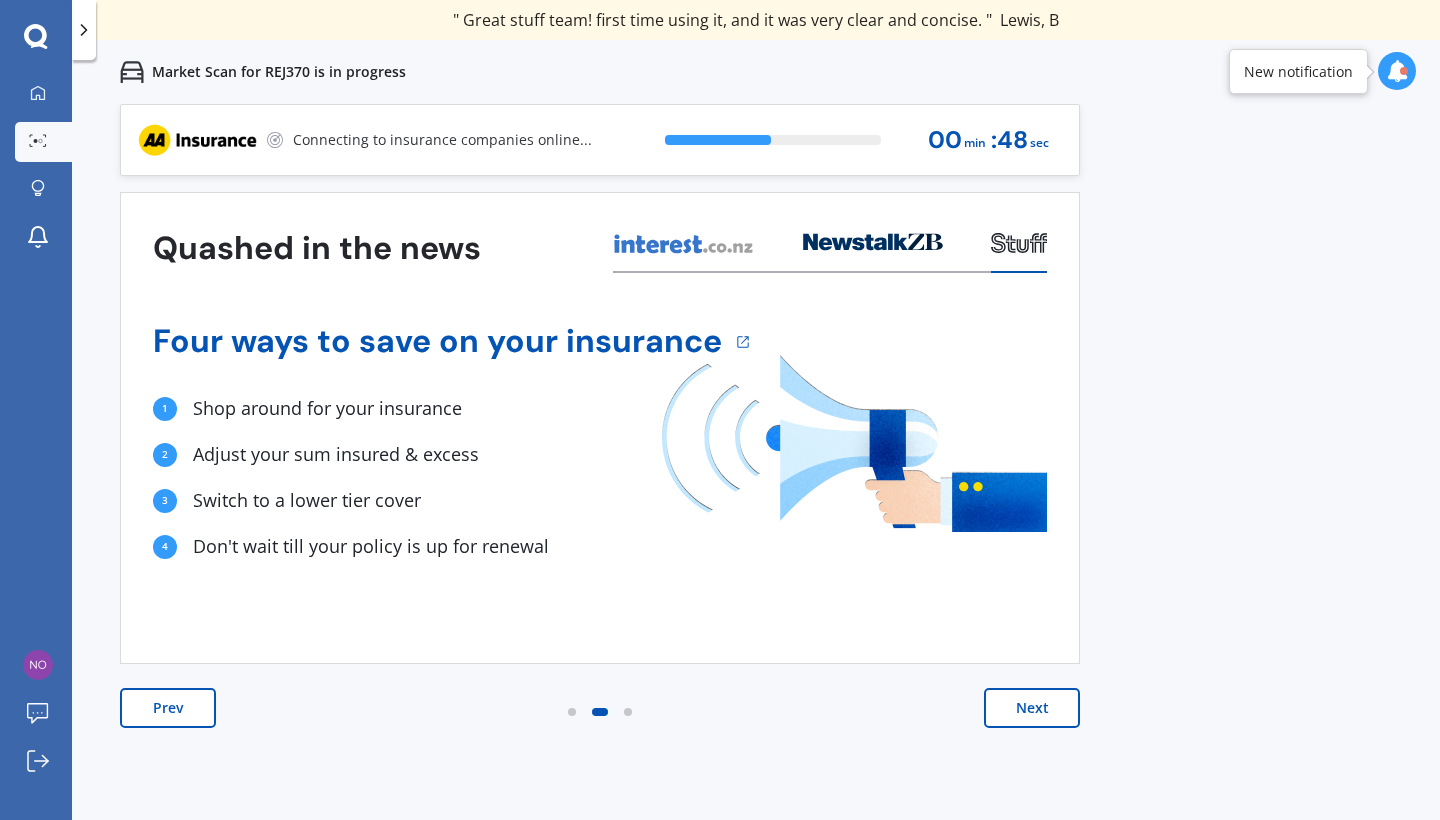click on "Next" at bounding box center (1032, 708) 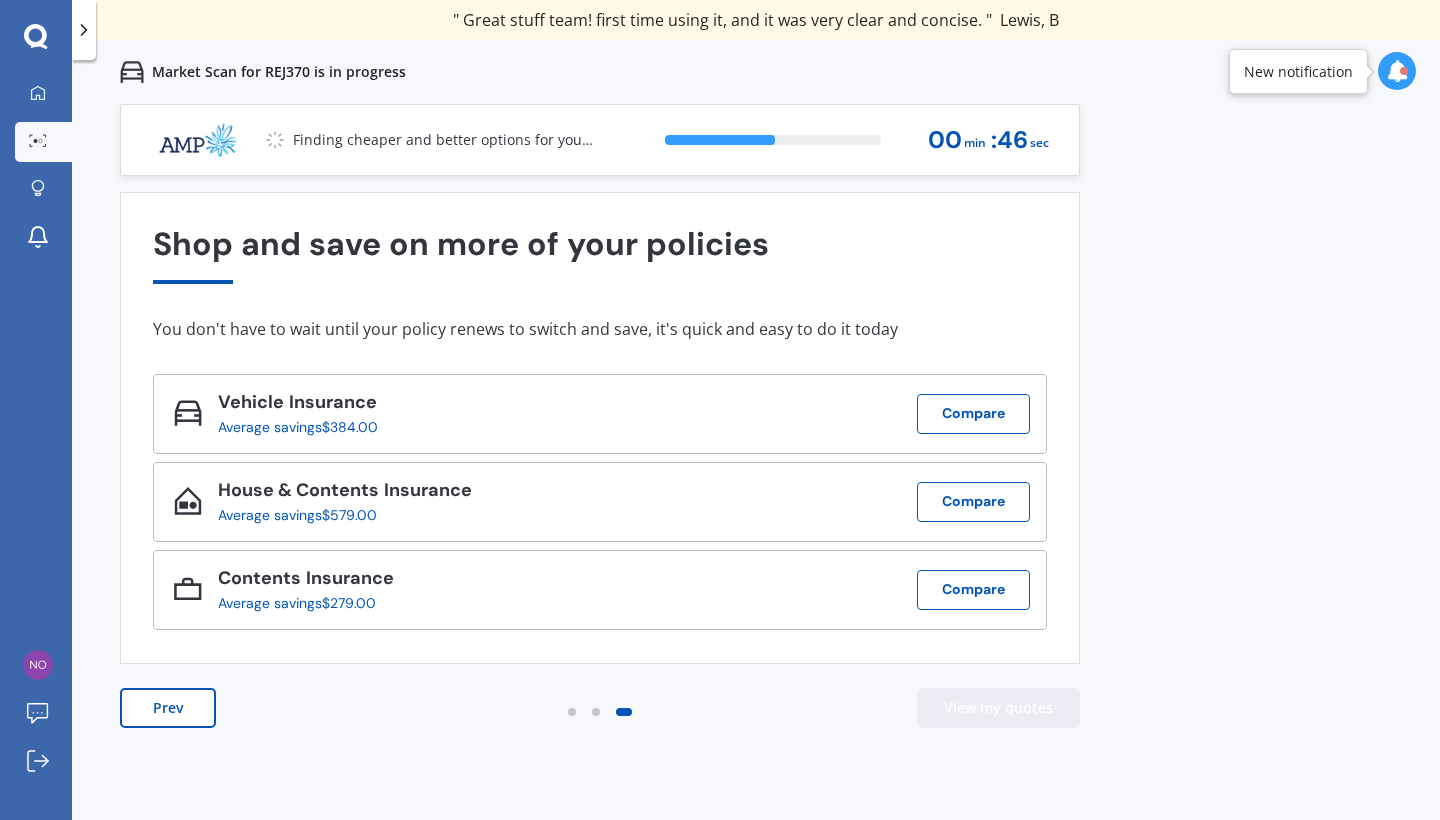 click on "View my quotes" at bounding box center (998, 708) 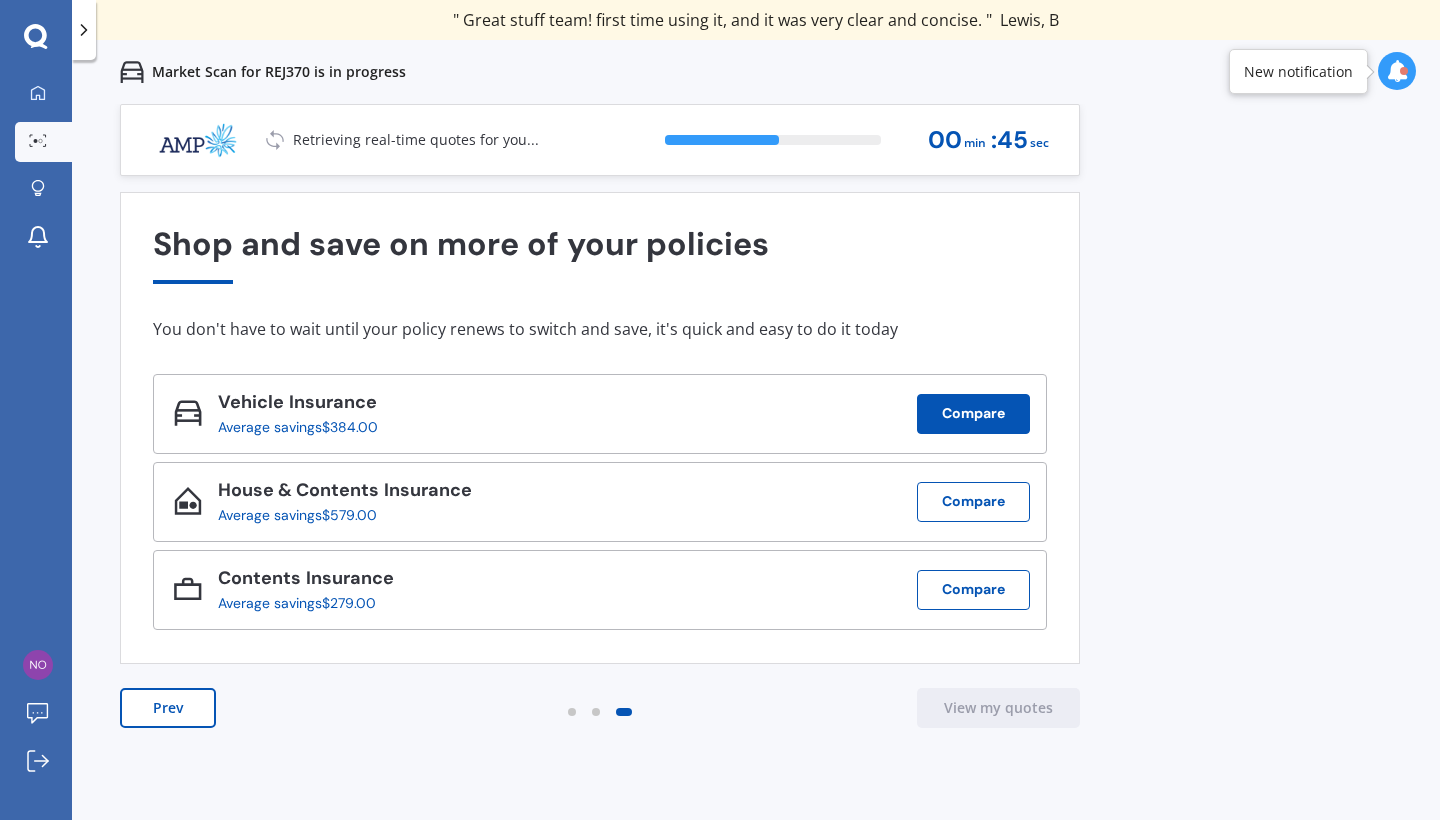 click on "Compare" at bounding box center [973, 414] 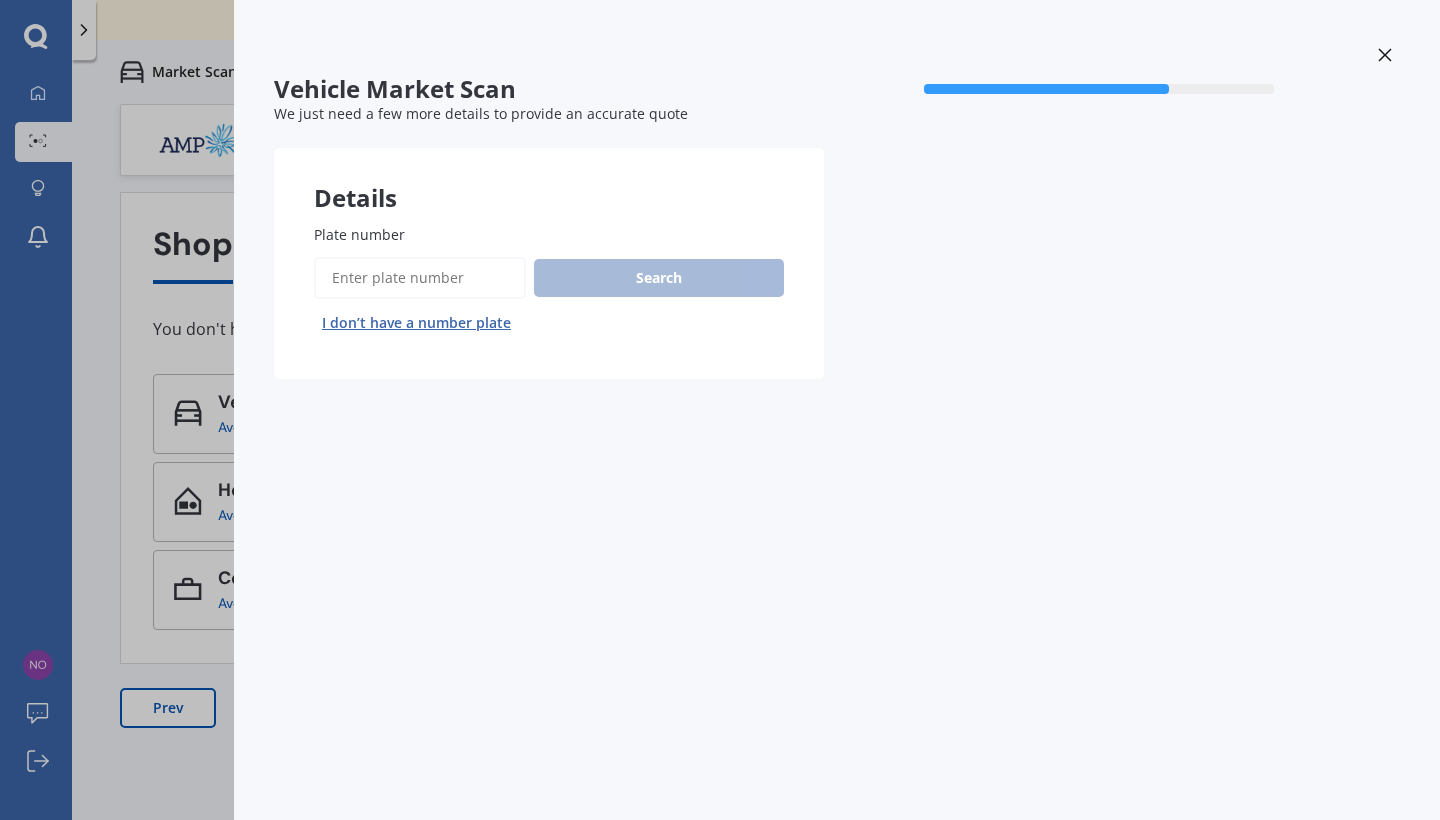 click on "Plate number" at bounding box center [420, 278] 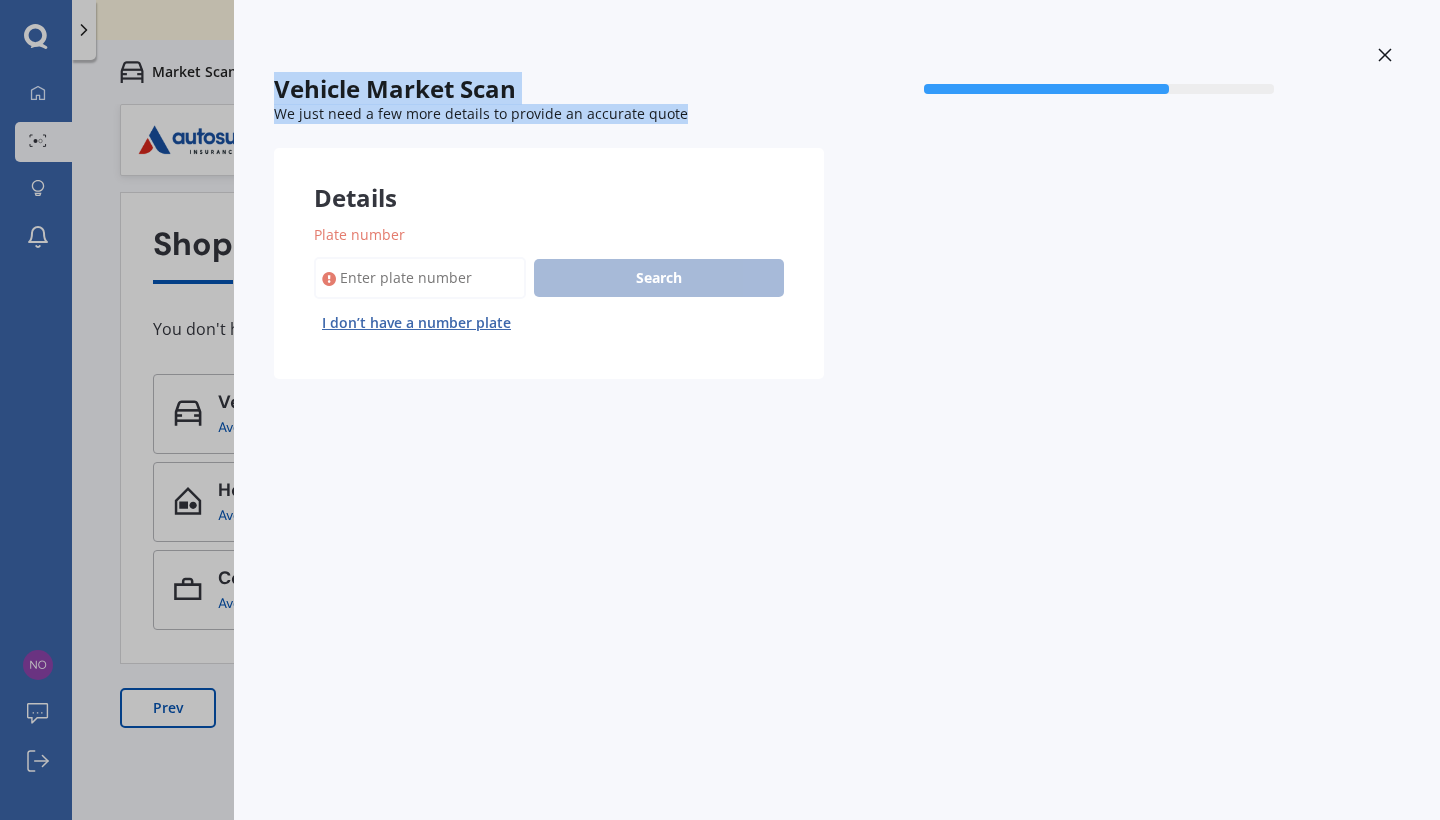 drag, startPoint x: 271, startPoint y: 82, endPoint x: 728, endPoint y: 117, distance: 458.33832 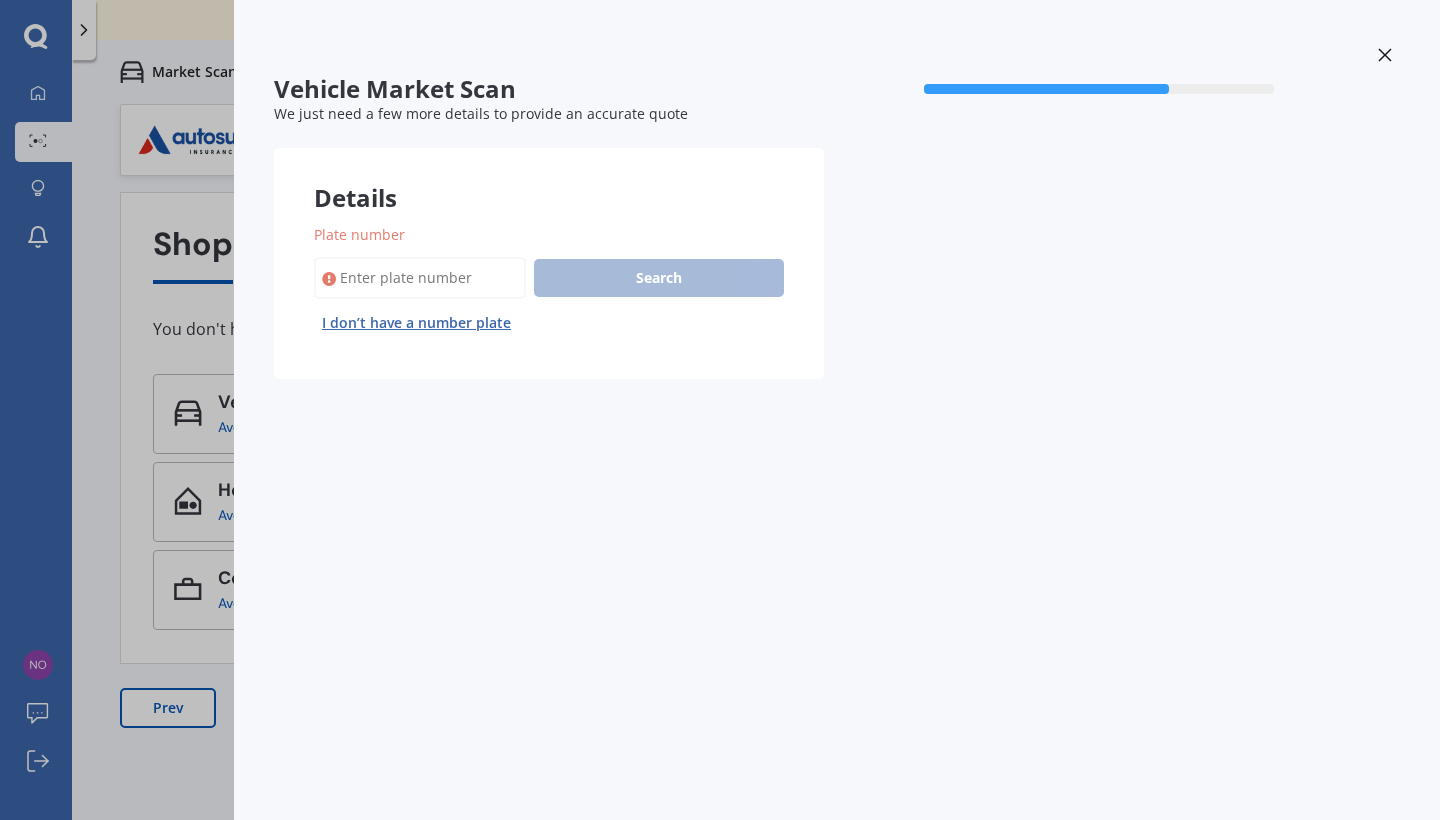 click on "Plate number" at bounding box center [420, 278] 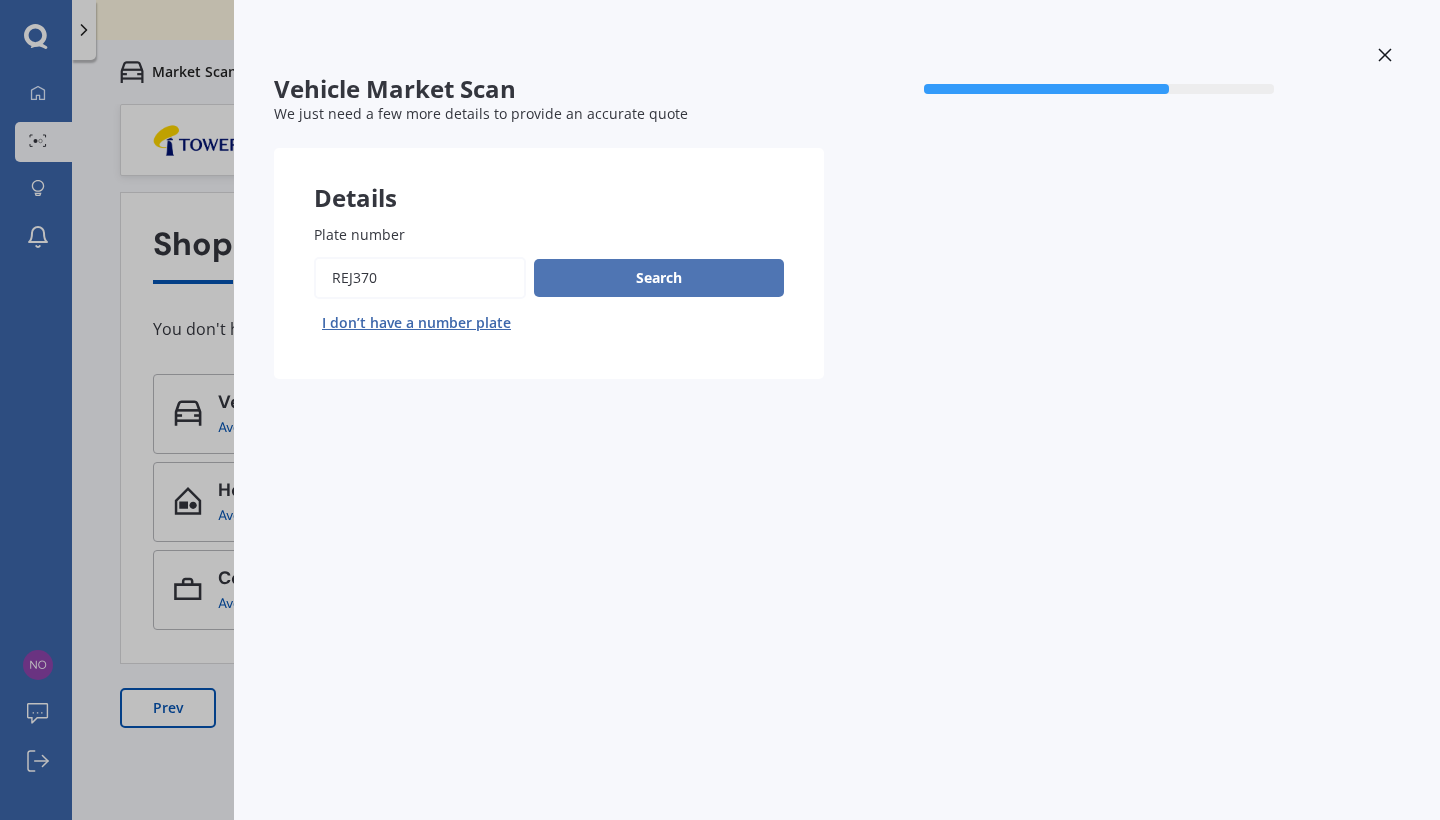 type on "Rej370" 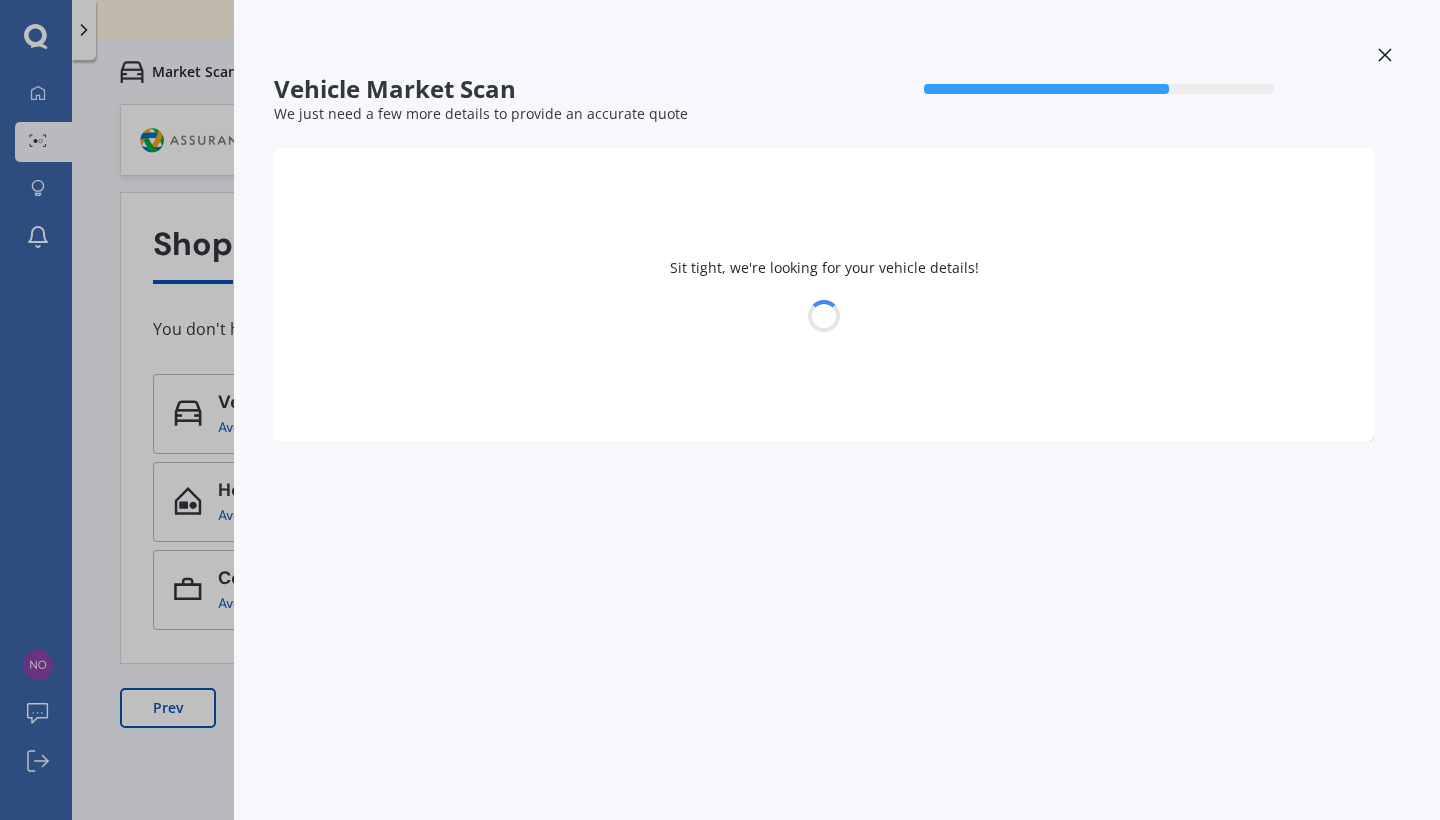 select on "VOLKSWAGEN" 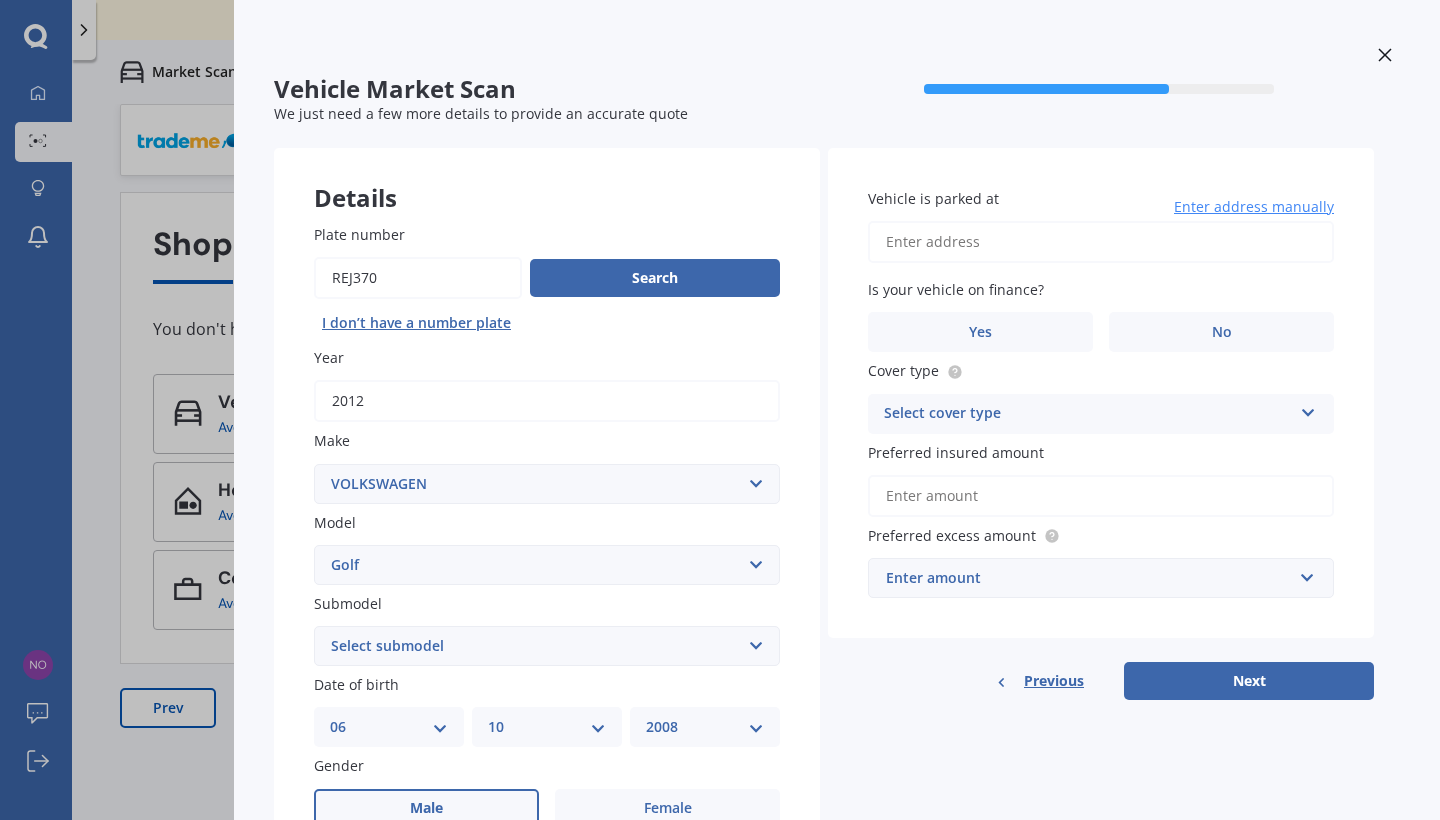 scroll, scrollTop: 0, scrollLeft: 0, axis: both 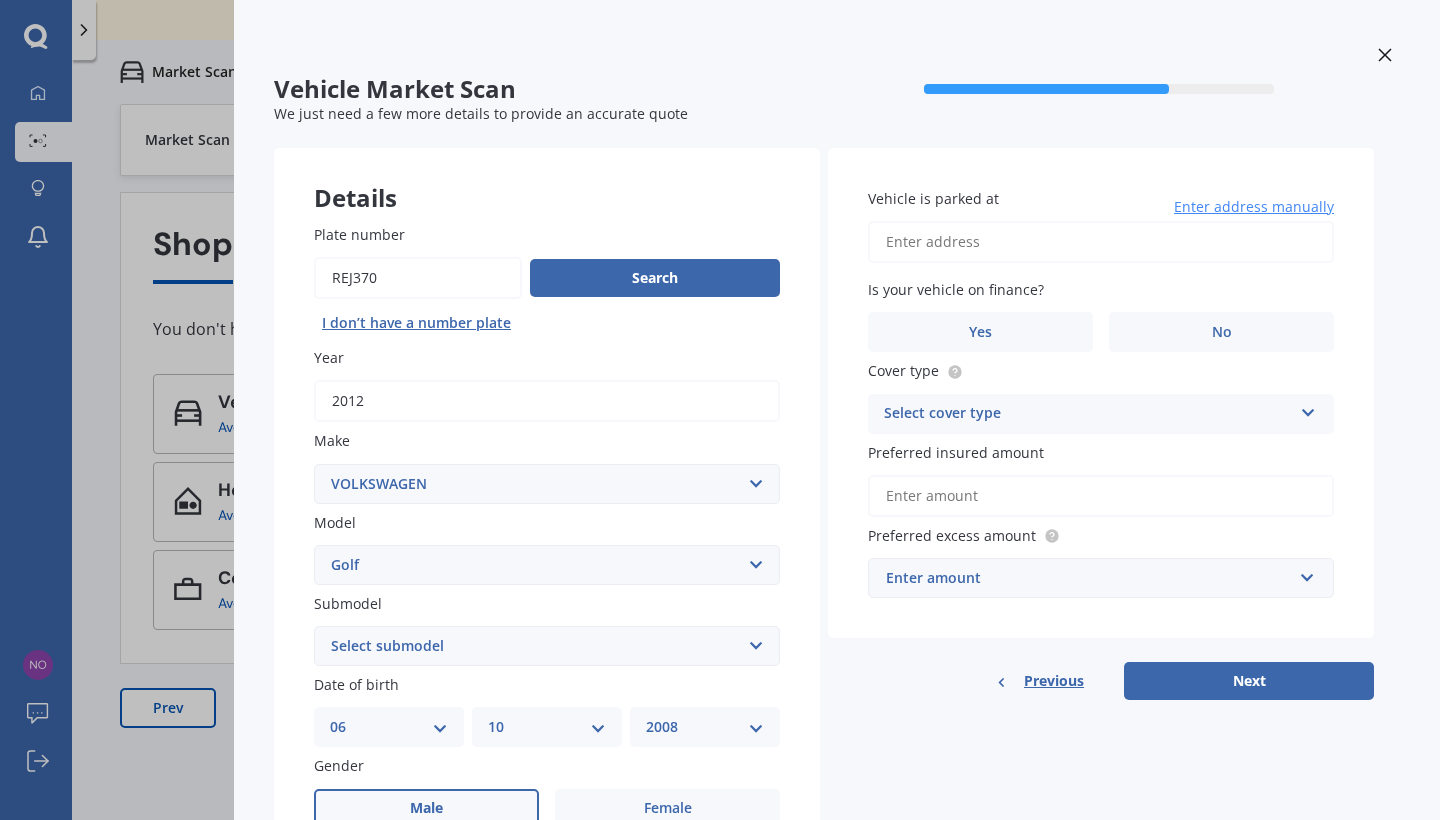click 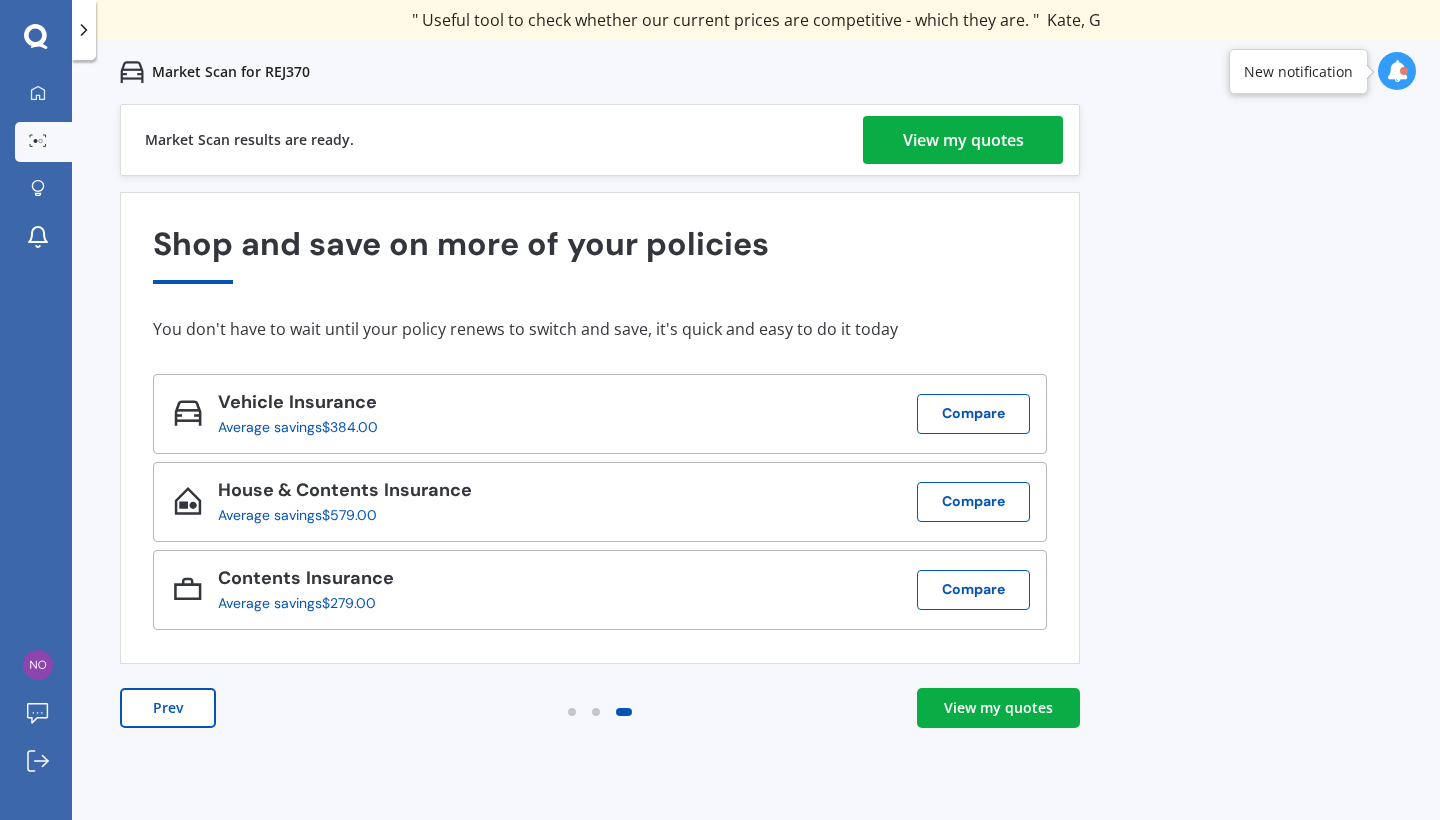 click on "View my quotes" at bounding box center (963, 140) 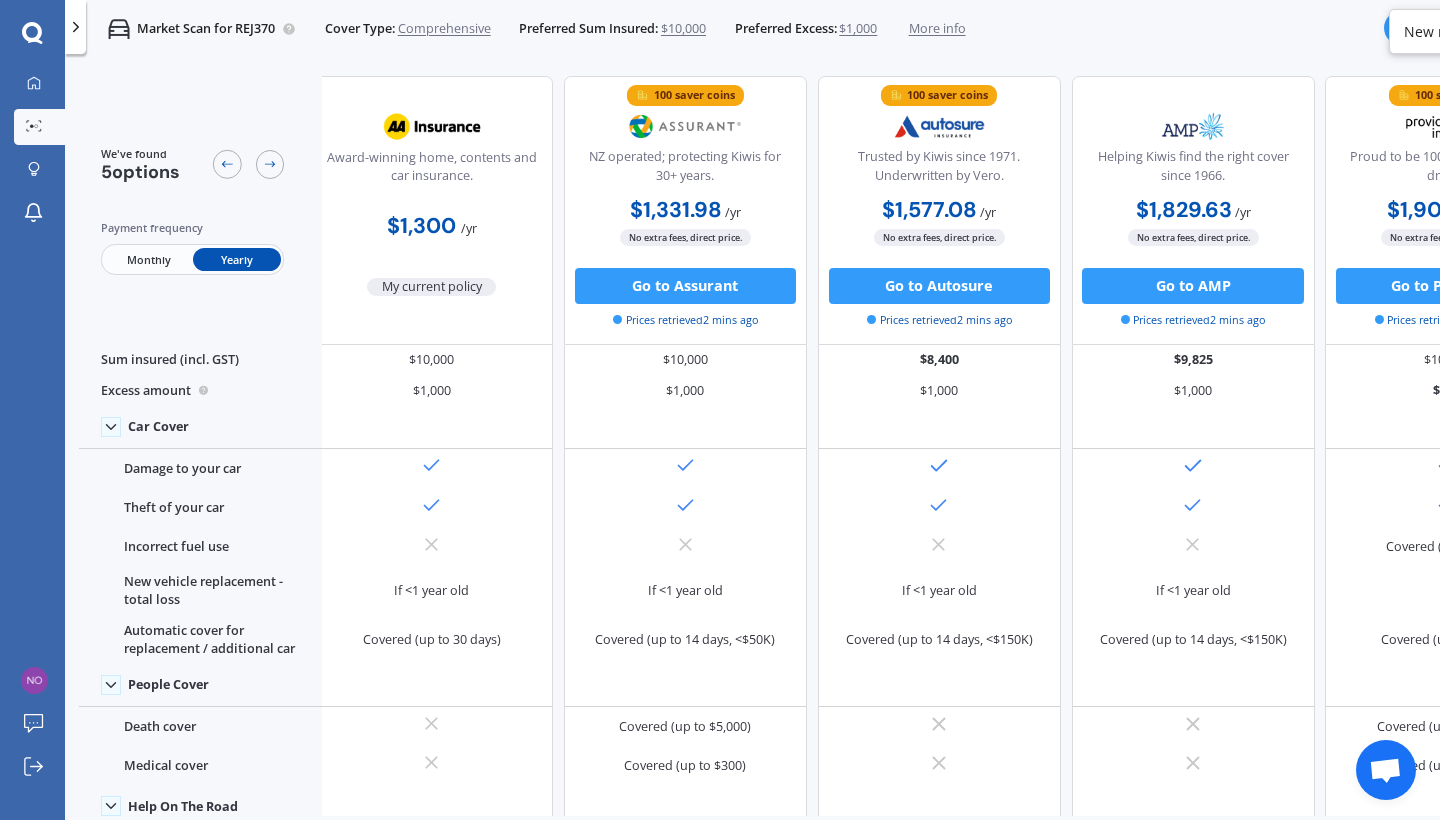 scroll, scrollTop: 0, scrollLeft: 14, axis: horizontal 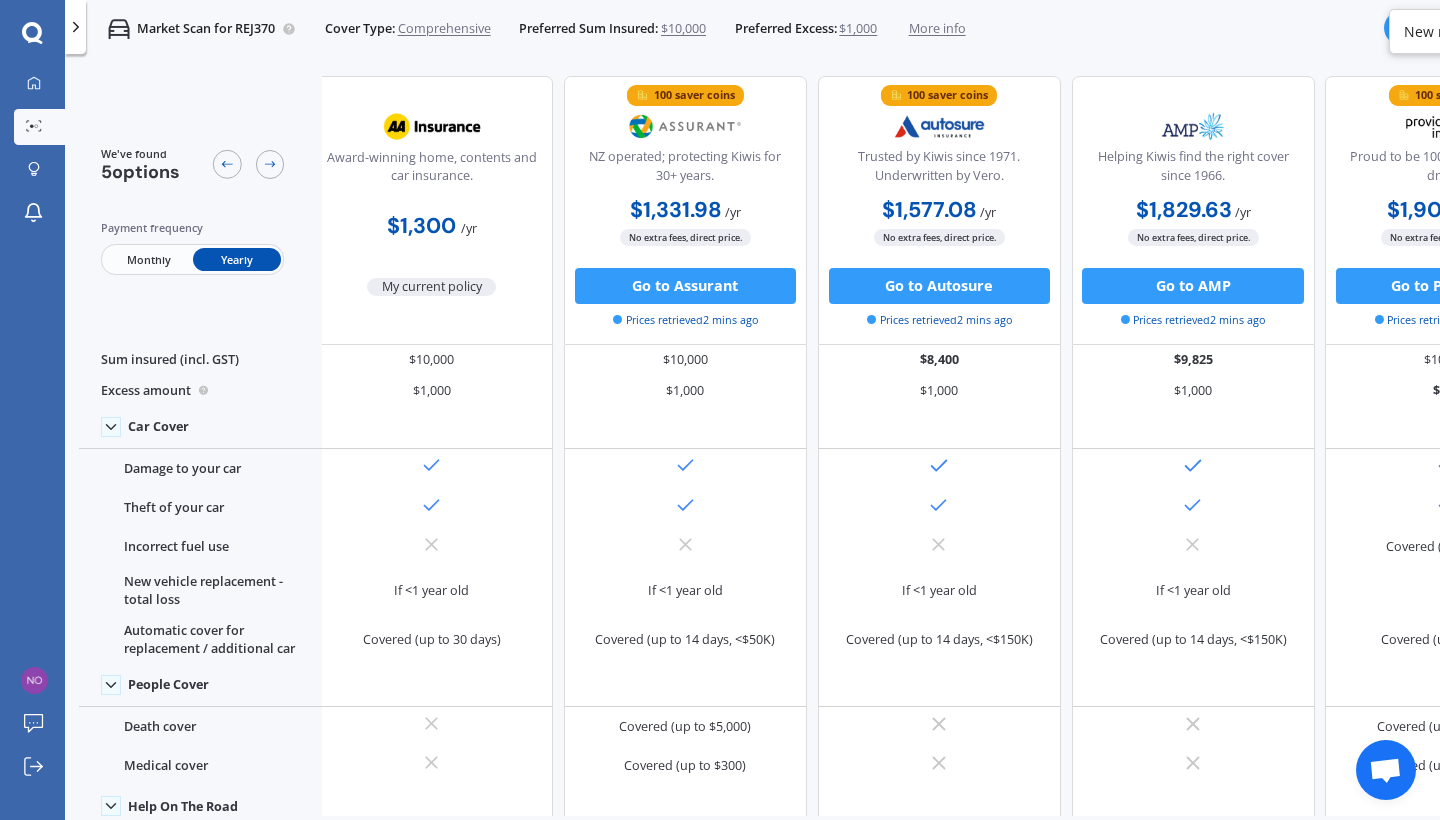click 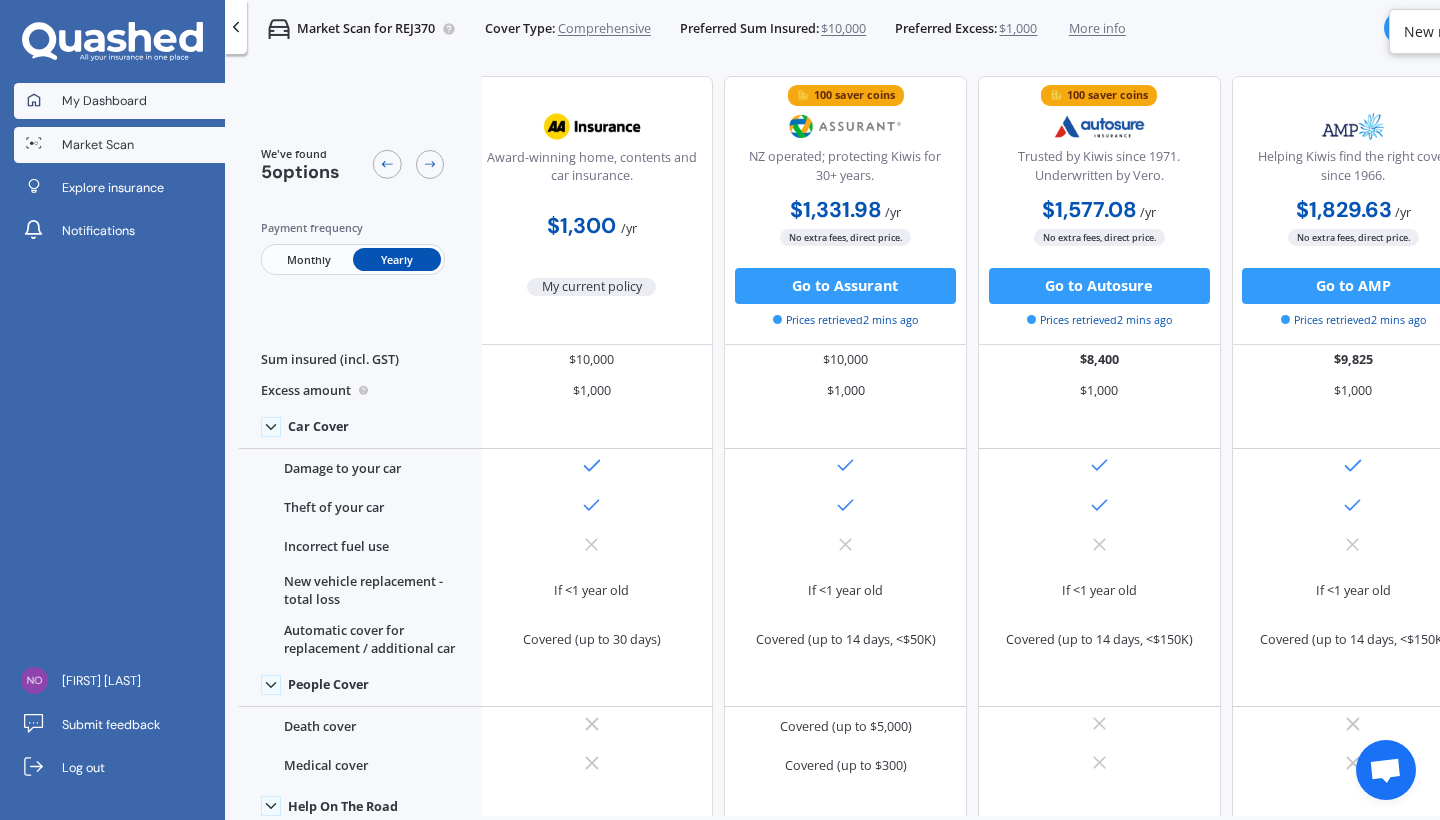 click on "My Dashboard" at bounding box center [104, 101] 